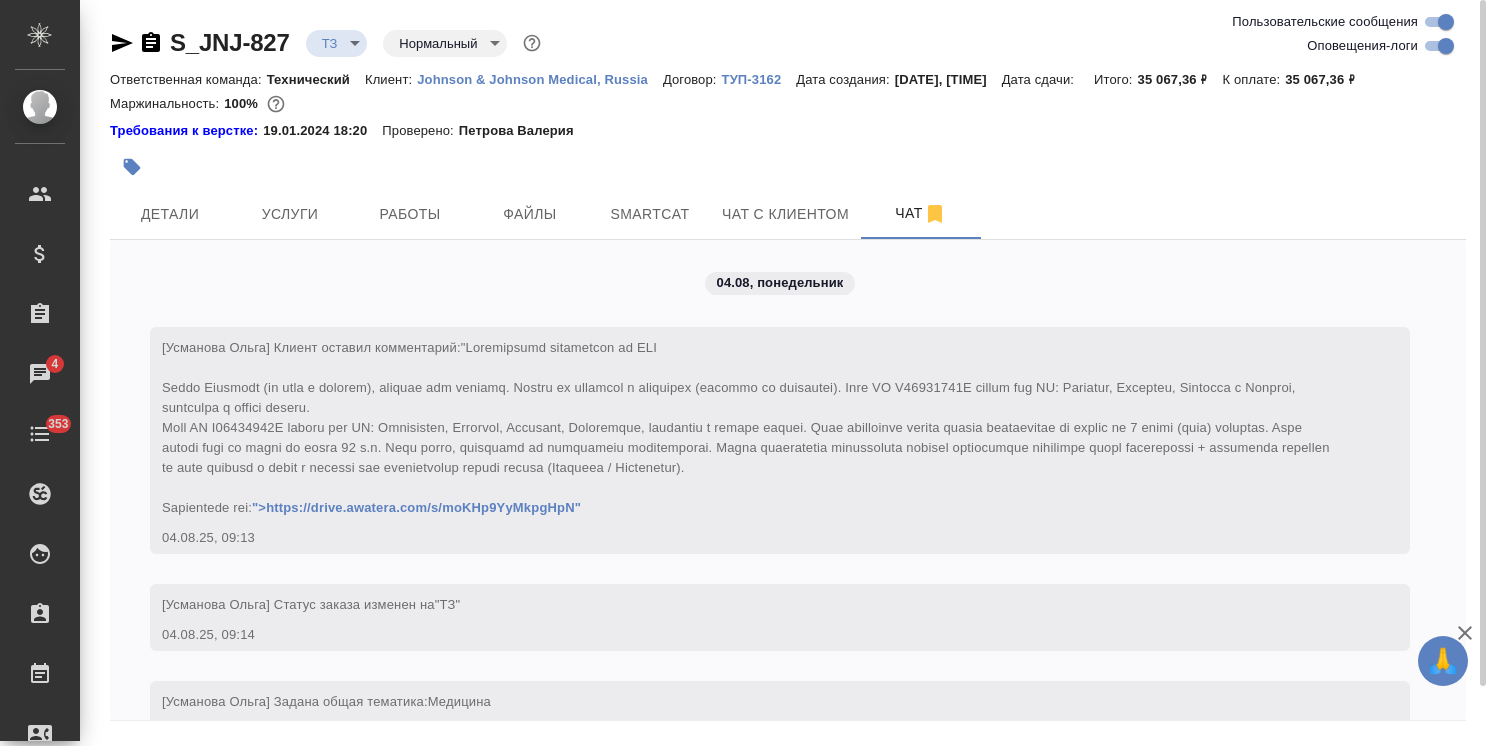 scroll, scrollTop: 0, scrollLeft: 0, axis: both 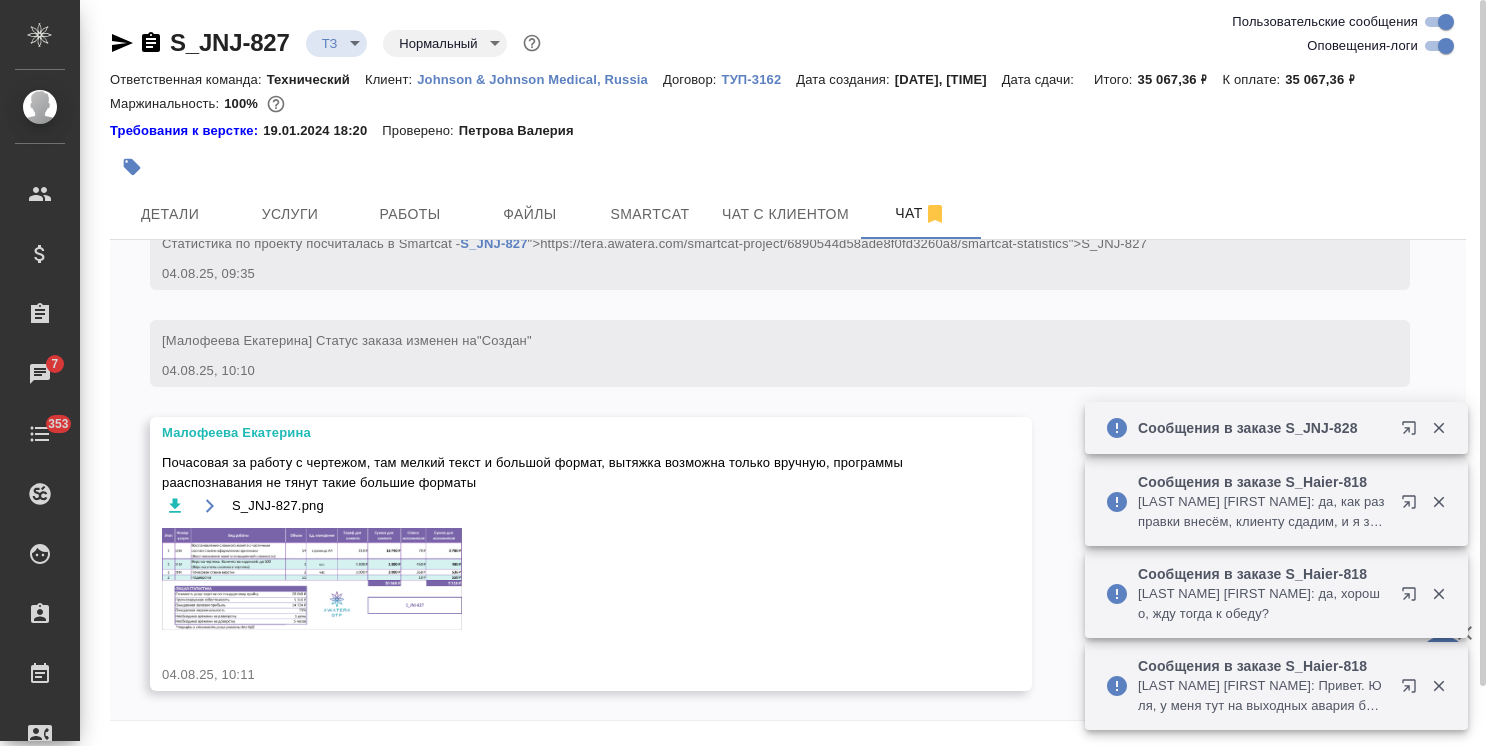 click at bounding box center (312, 579) 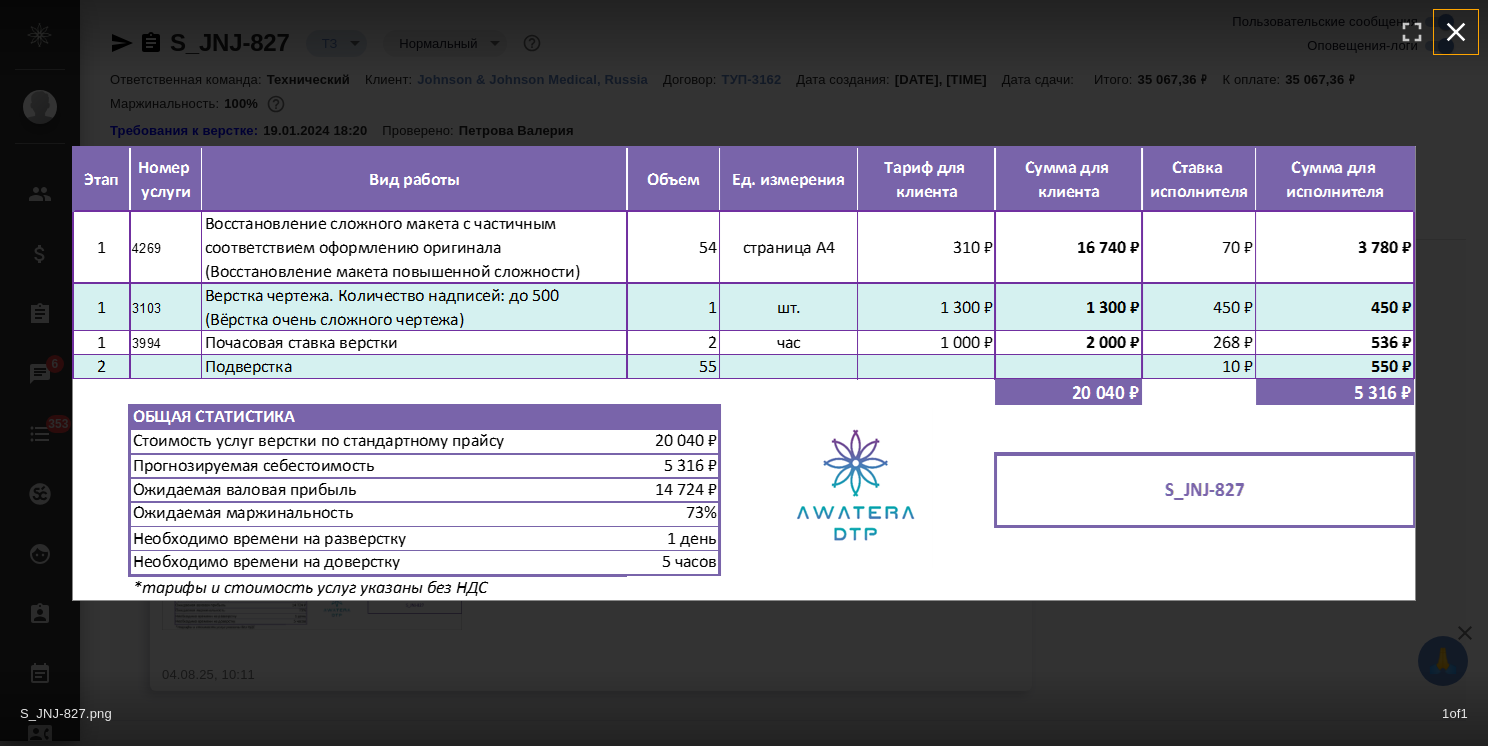 click 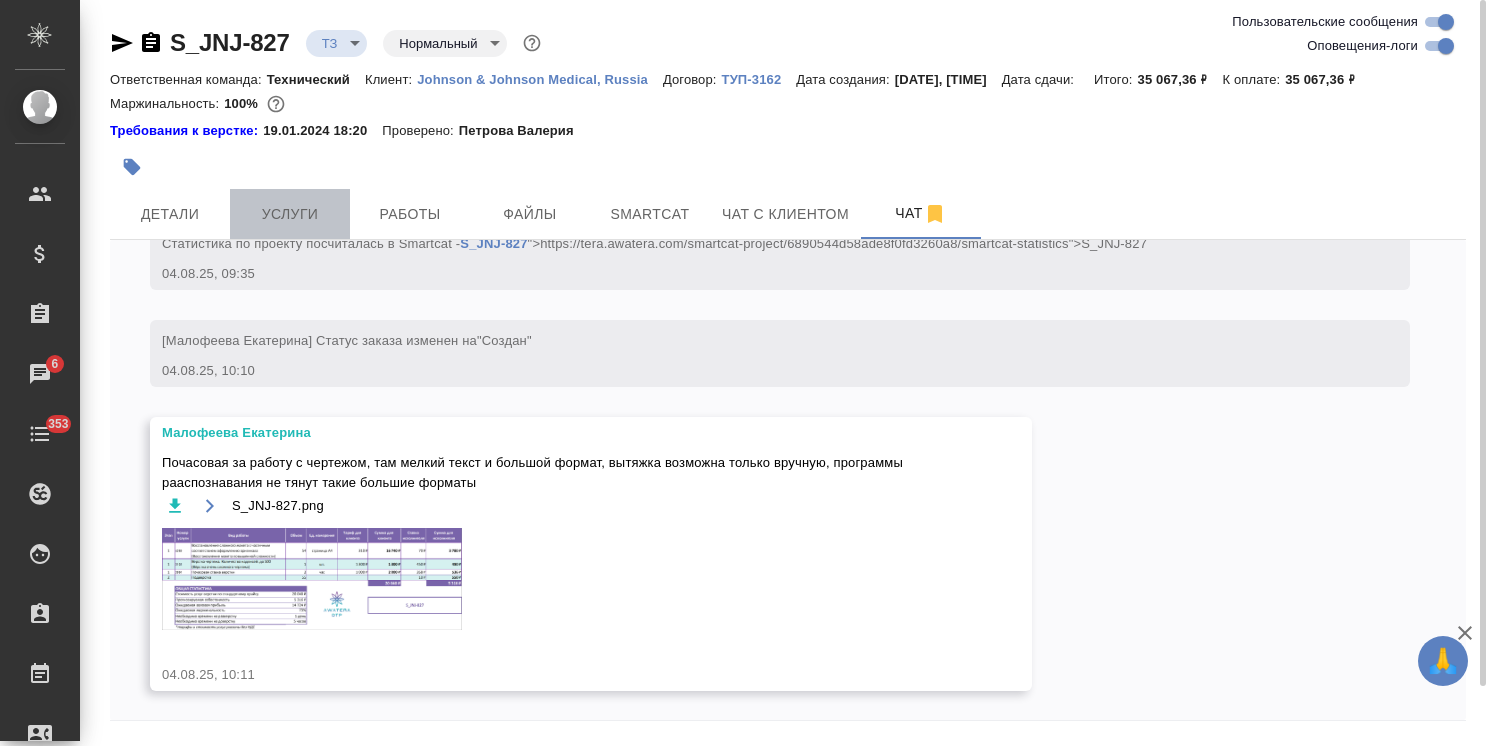 click on "Услуги" at bounding box center (290, 214) 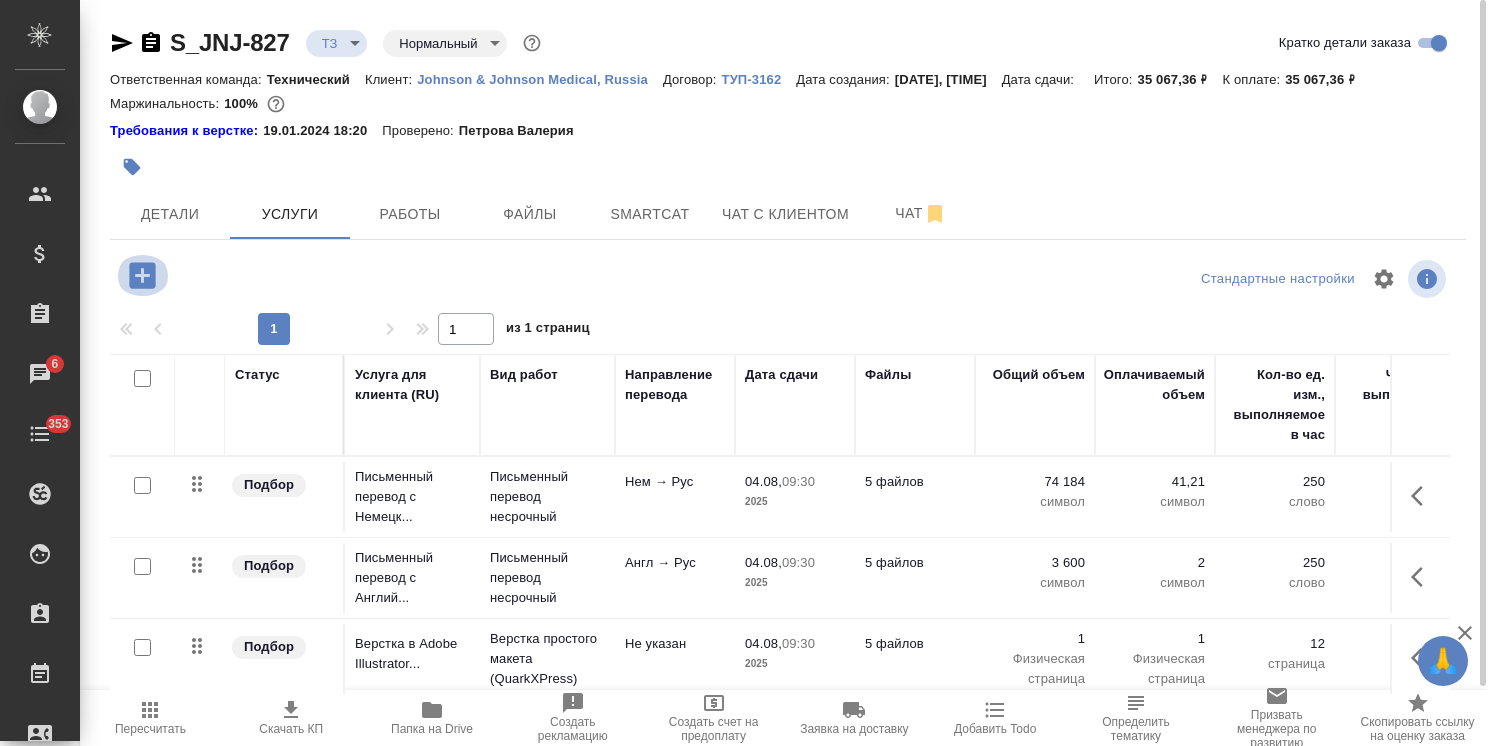 click 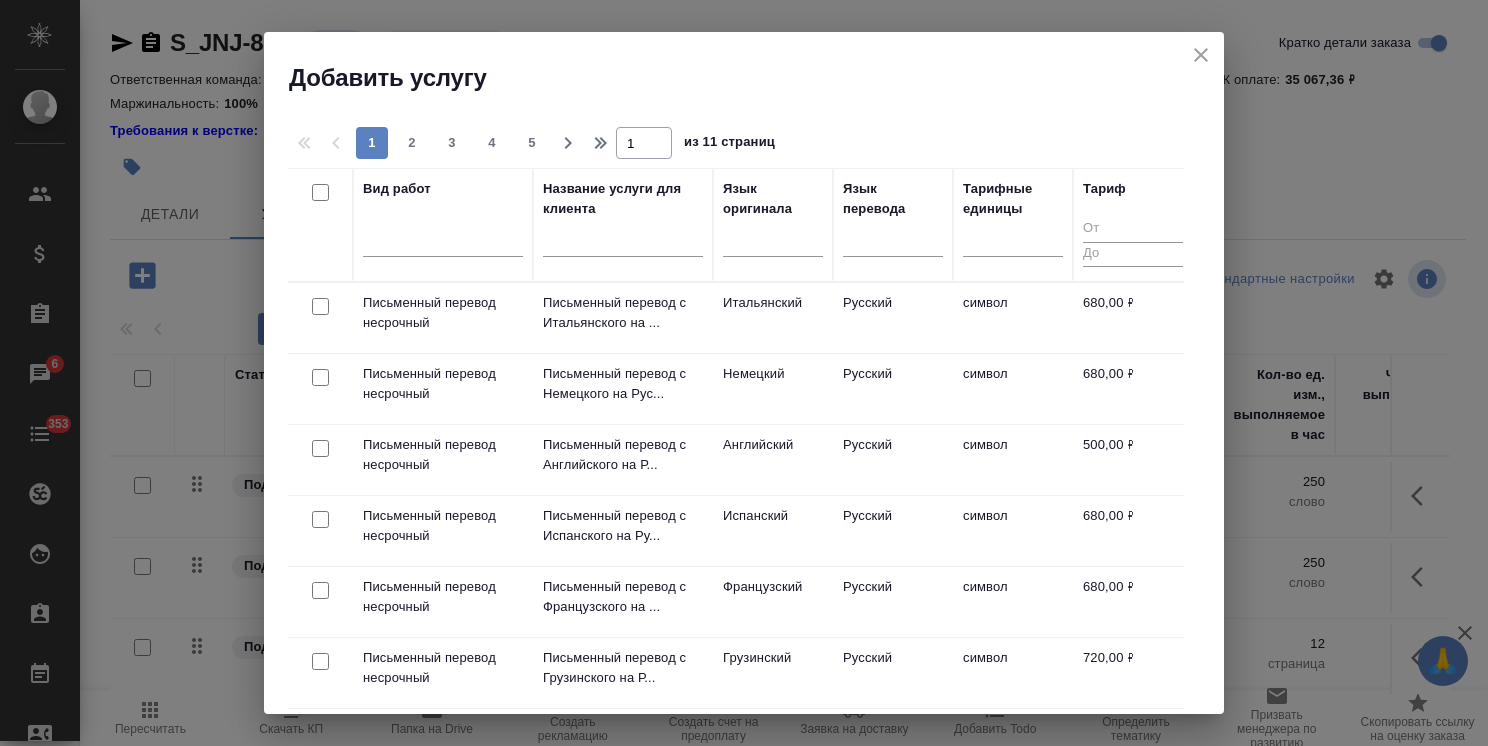 click at bounding box center (623, 244) 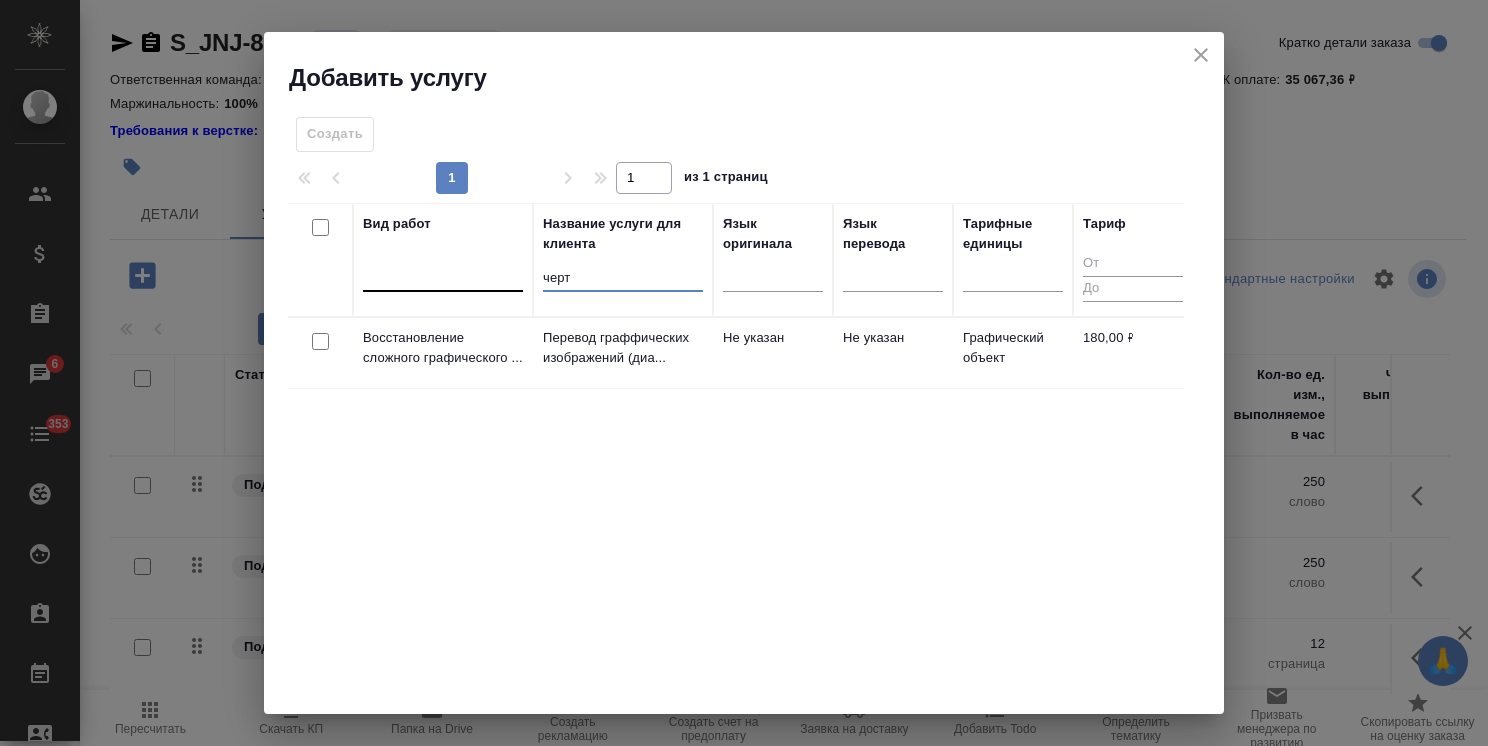 drag, startPoint x: 612, startPoint y: 282, endPoint x: 482, endPoint y: 282, distance: 130 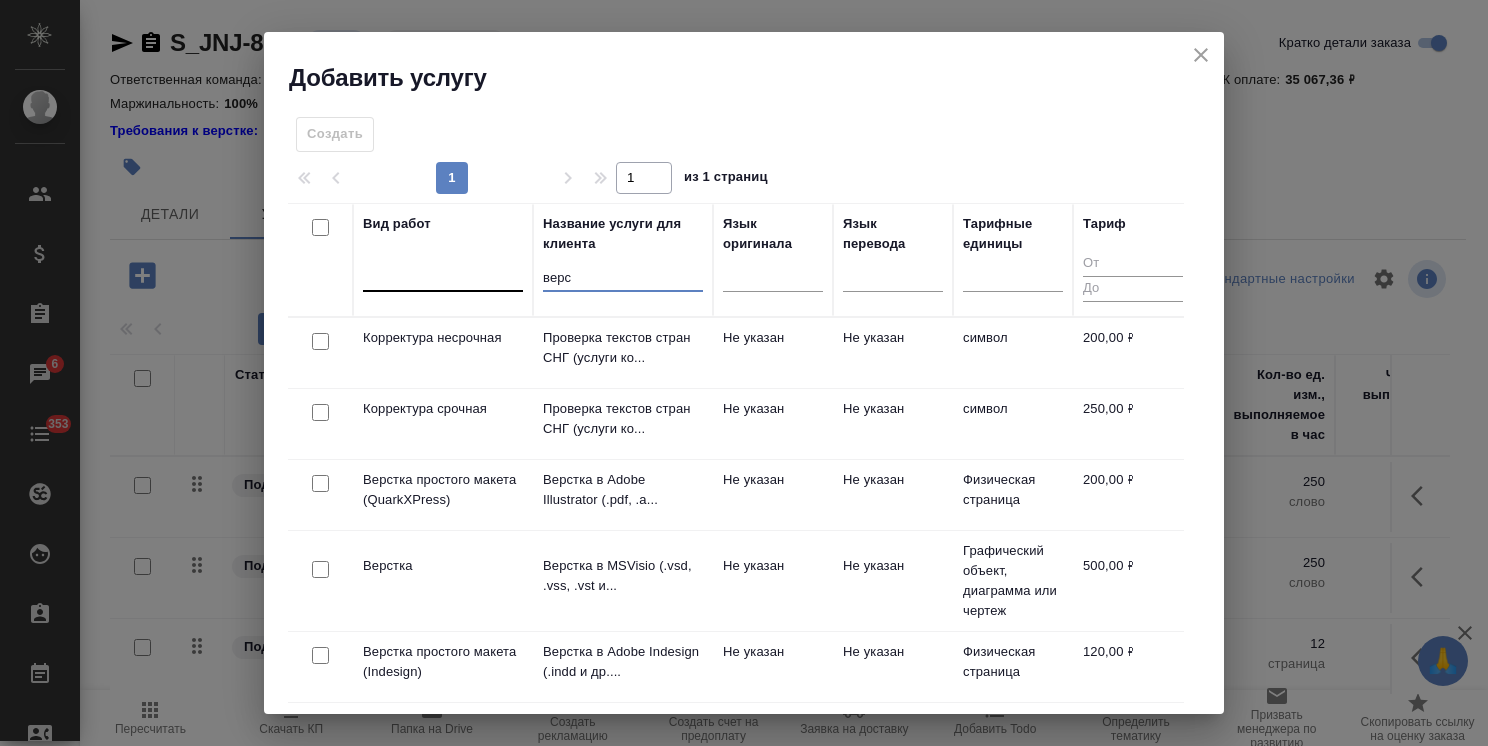 type on "верст" 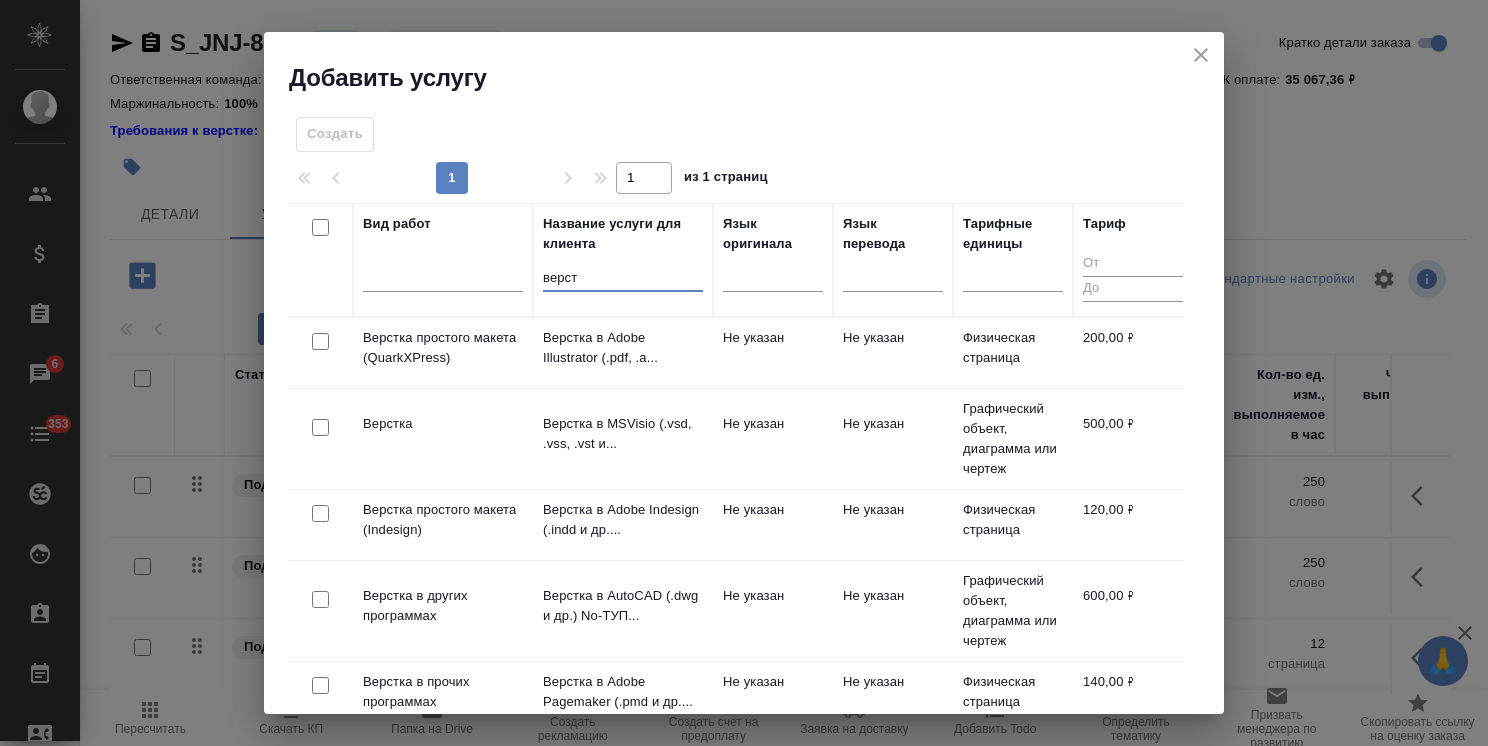 click at bounding box center (1201, 55) 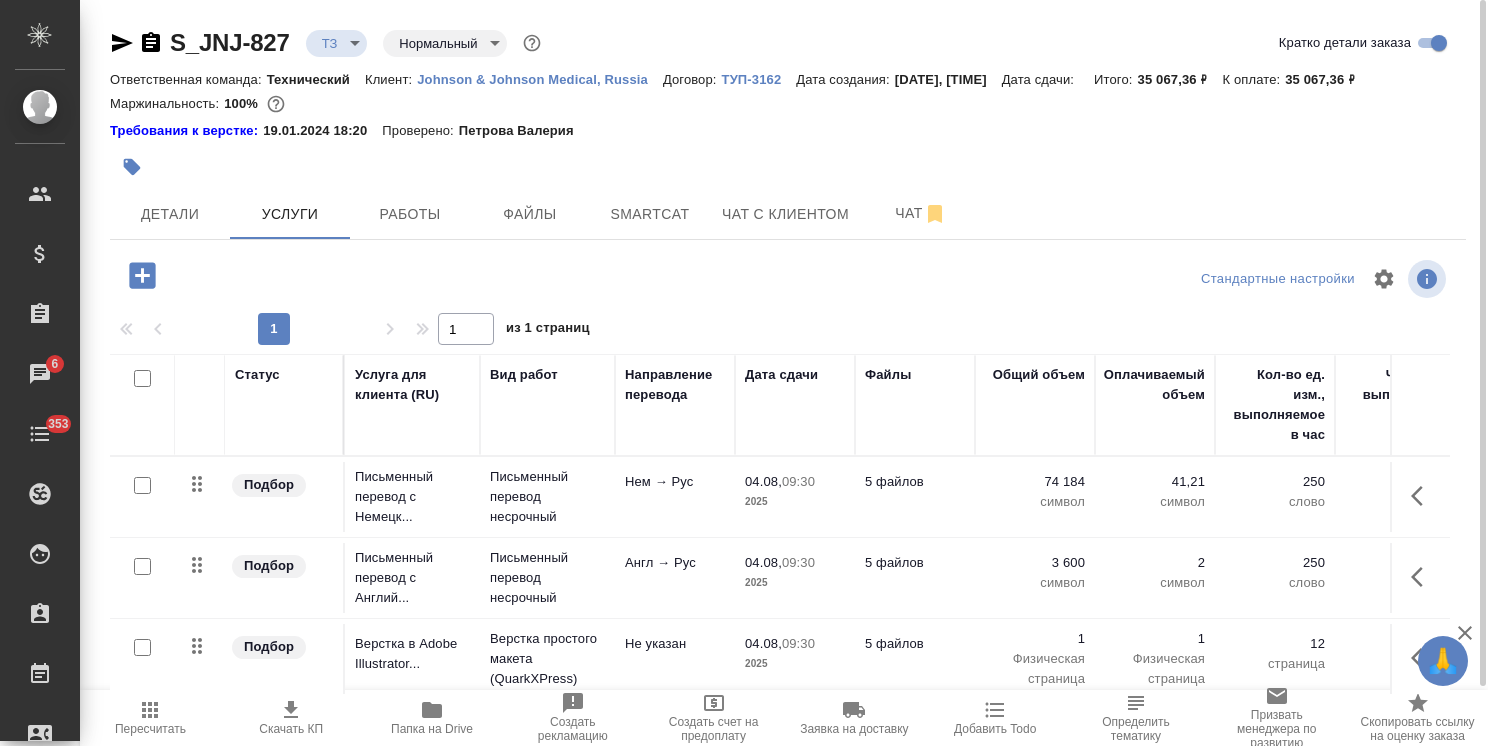 click 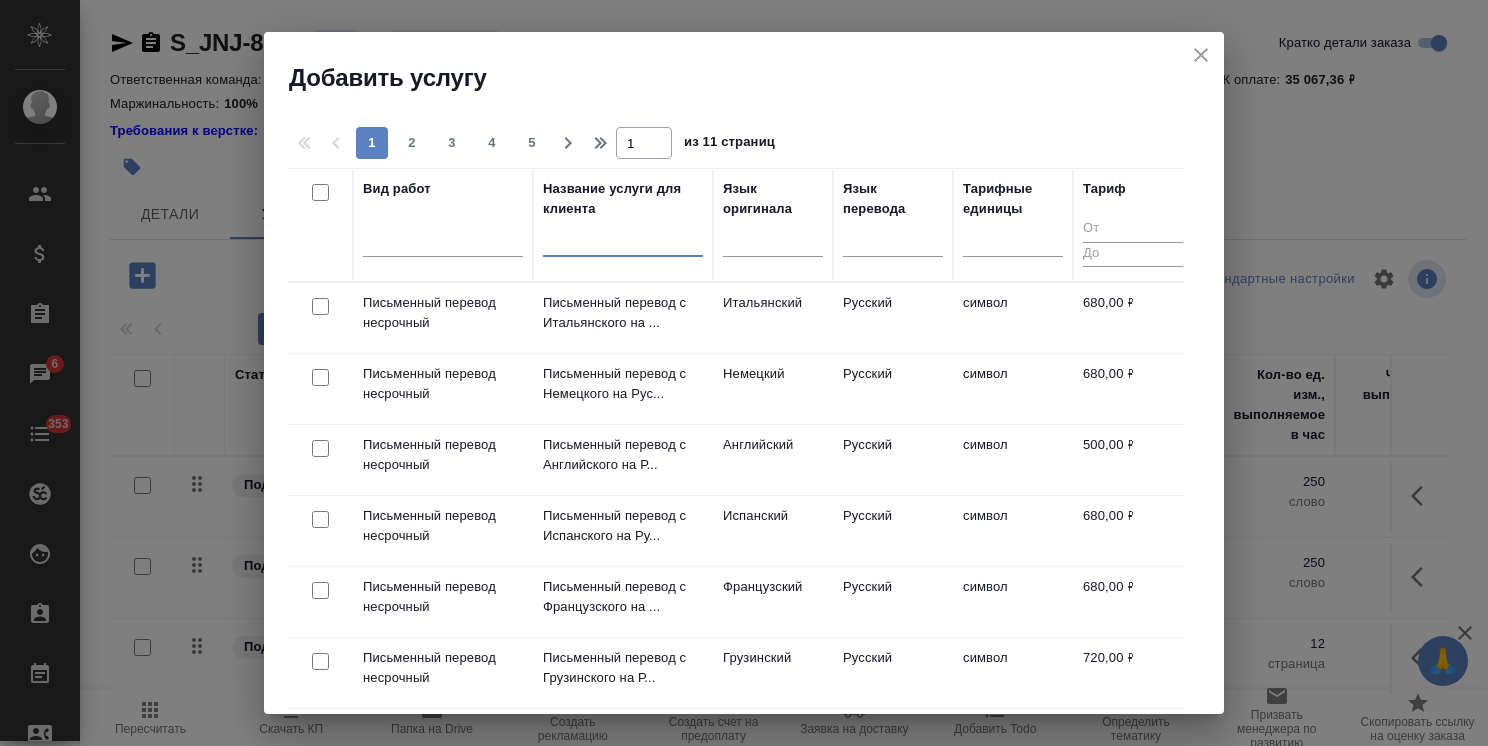 click at bounding box center [623, 244] 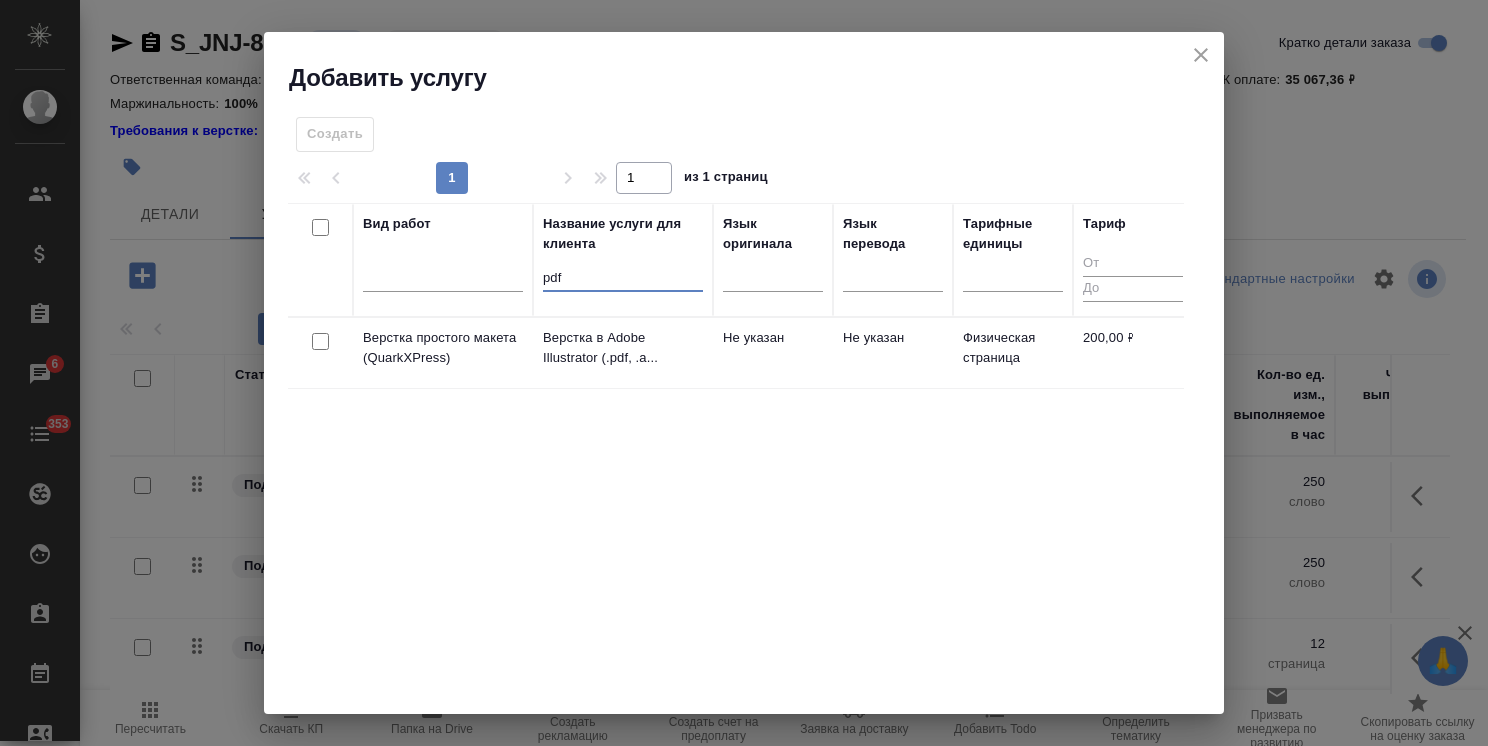 type on "pdf" 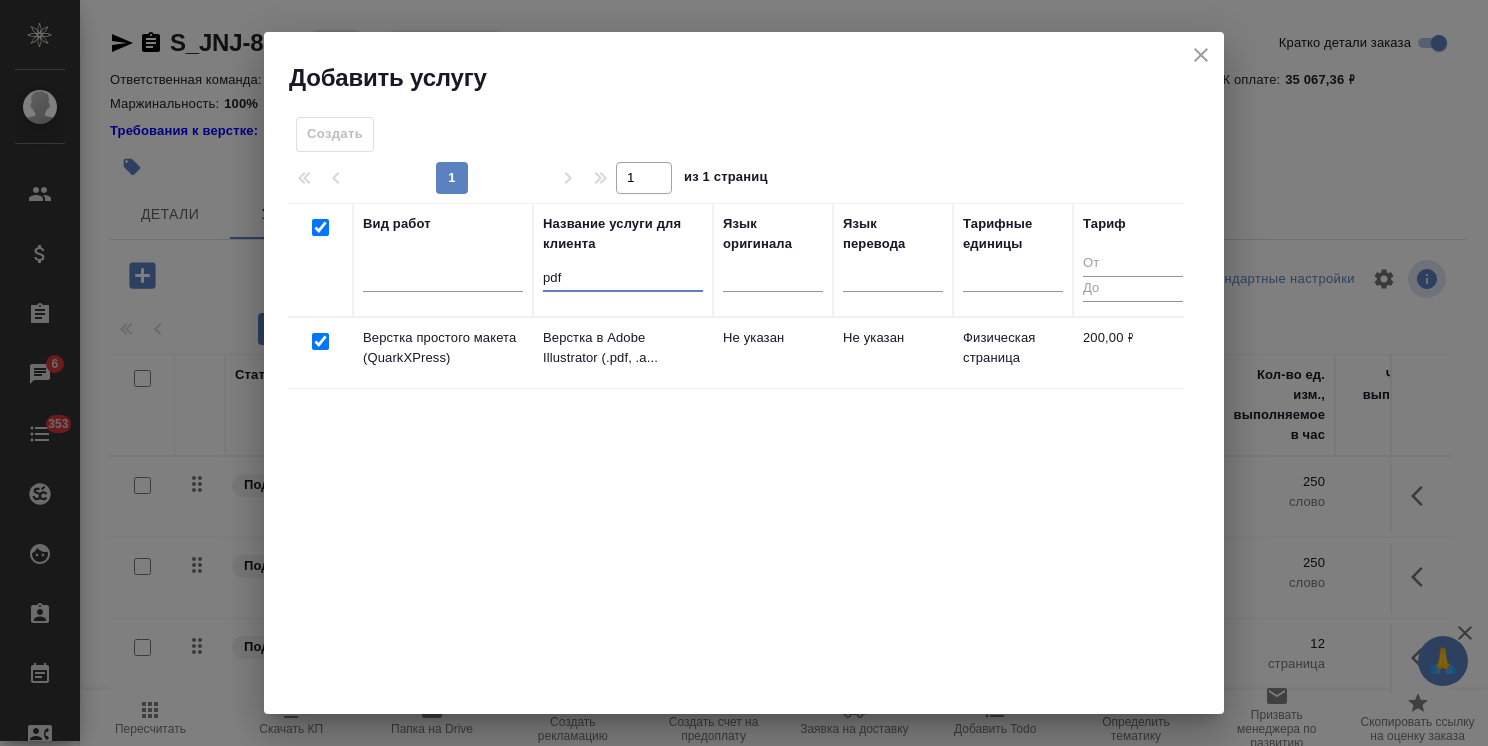 checkbox on "true" 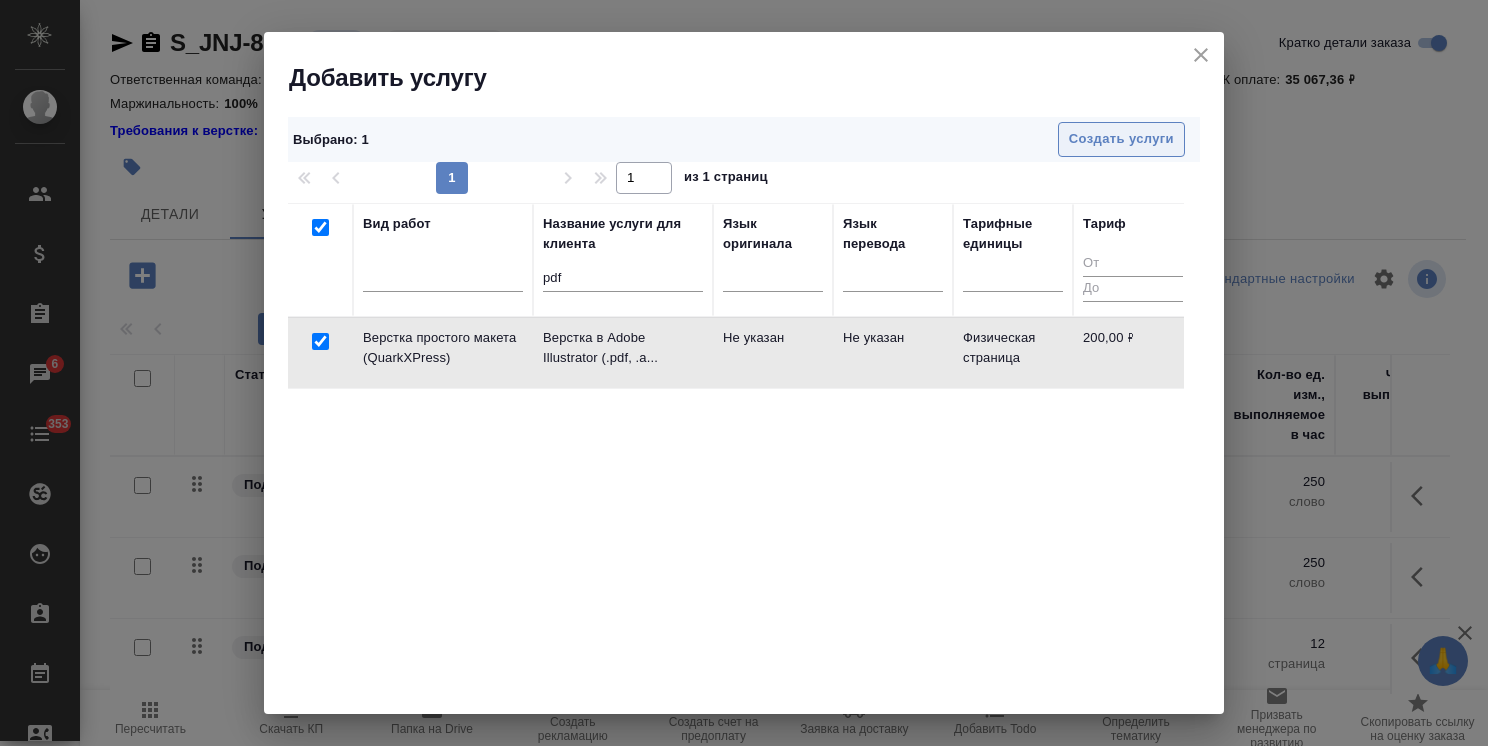 click on "Создать услуги" at bounding box center [1121, 139] 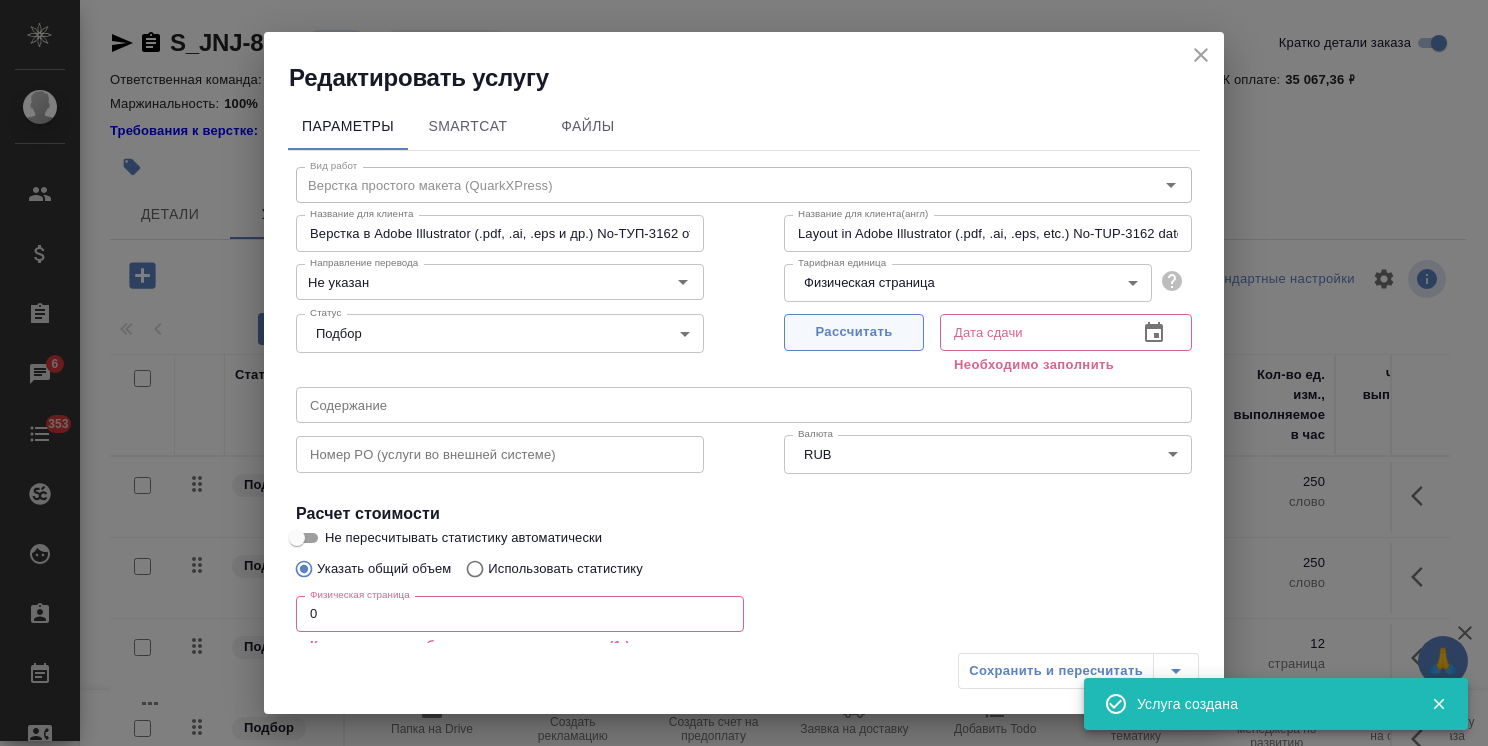 click on "Рассчитать" at bounding box center [854, 332] 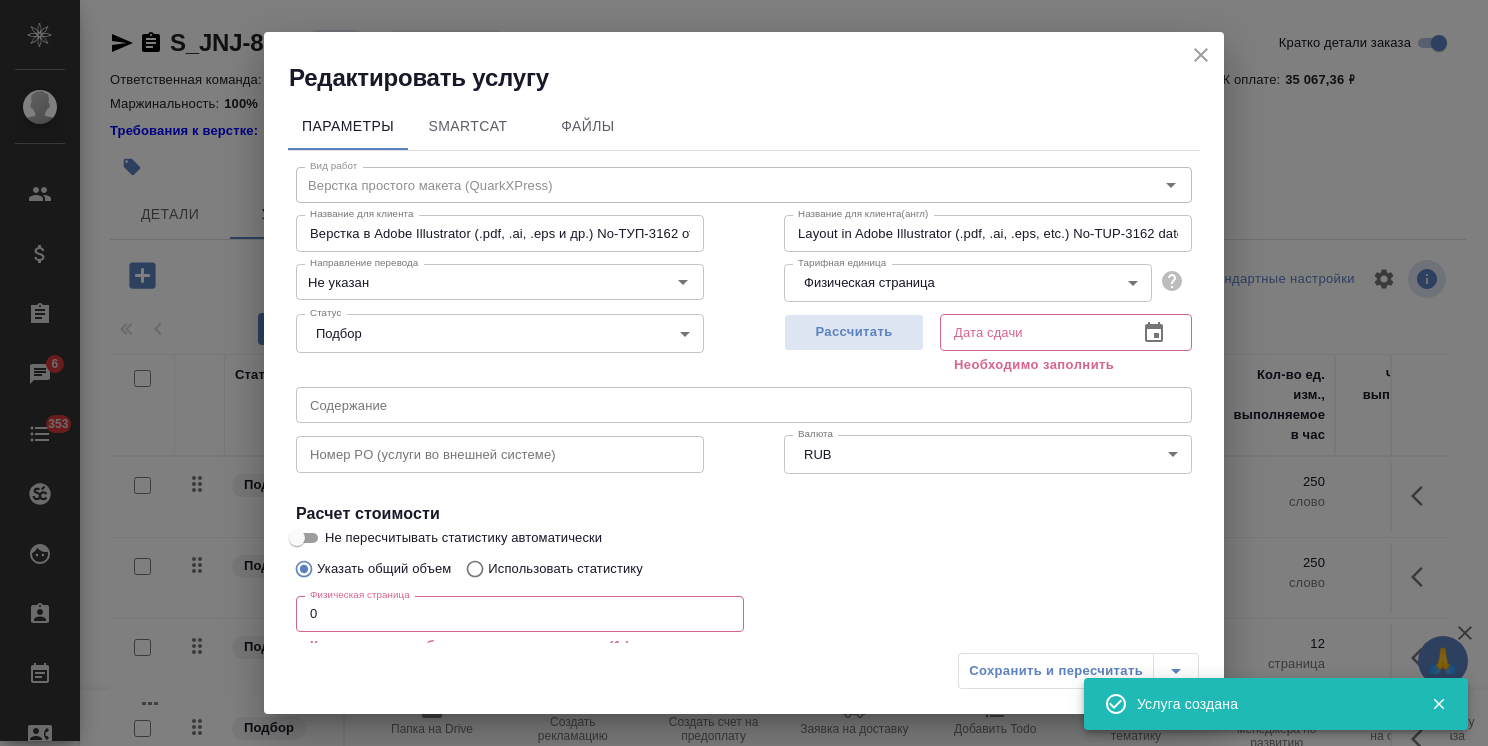 type on "04.08.2025 10:15" 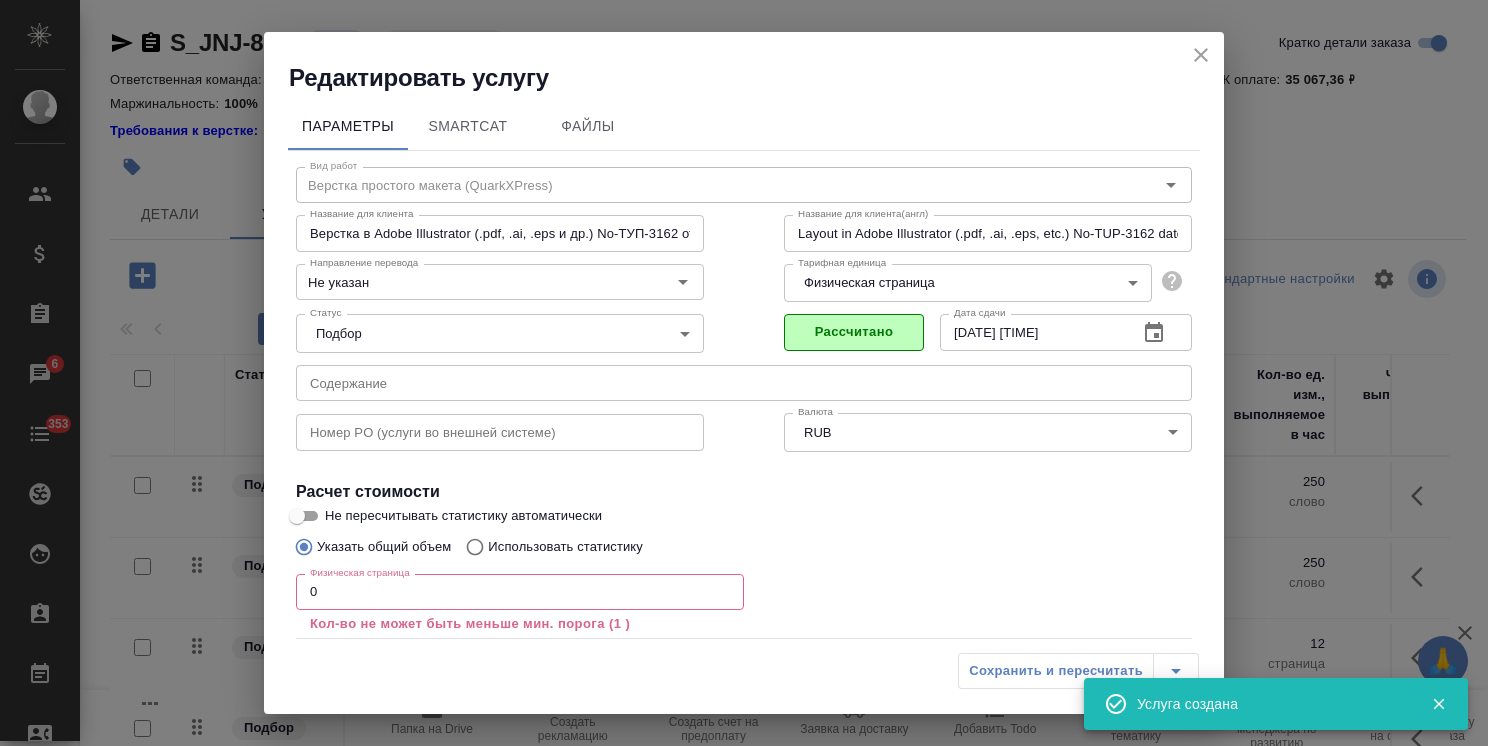 drag, startPoint x: 358, startPoint y: 596, endPoint x: 312, endPoint y: 586, distance: 47.07441 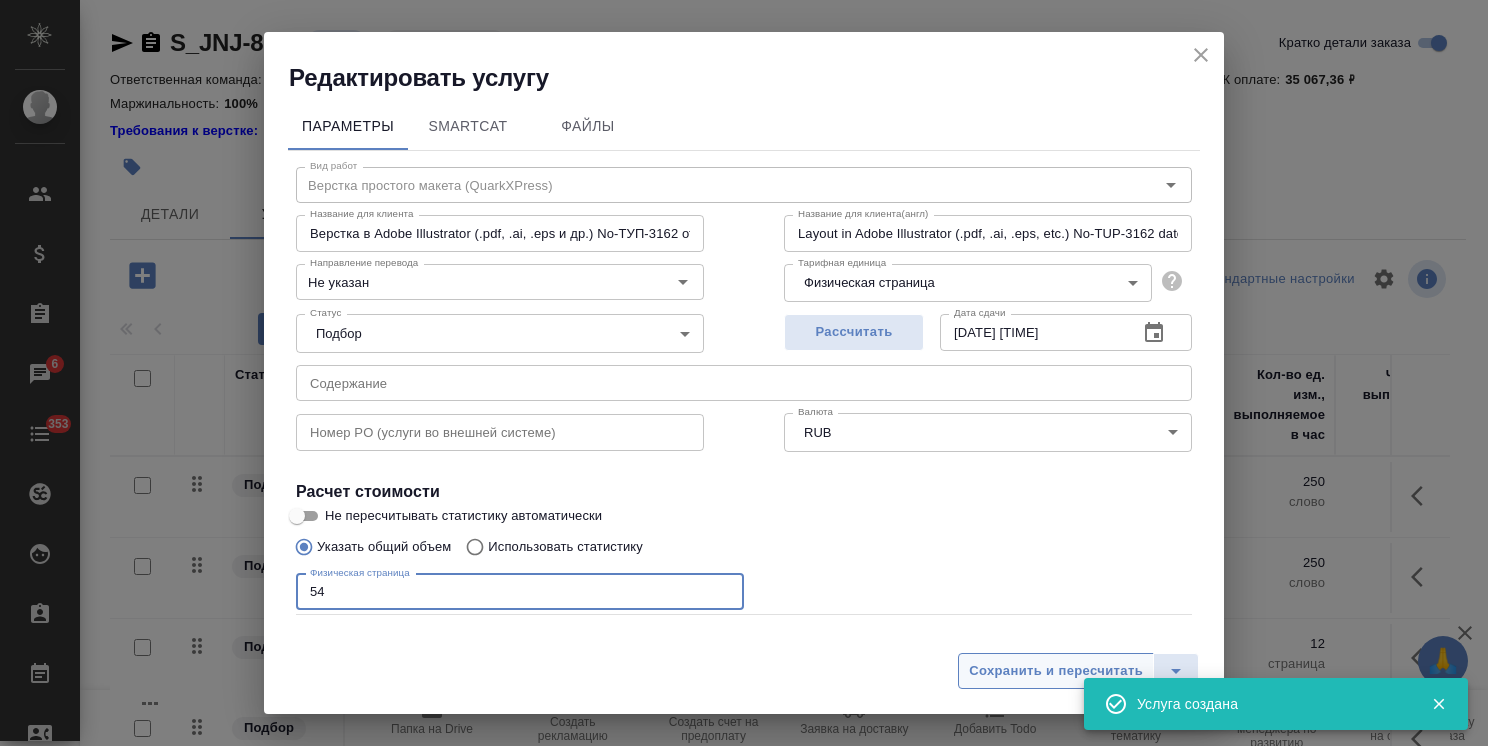 type on "54" 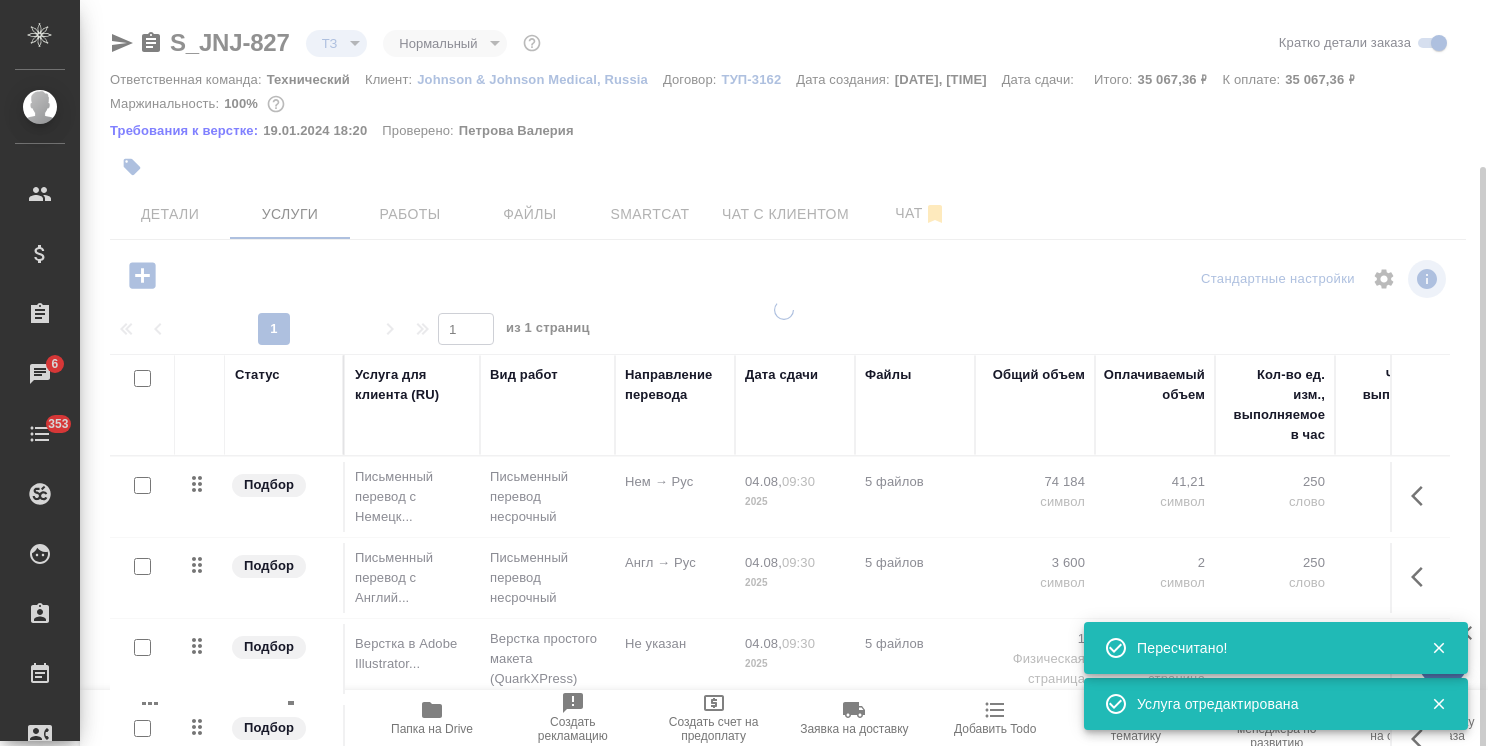 scroll, scrollTop: 88, scrollLeft: 0, axis: vertical 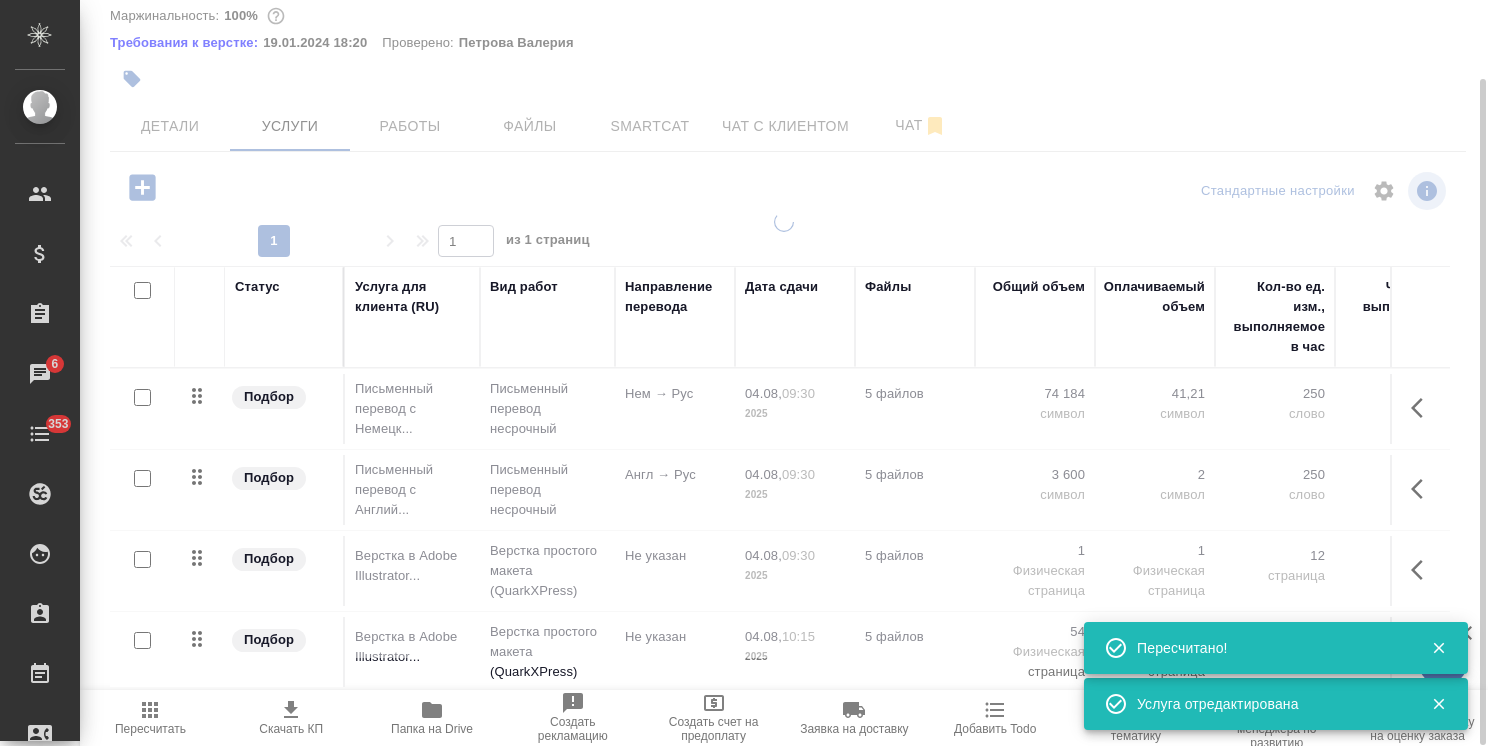 type on "new" 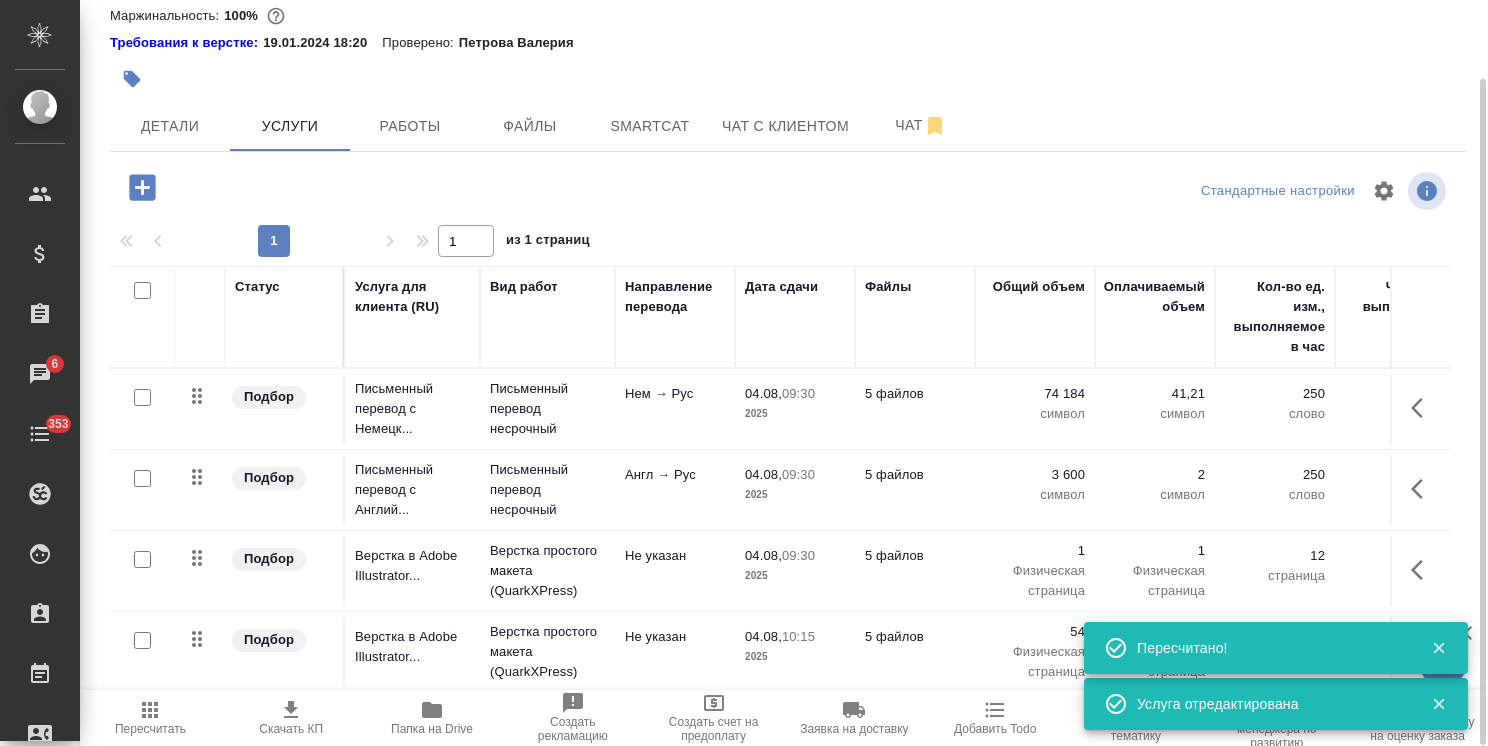 scroll, scrollTop: 10, scrollLeft: 0, axis: vertical 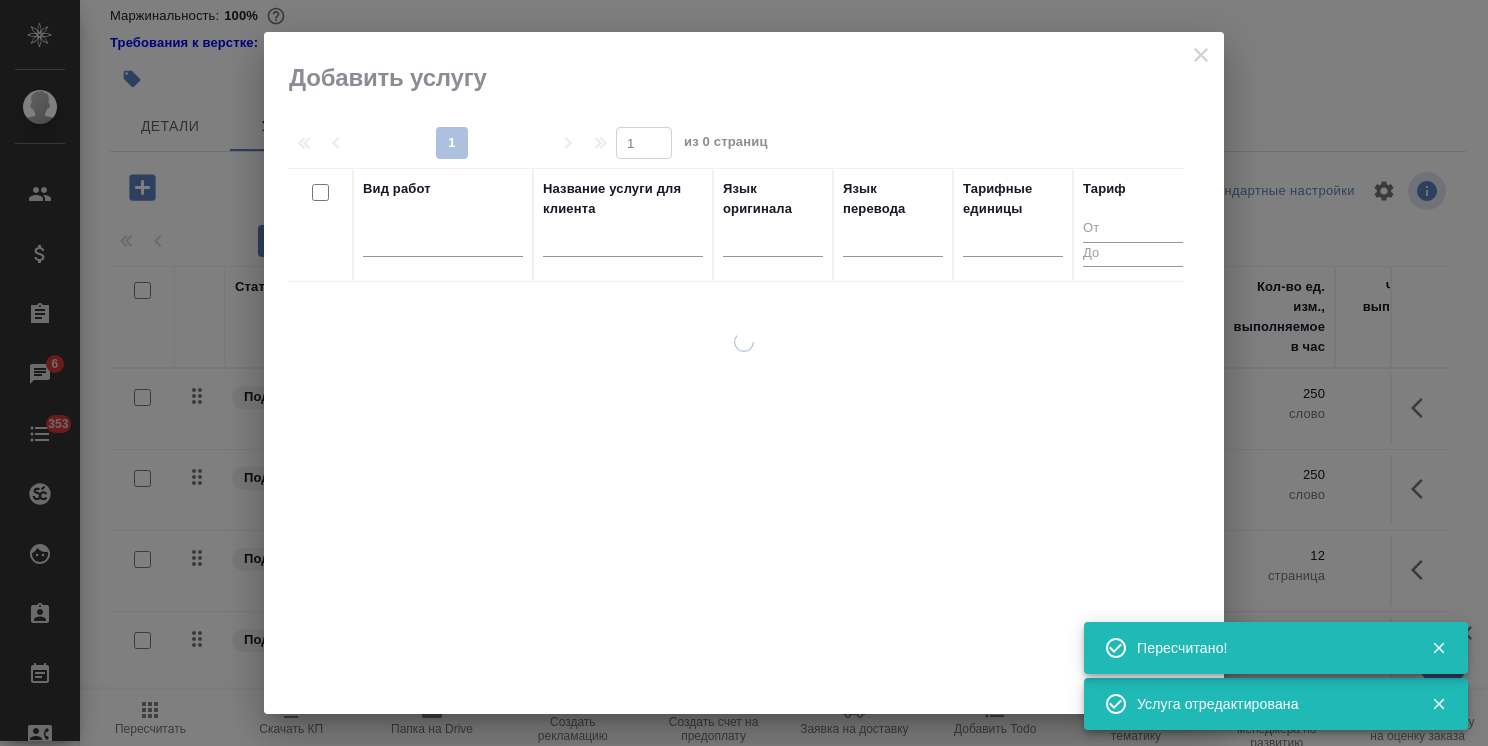 click at bounding box center [623, 244] 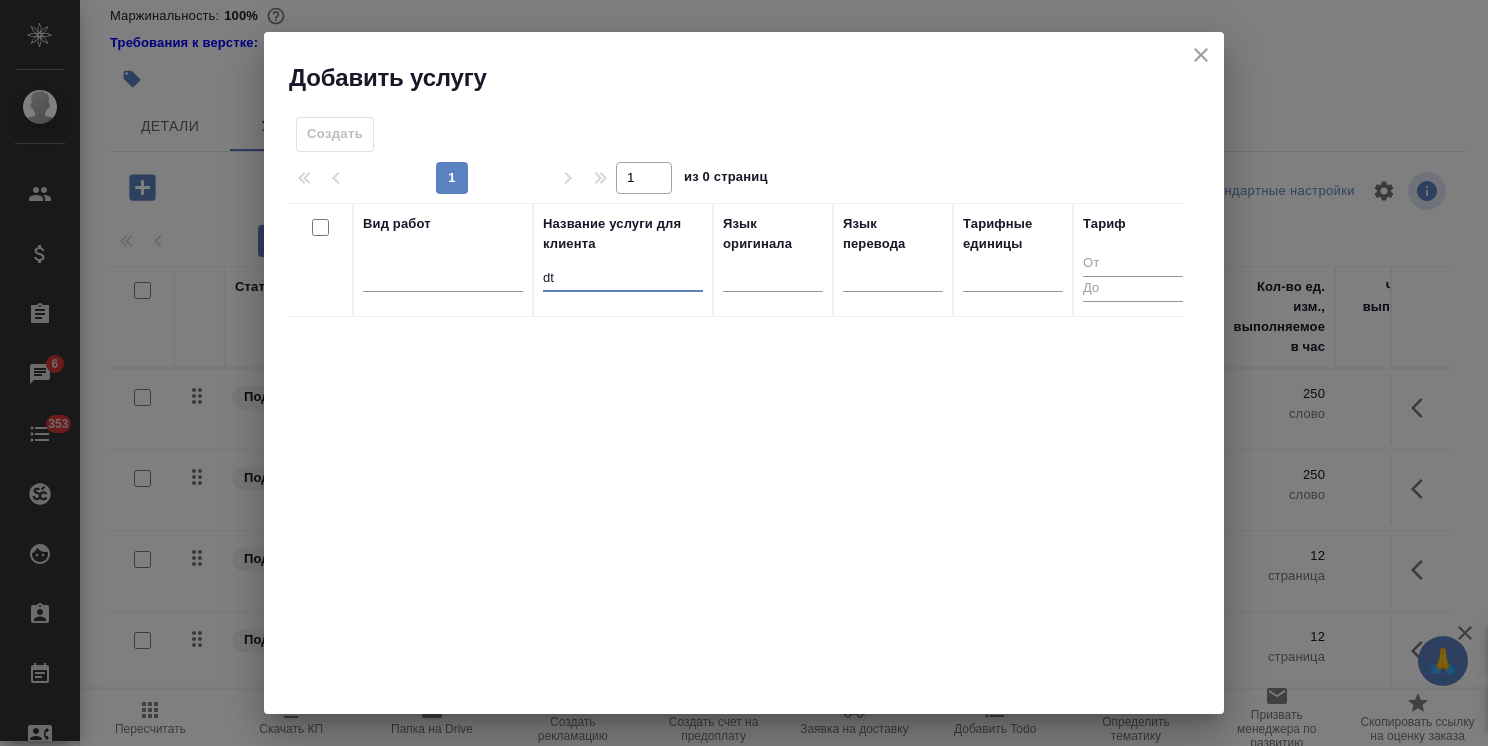type on "d" 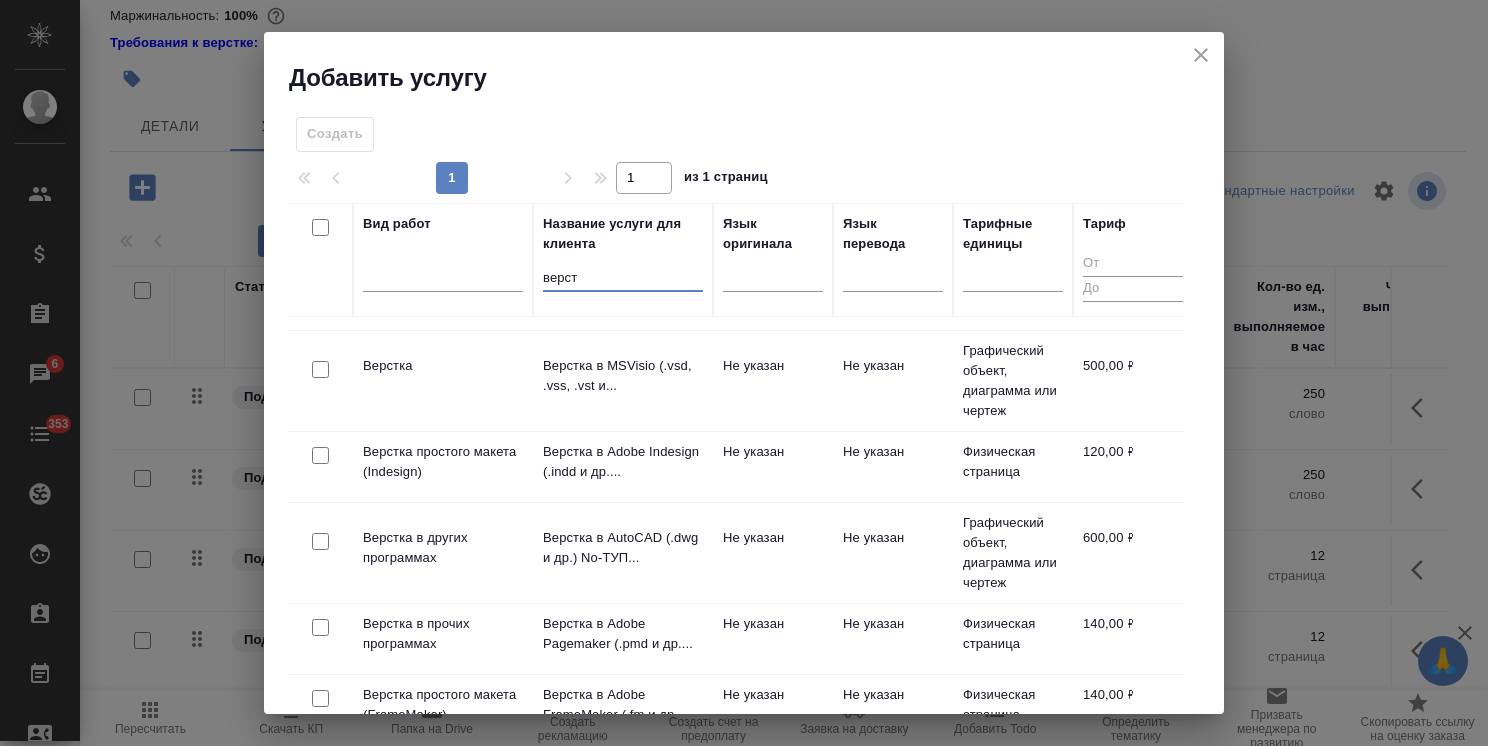 scroll, scrollTop: 84, scrollLeft: 0, axis: vertical 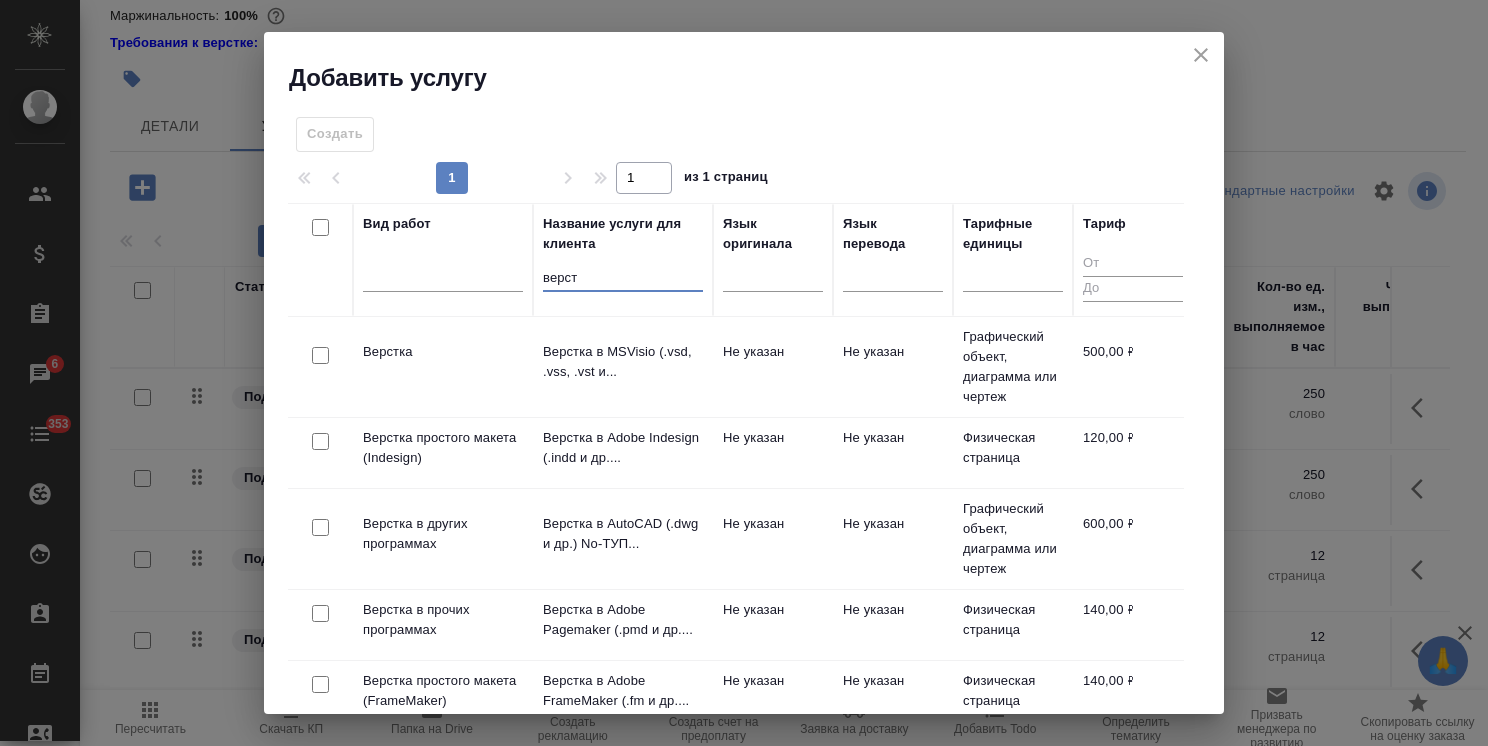 type on "верст" 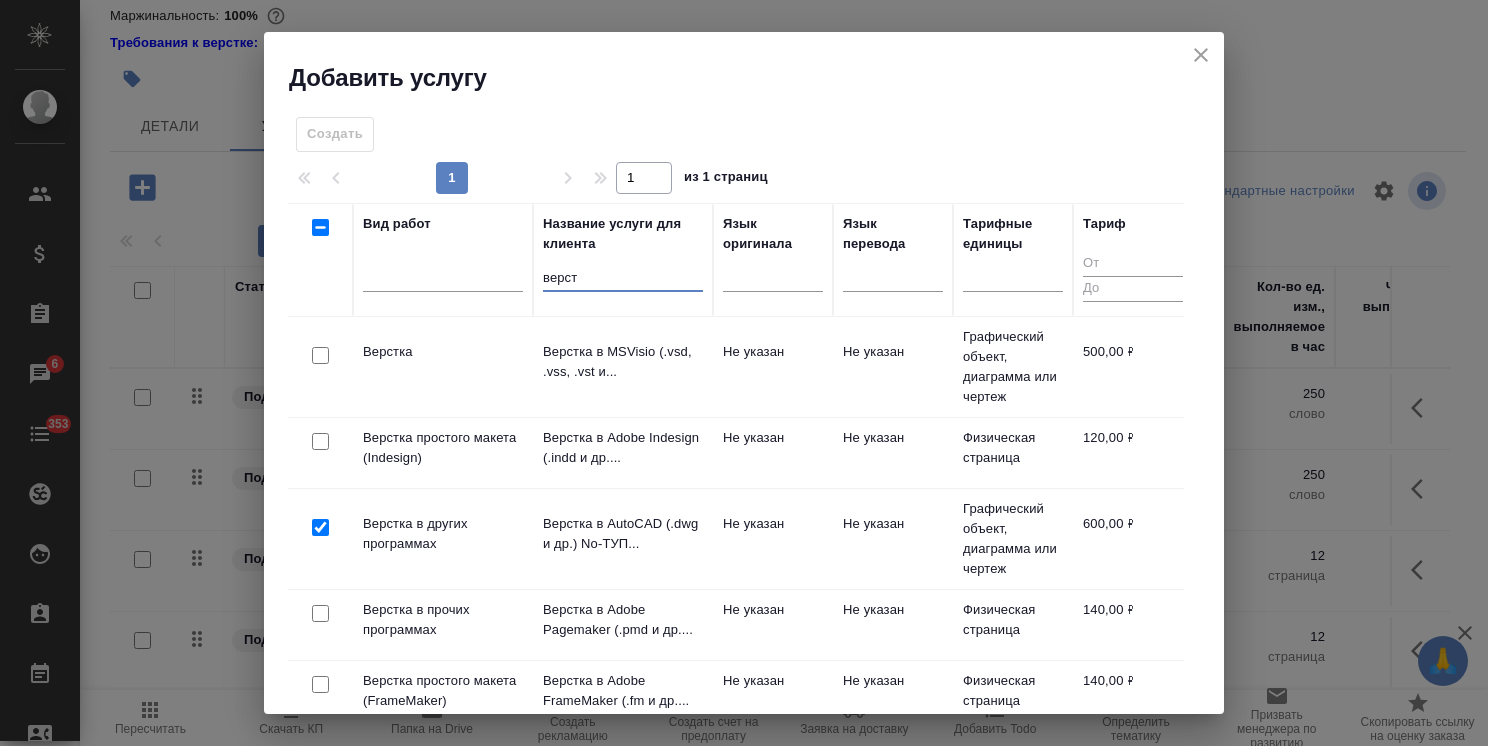 checkbox on "true" 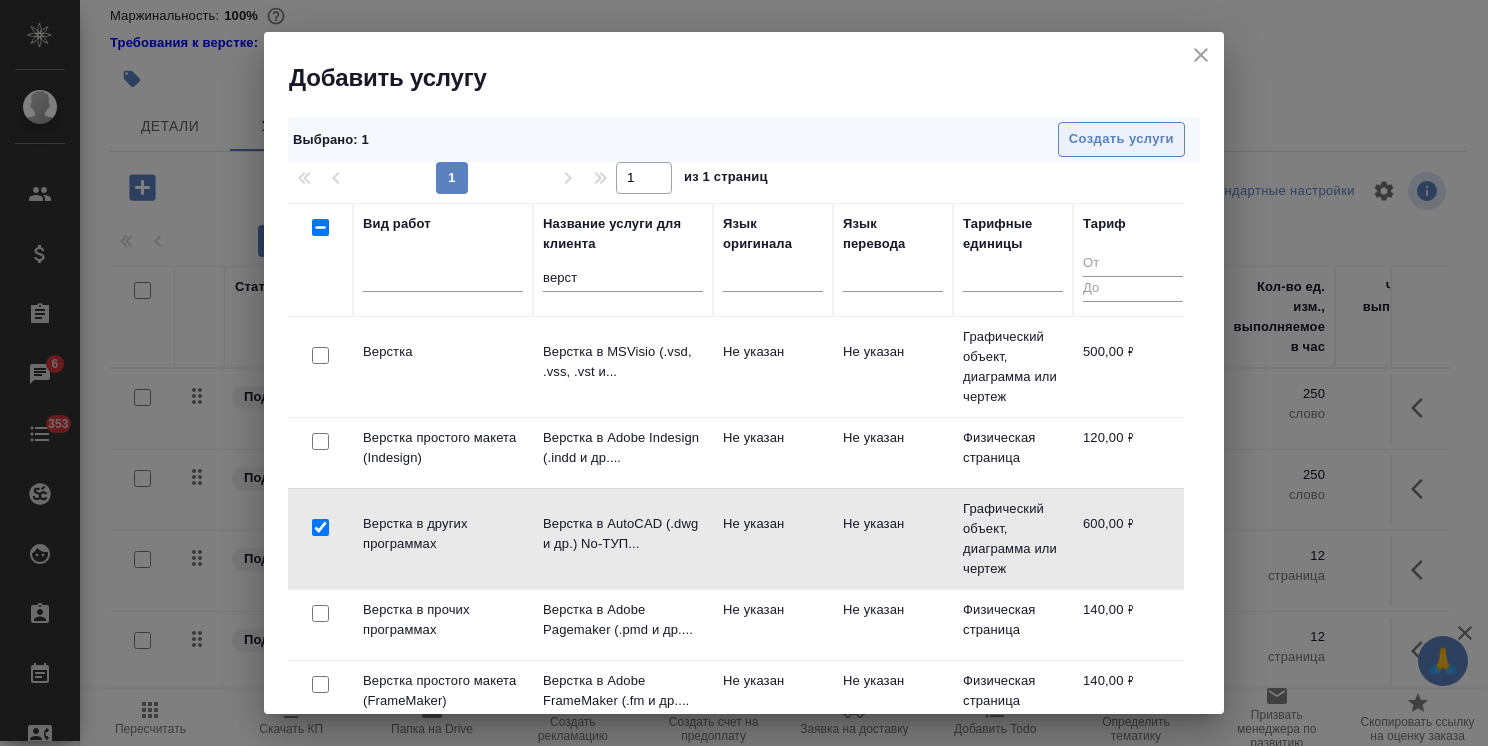 click on "Создать услуги" at bounding box center [1121, 139] 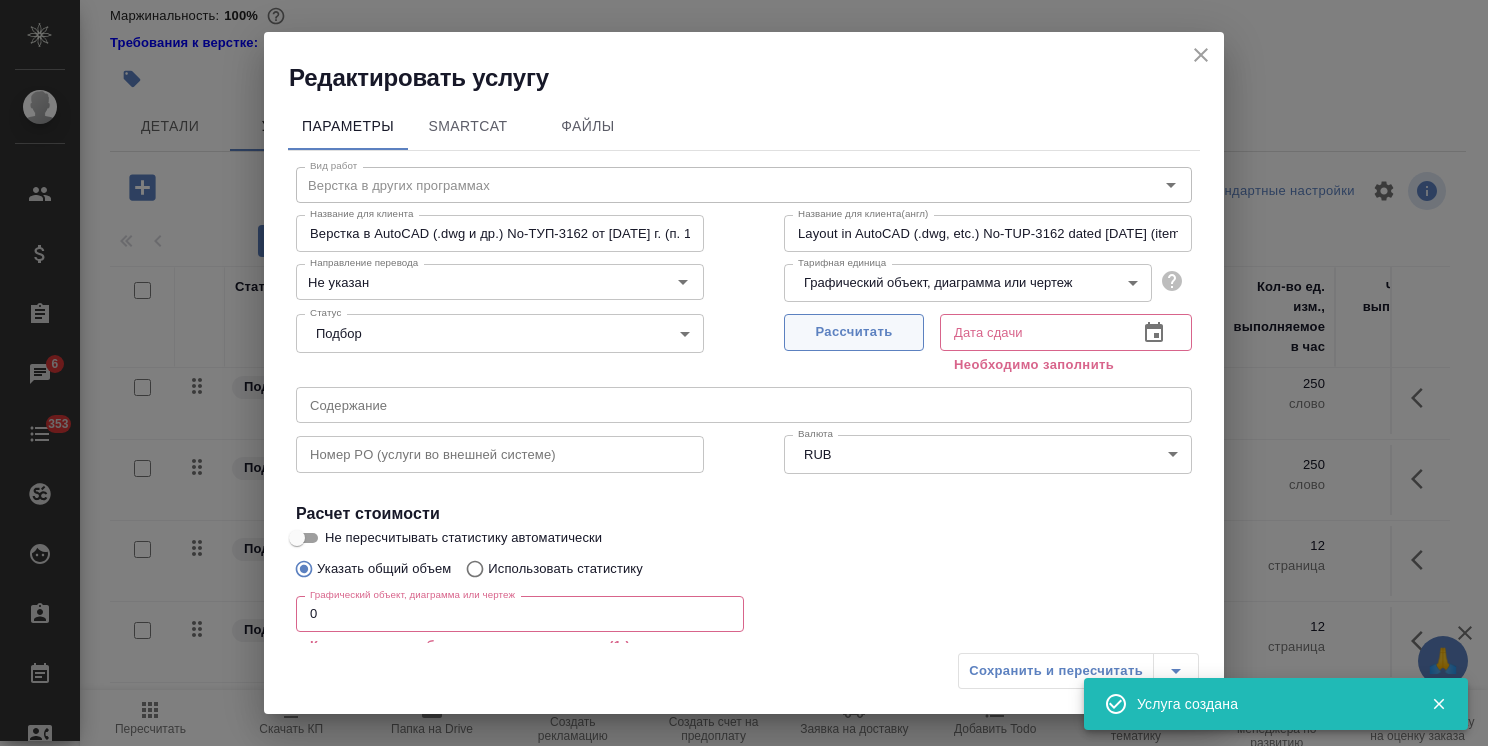 click on "Рассчитать" at bounding box center (854, 332) 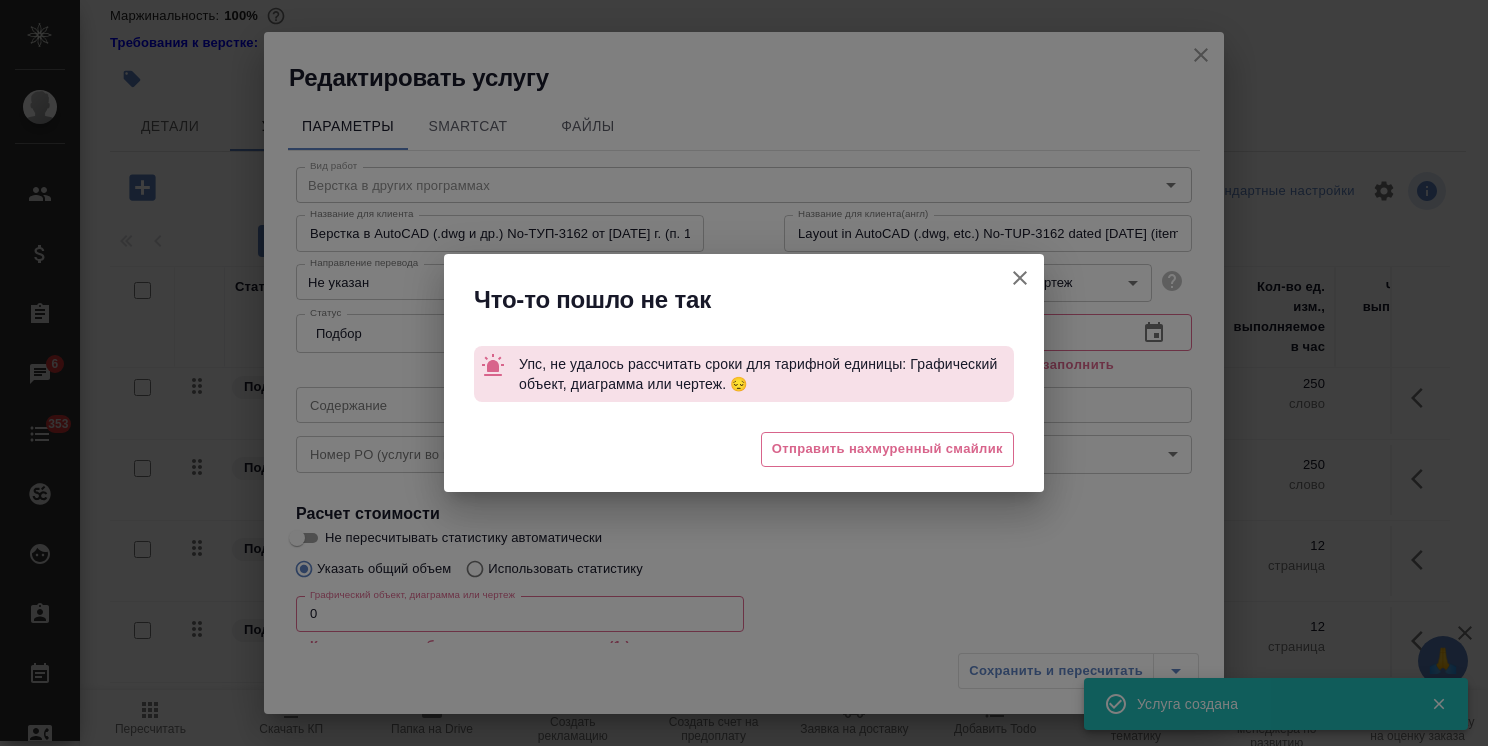 type on "04.08.2025 10:15" 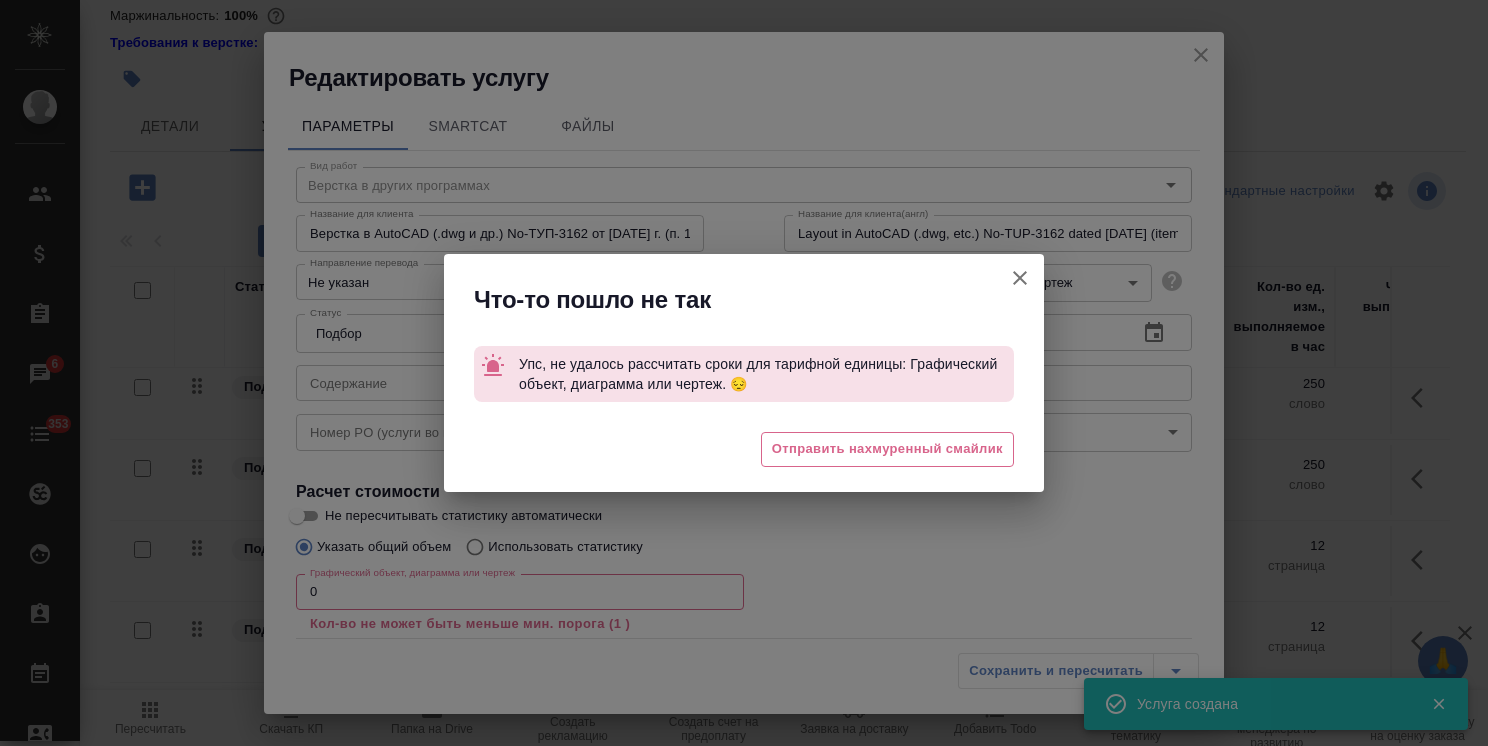 click on "Не пересчитывать статистику автоматически" at bounding box center (1020, 278) 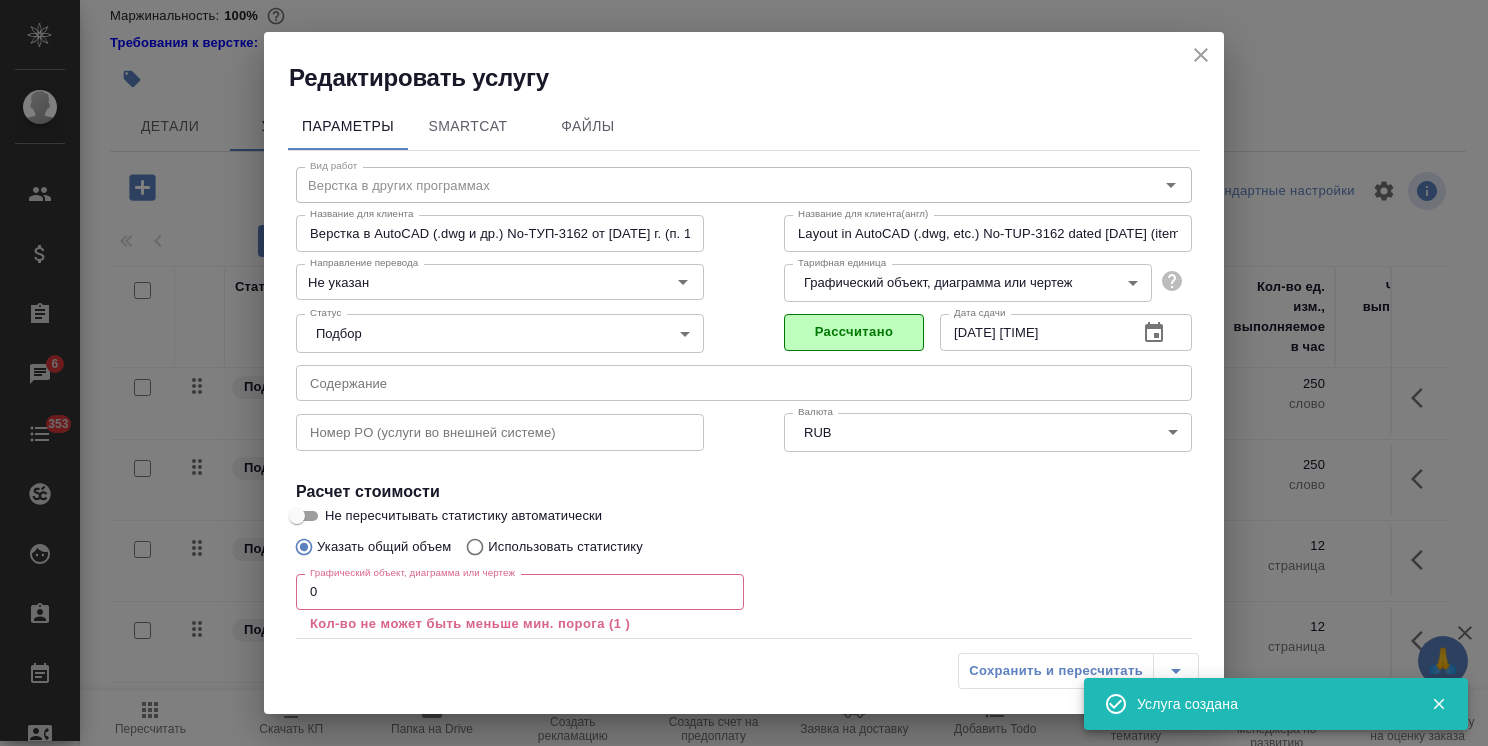 drag, startPoint x: 357, startPoint y: 585, endPoint x: 291, endPoint y: 581, distance: 66.1211 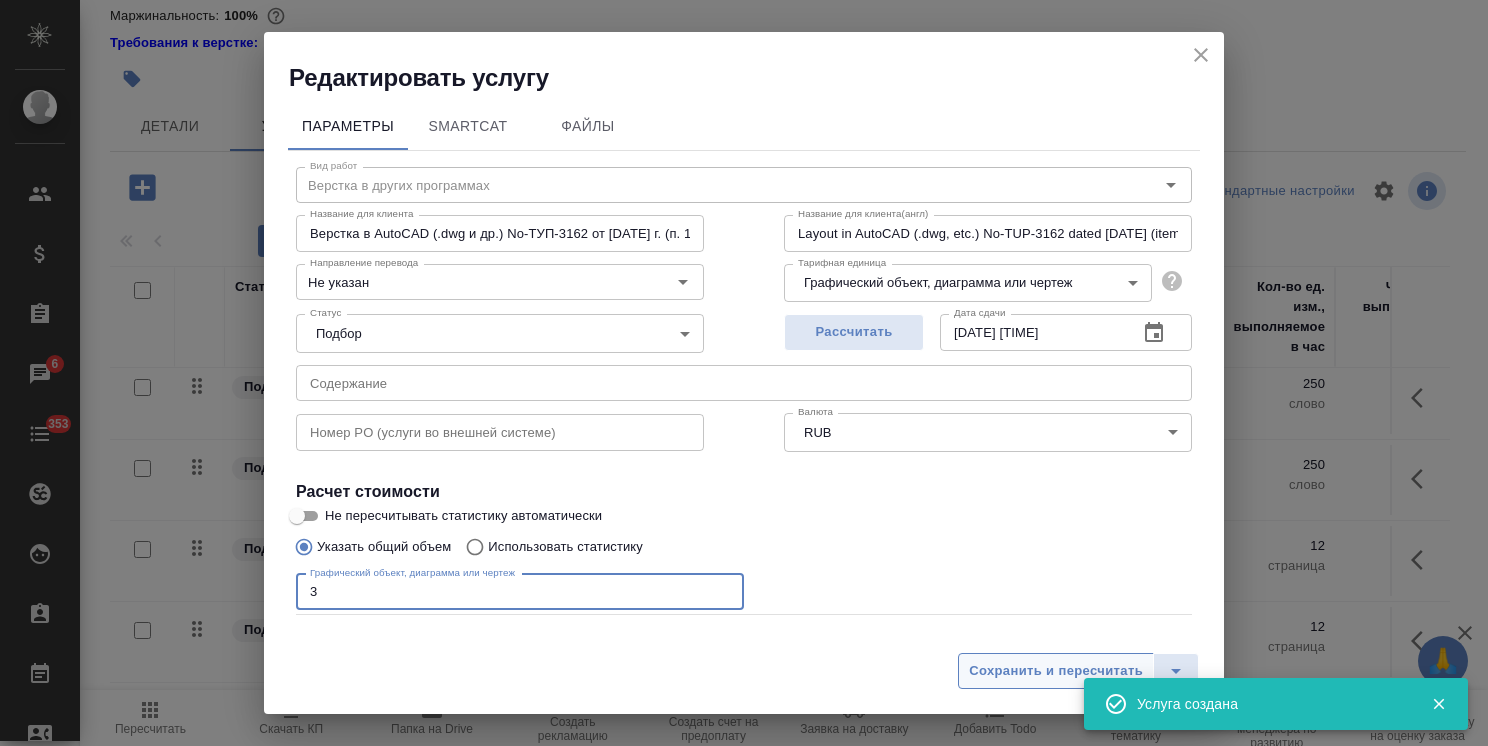 type on "3" 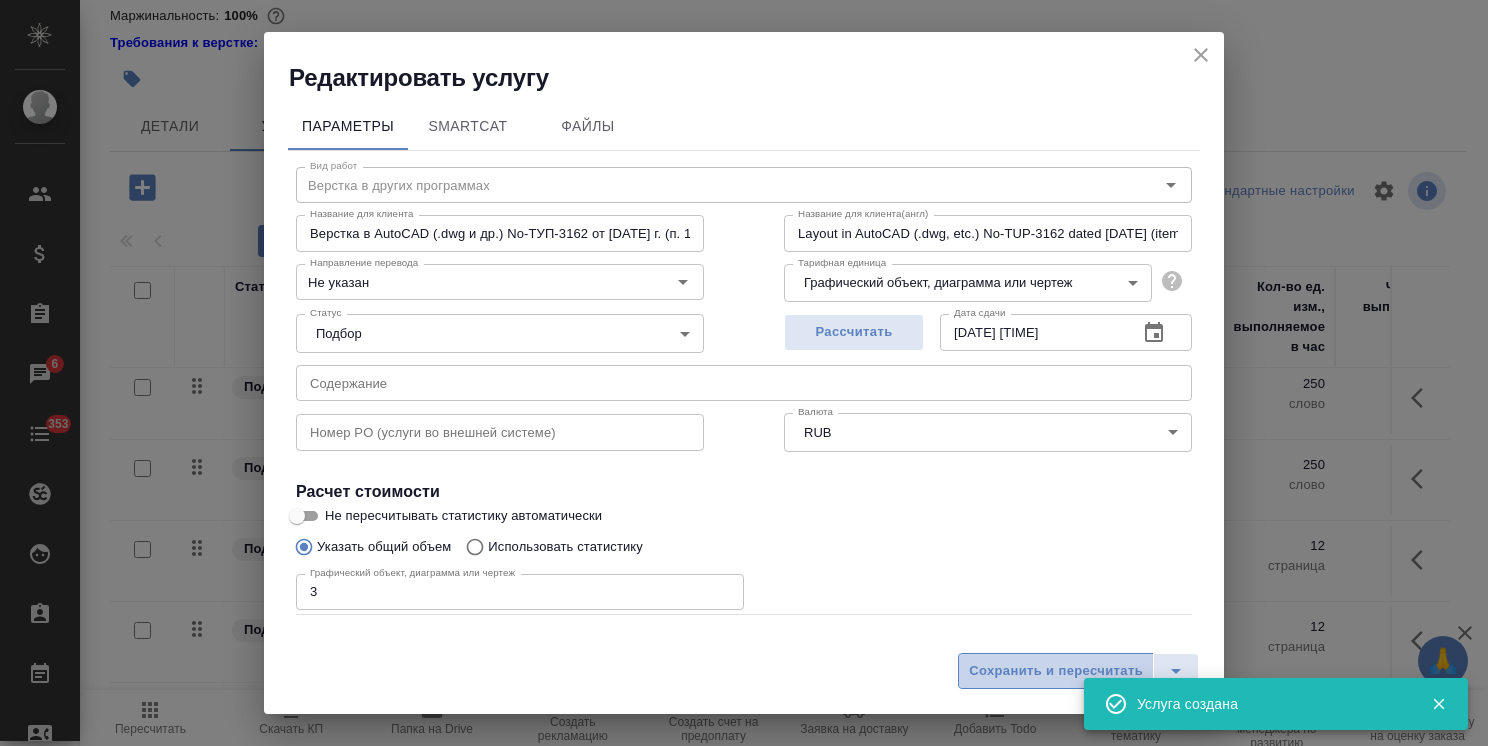 click on "Сохранить и пересчитать" at bounding box center [1056, 671] 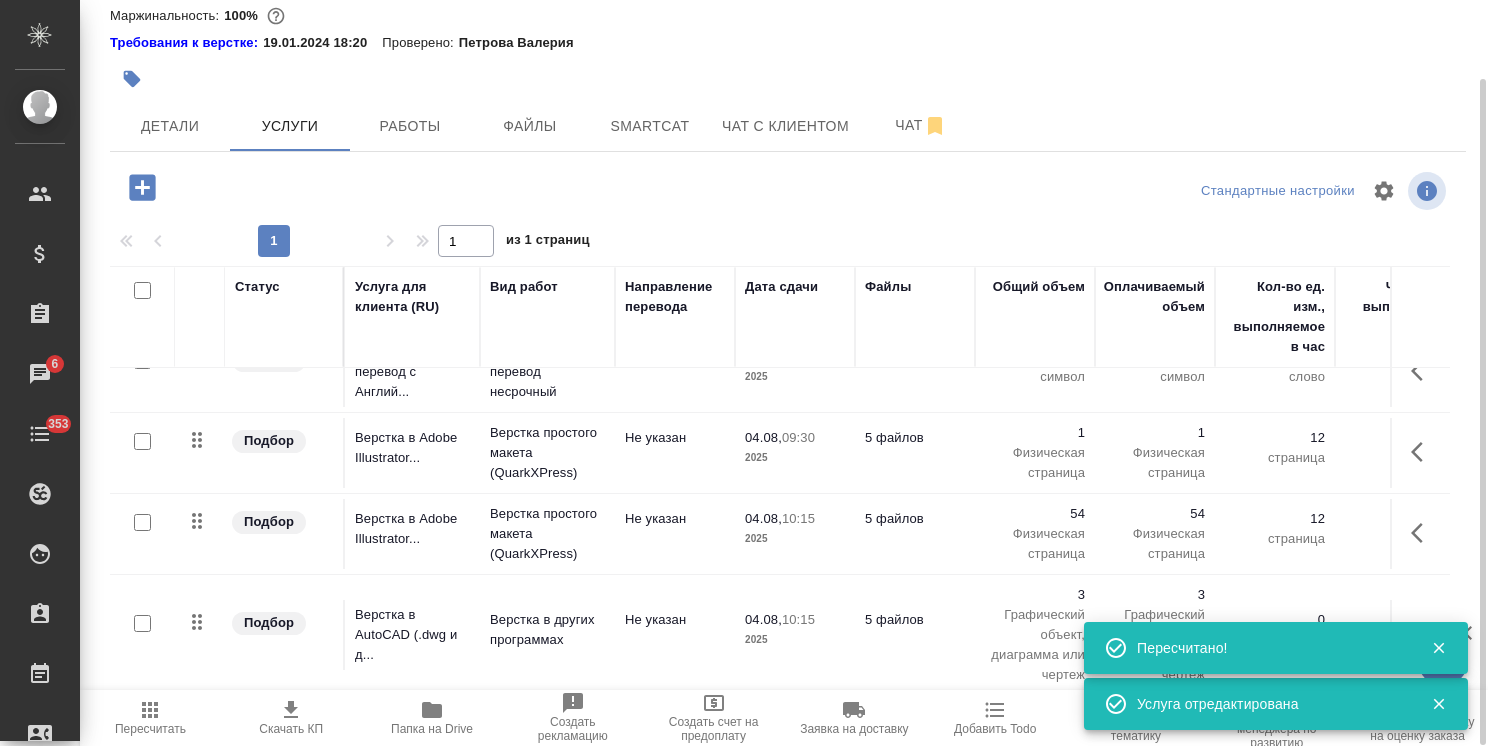 scroll, scrollTop: 131, scrollLeft: 0, axis: vertical 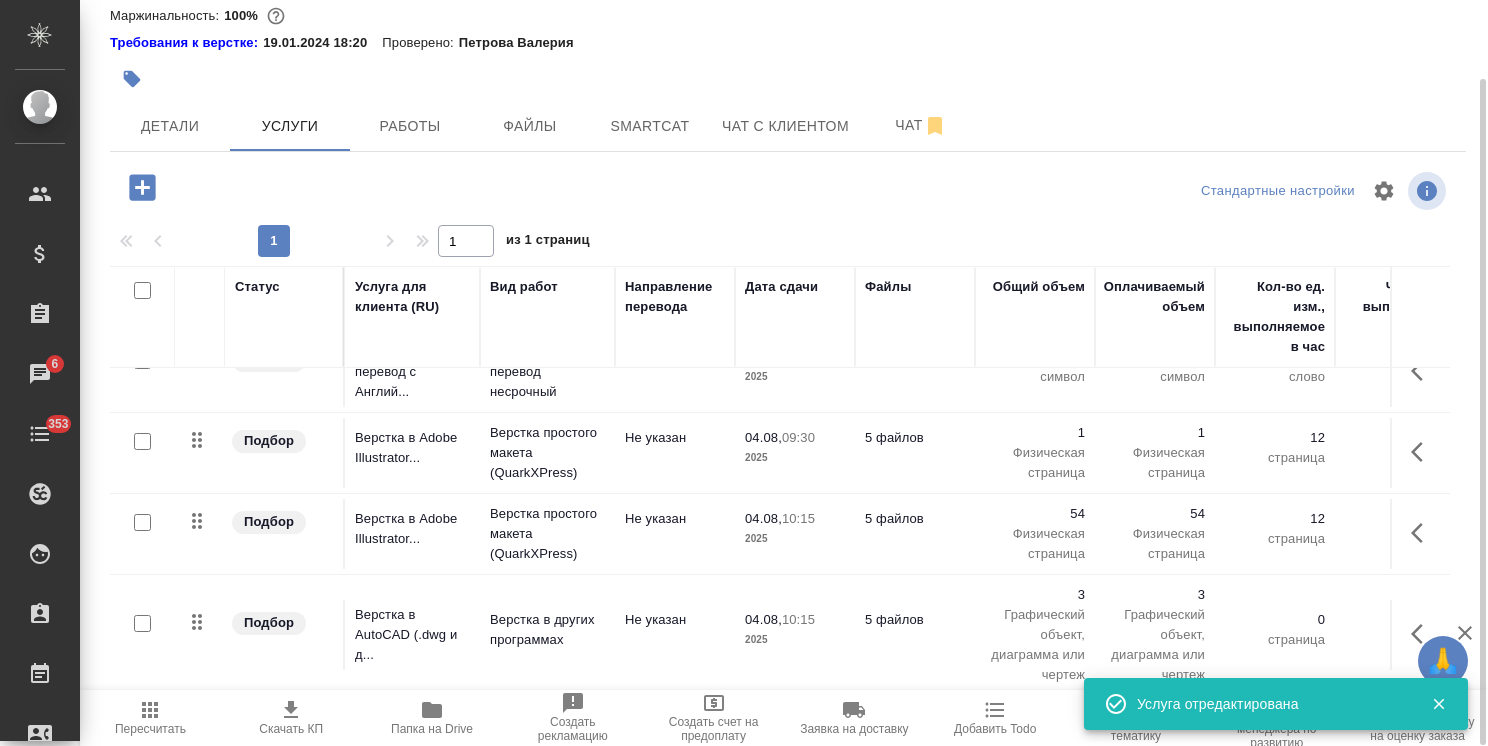 click 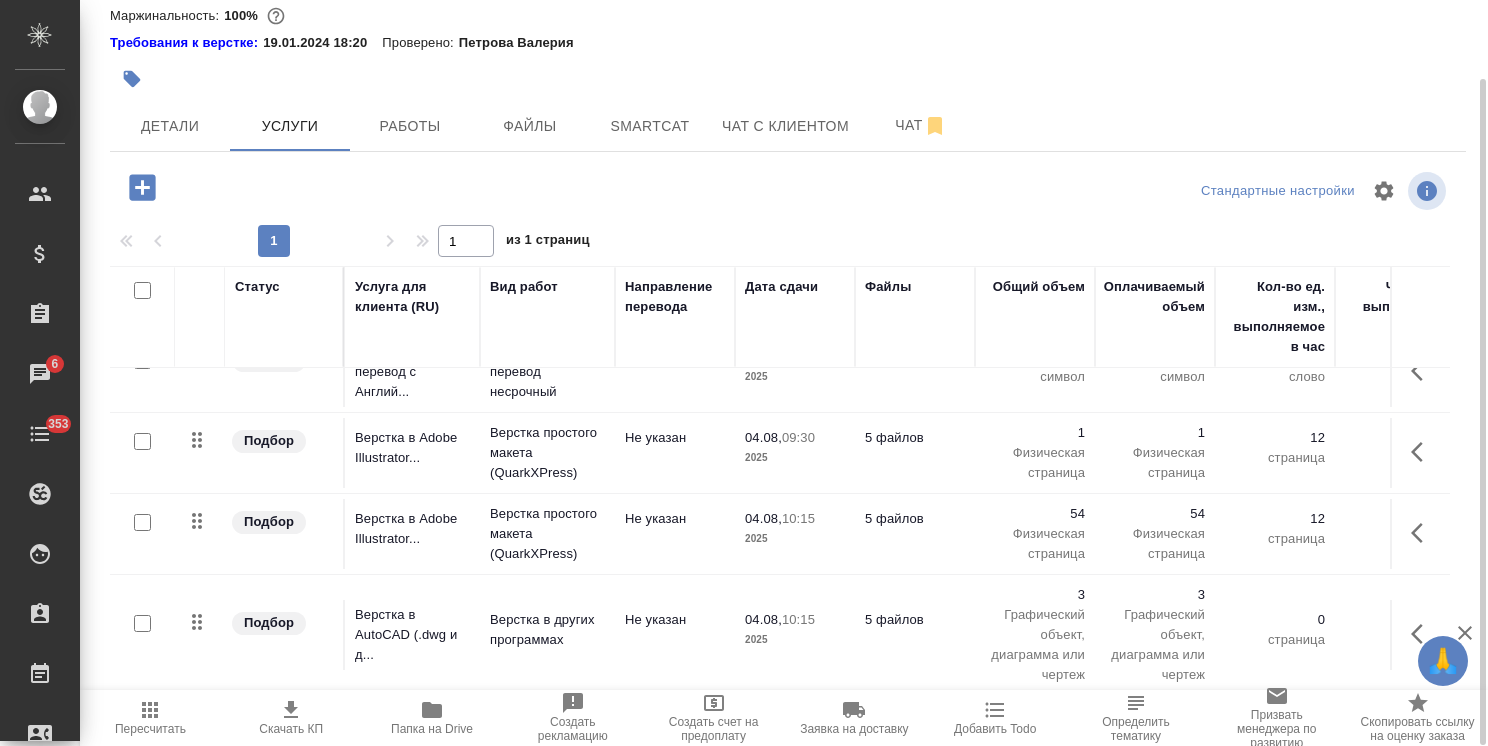click at bounding box center (1423, 634) 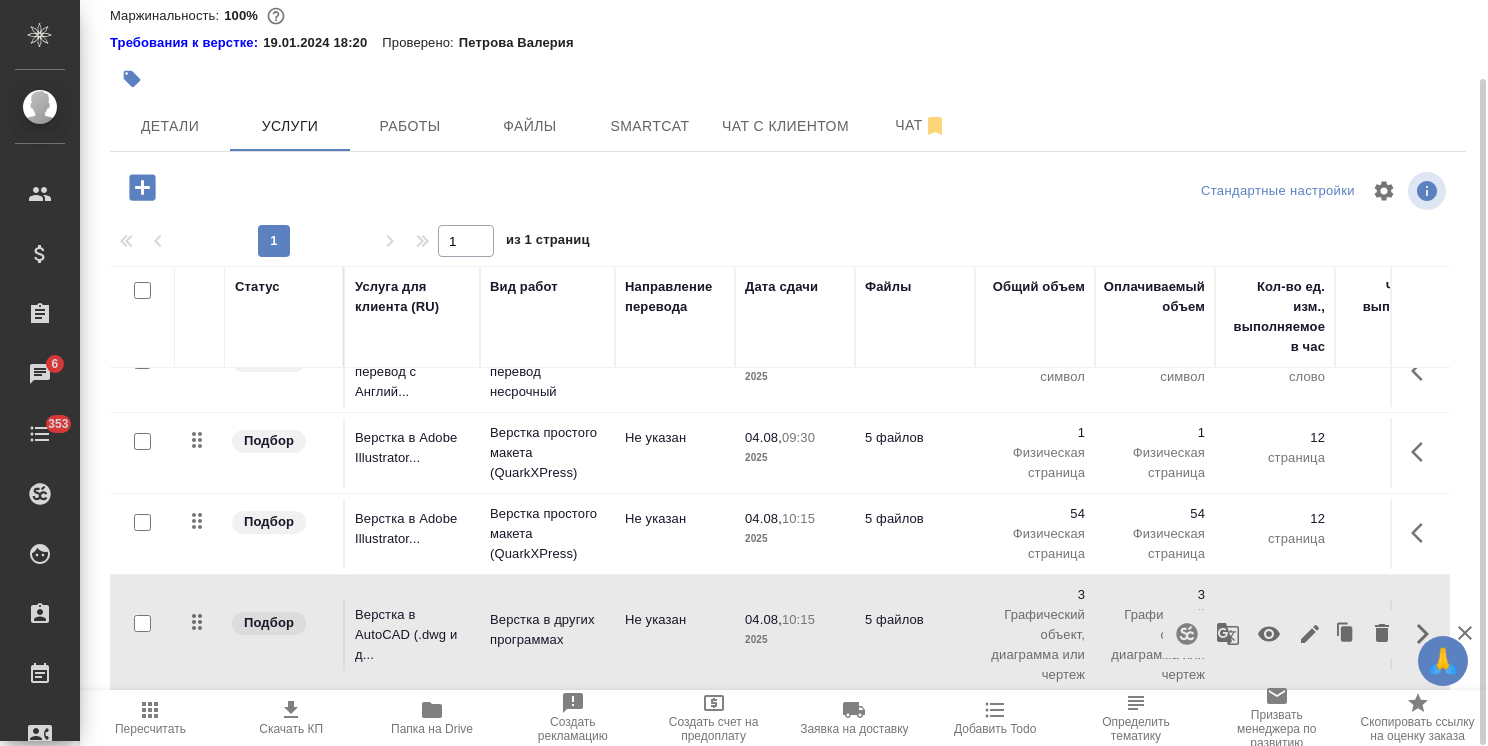 click 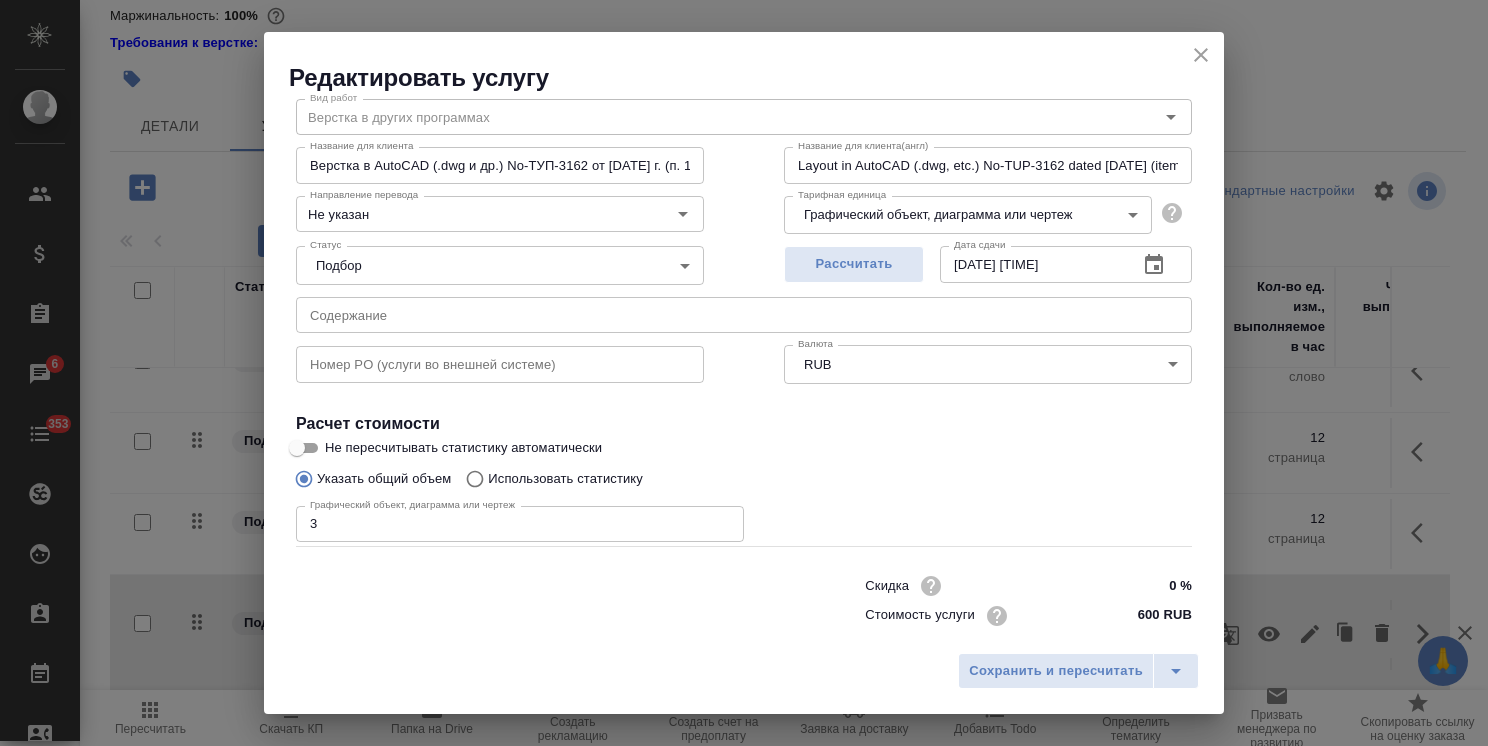 scroll, scrollTop: 97, scrollLeft: 0, axis: vertical 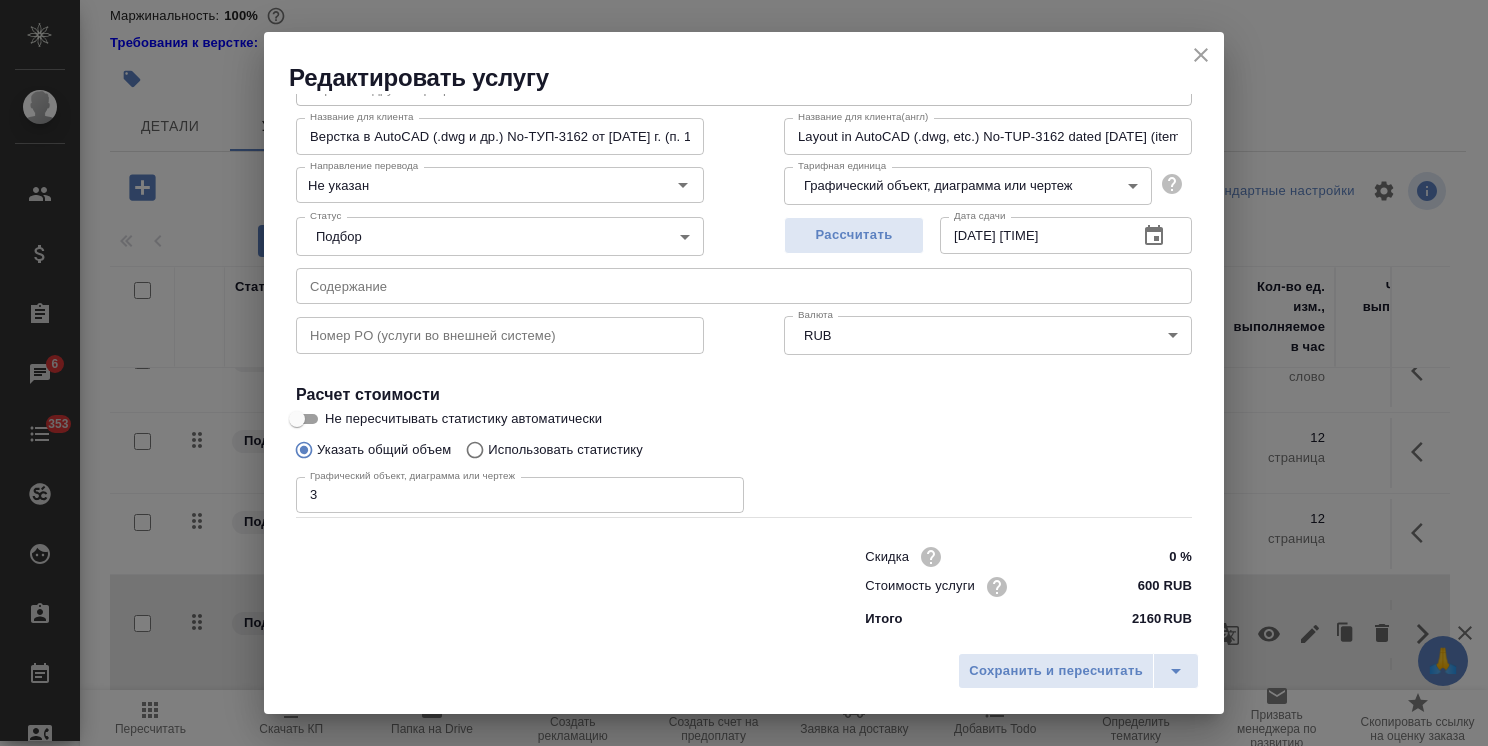 click on "3" at bounding box center (520, 495) 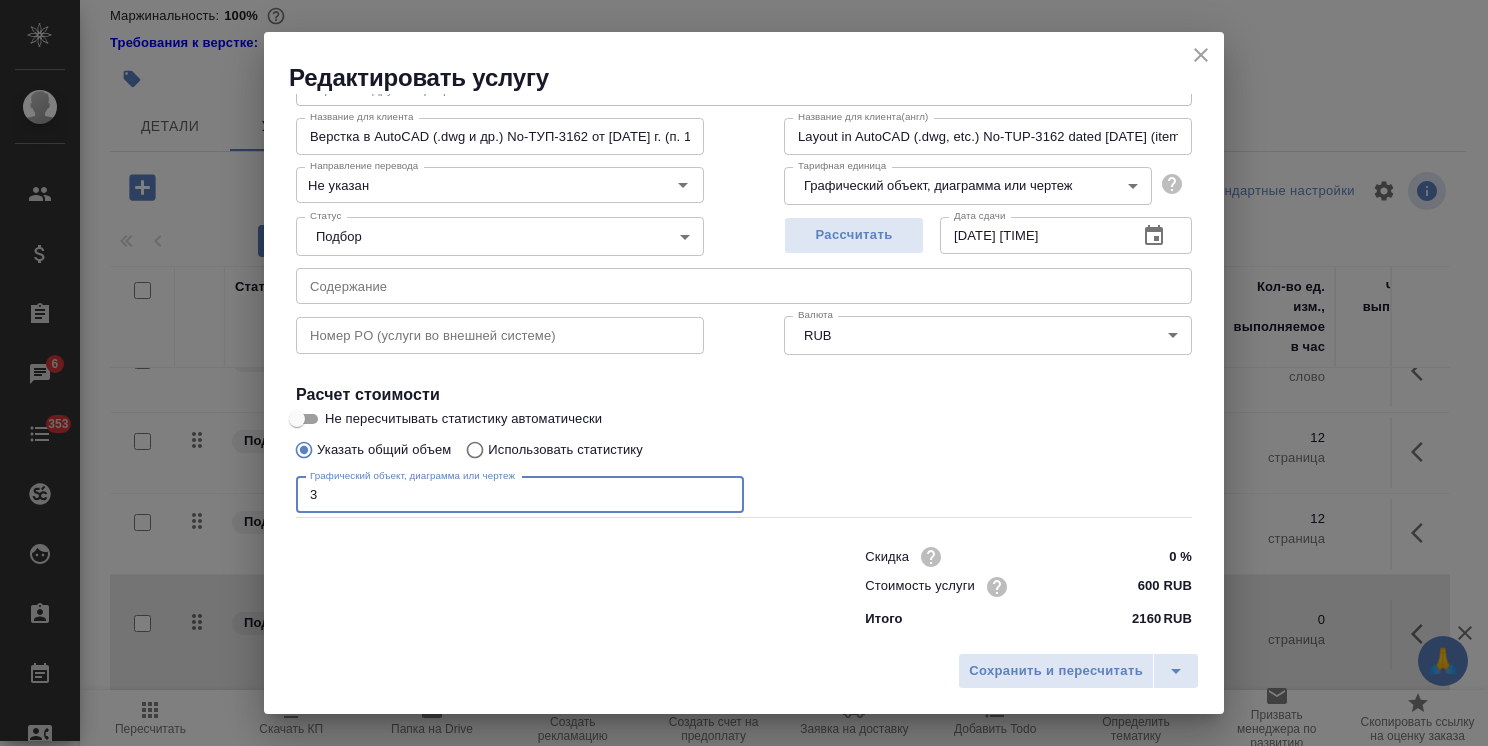 click on "3" at bounding box center (520, 495) 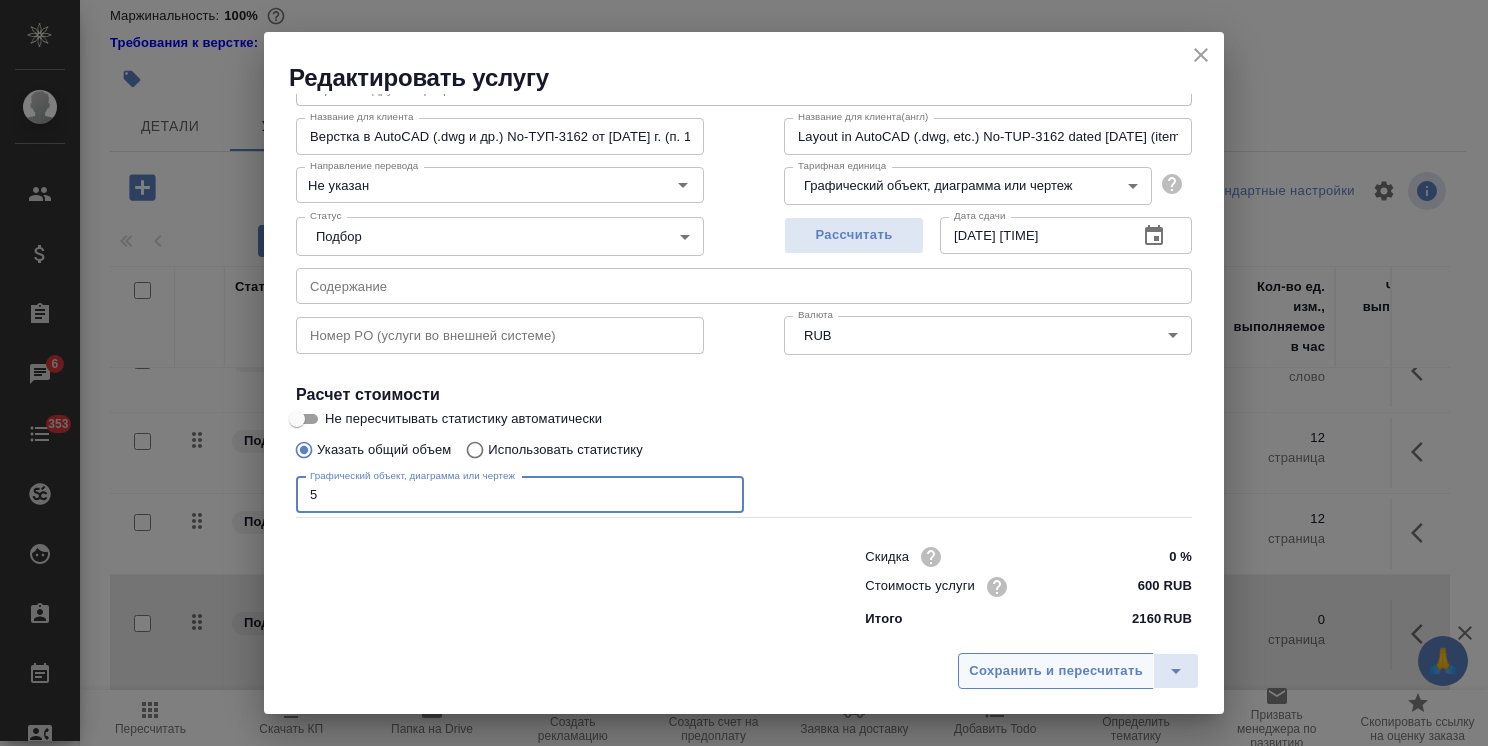 type on "5" 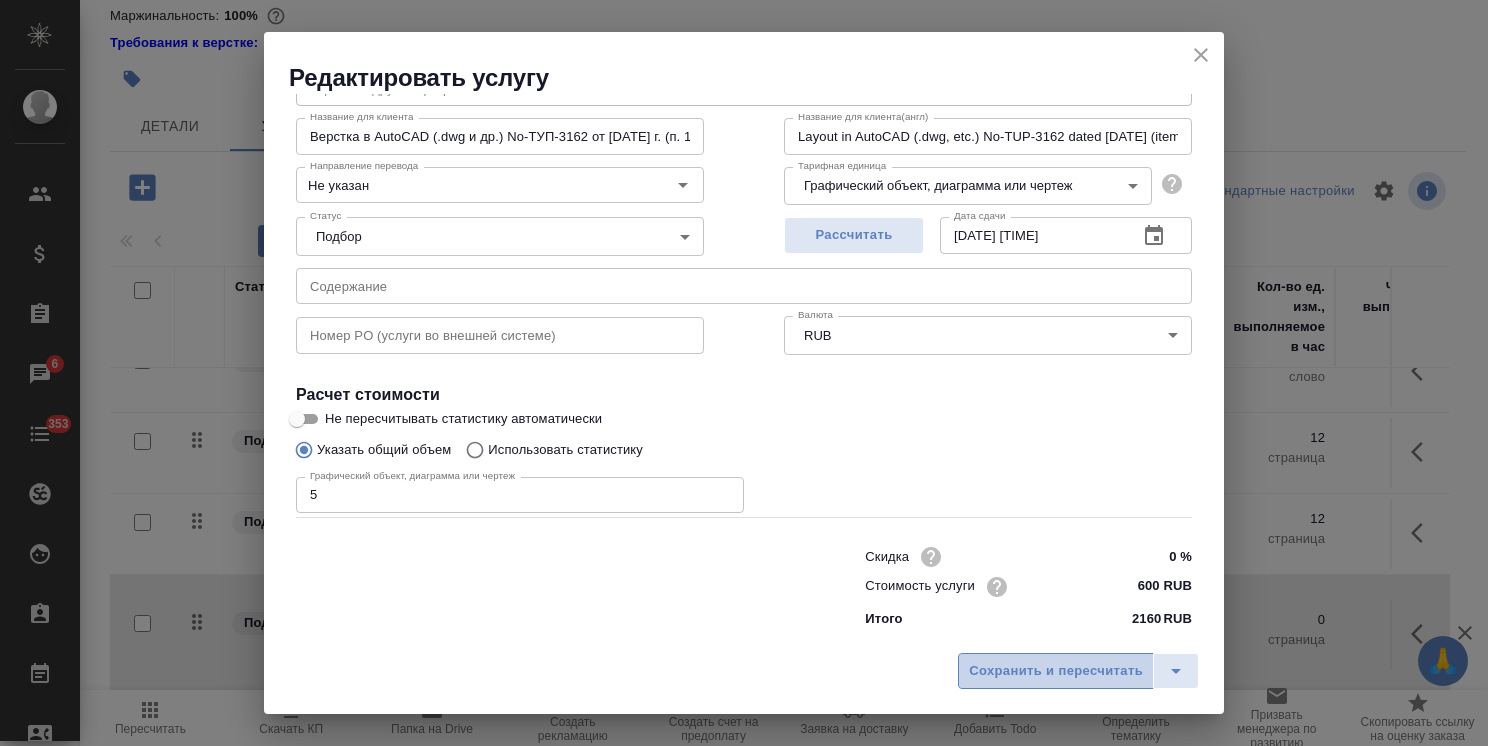 click on "Сохранить и пересчитать" at bounding box center [1056, 671] 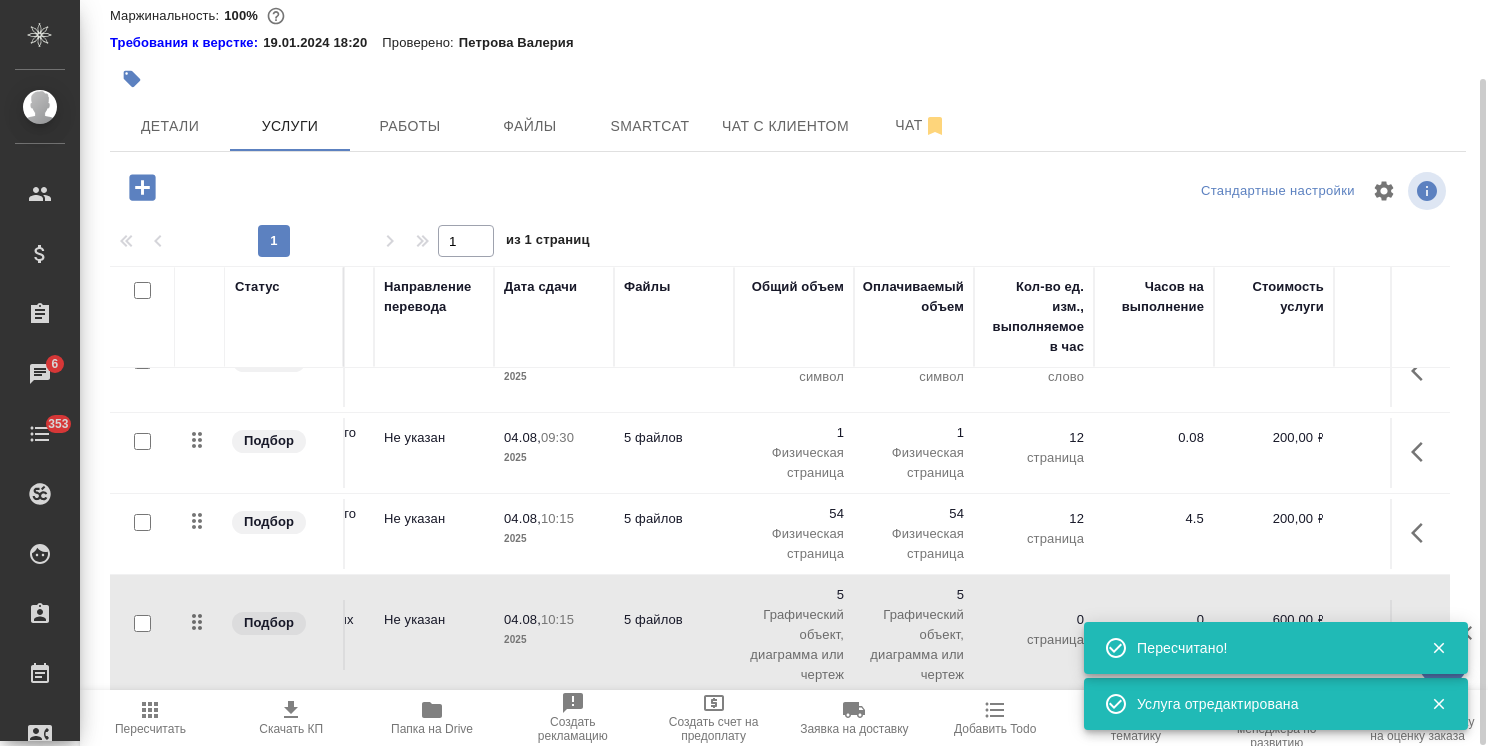 scroll, scrollTop: 131, scrollLeft: 0, axis: vertical 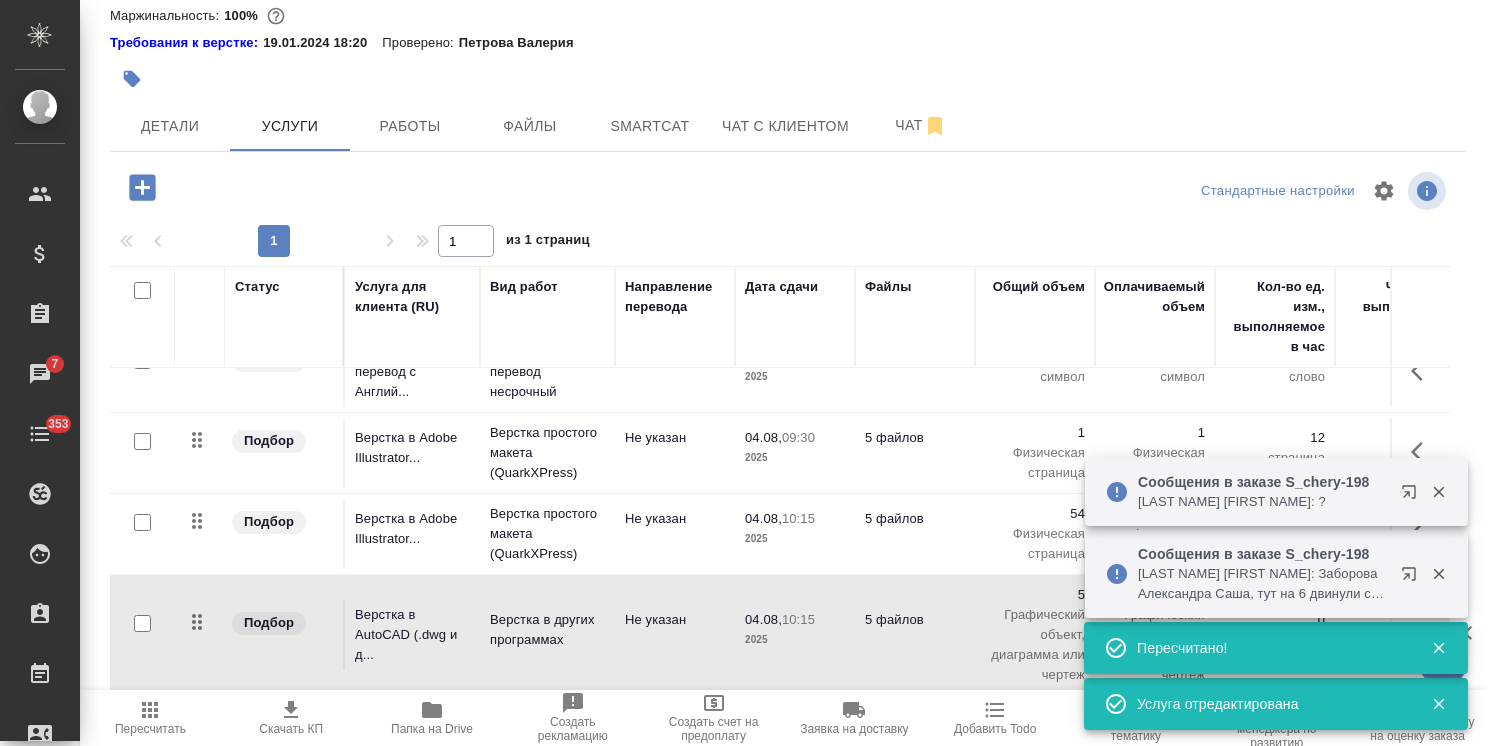 click 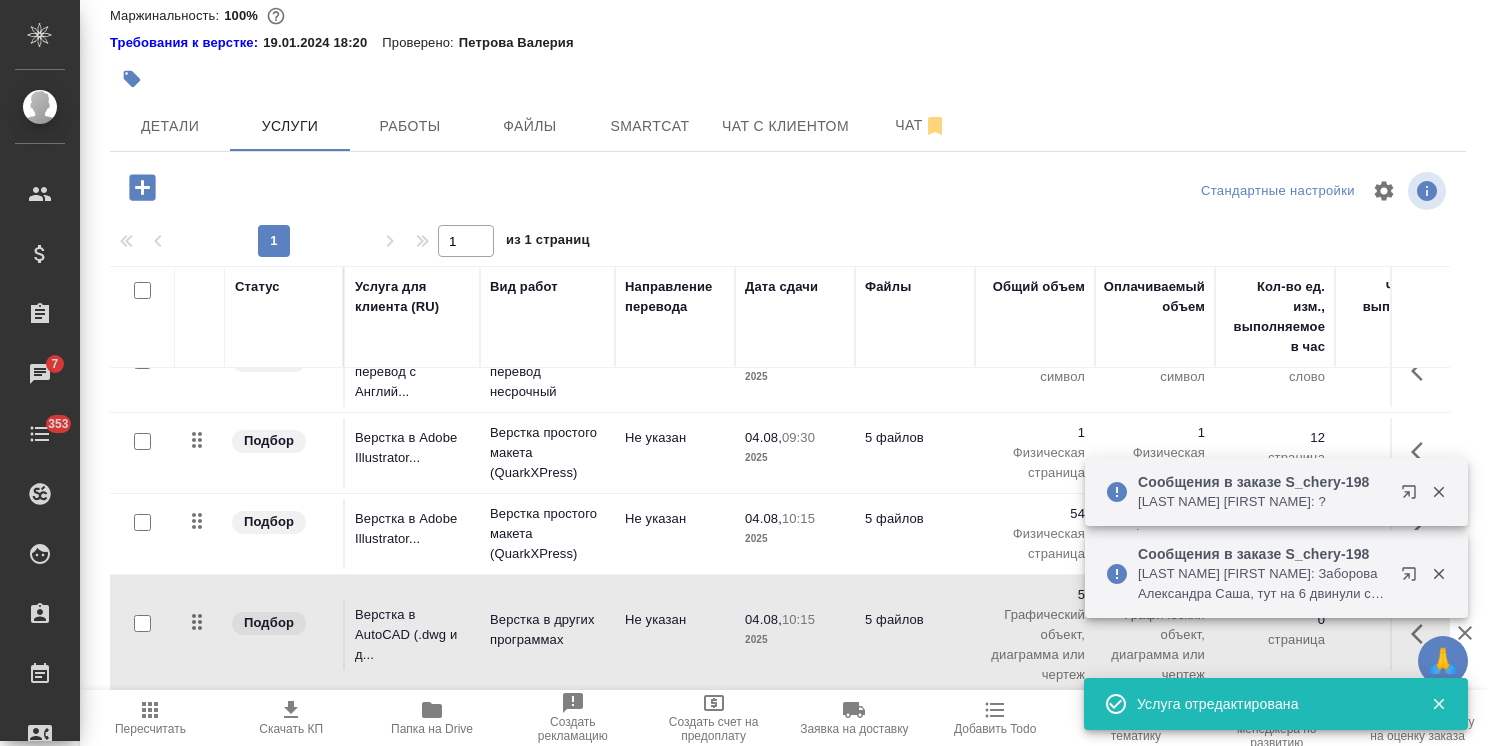 click at bounding box center (1438, 704) 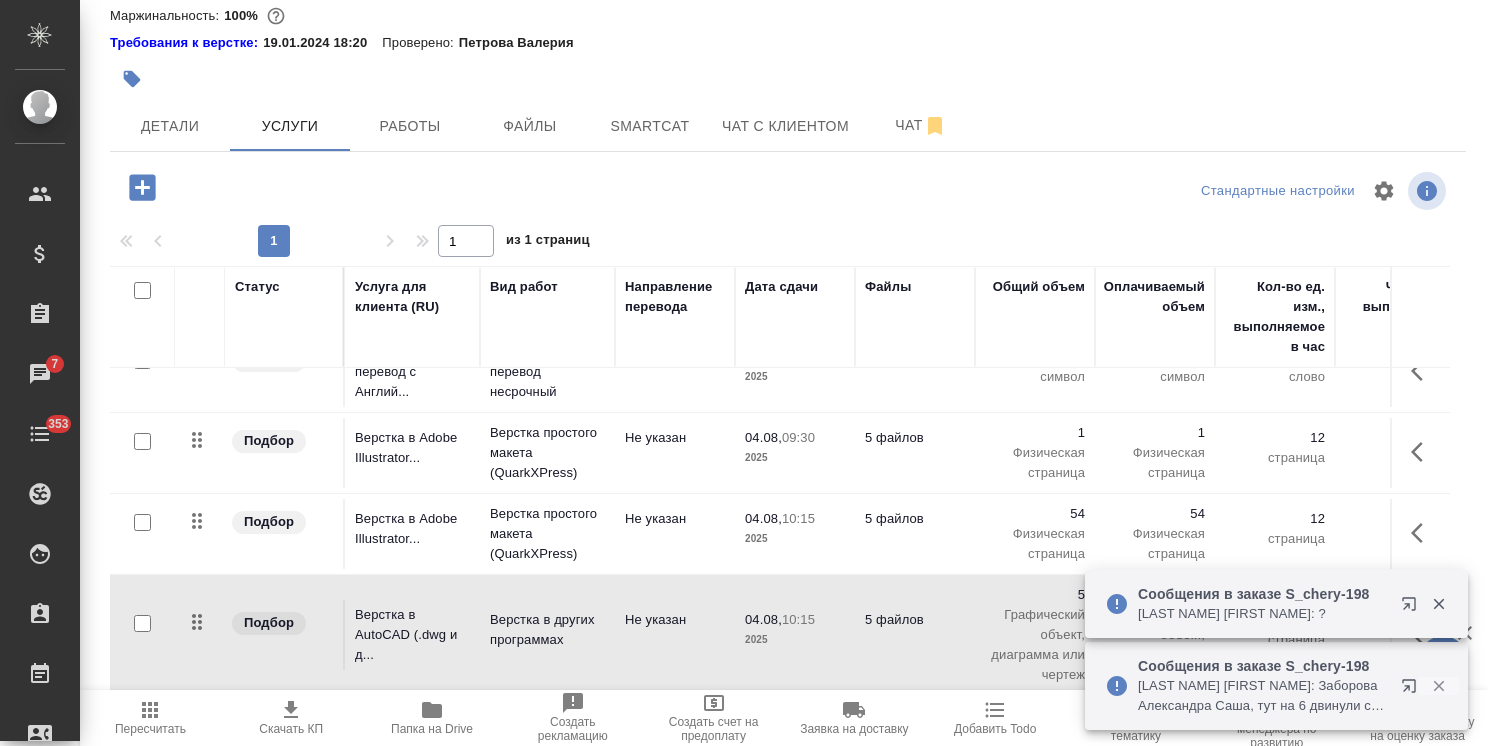 click 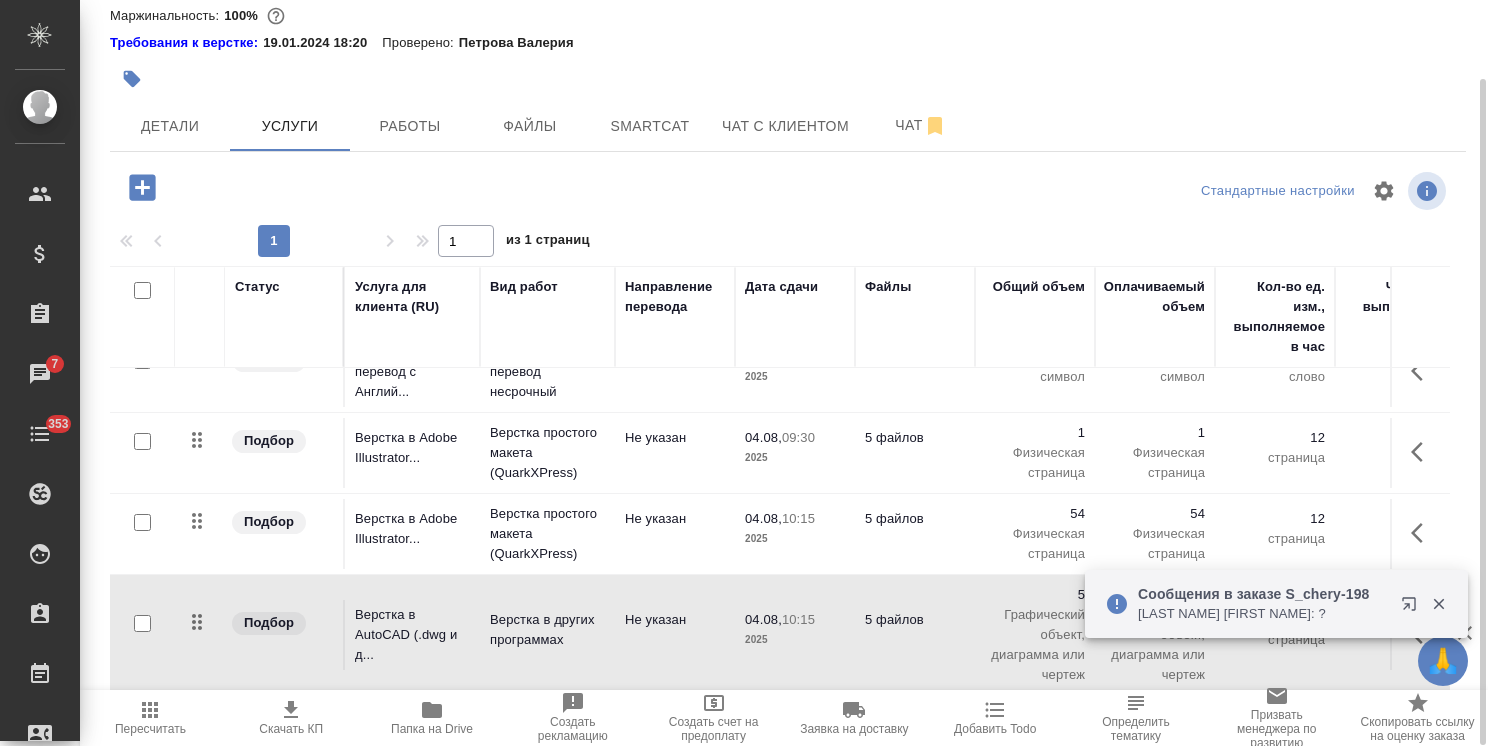 click at bounding box center (1420, 291) 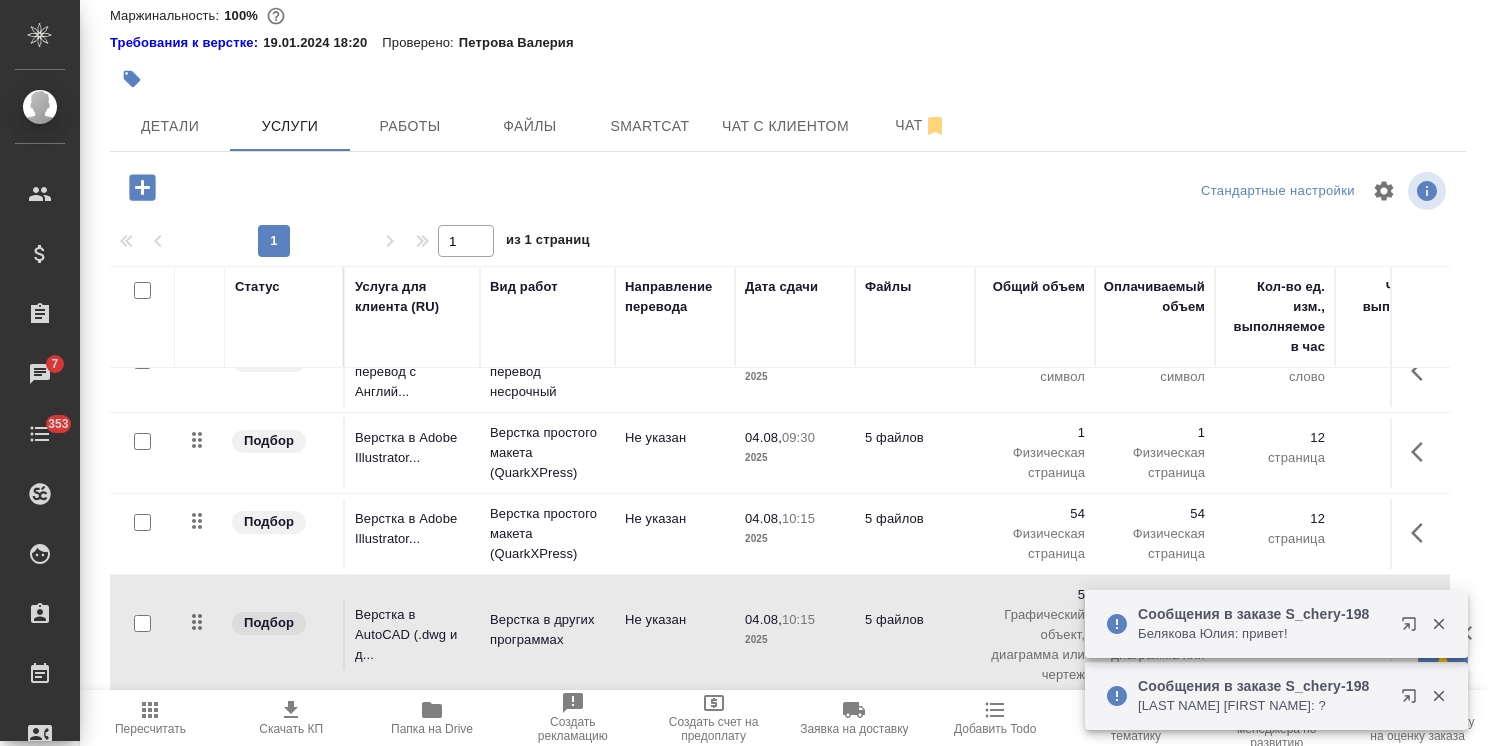 click 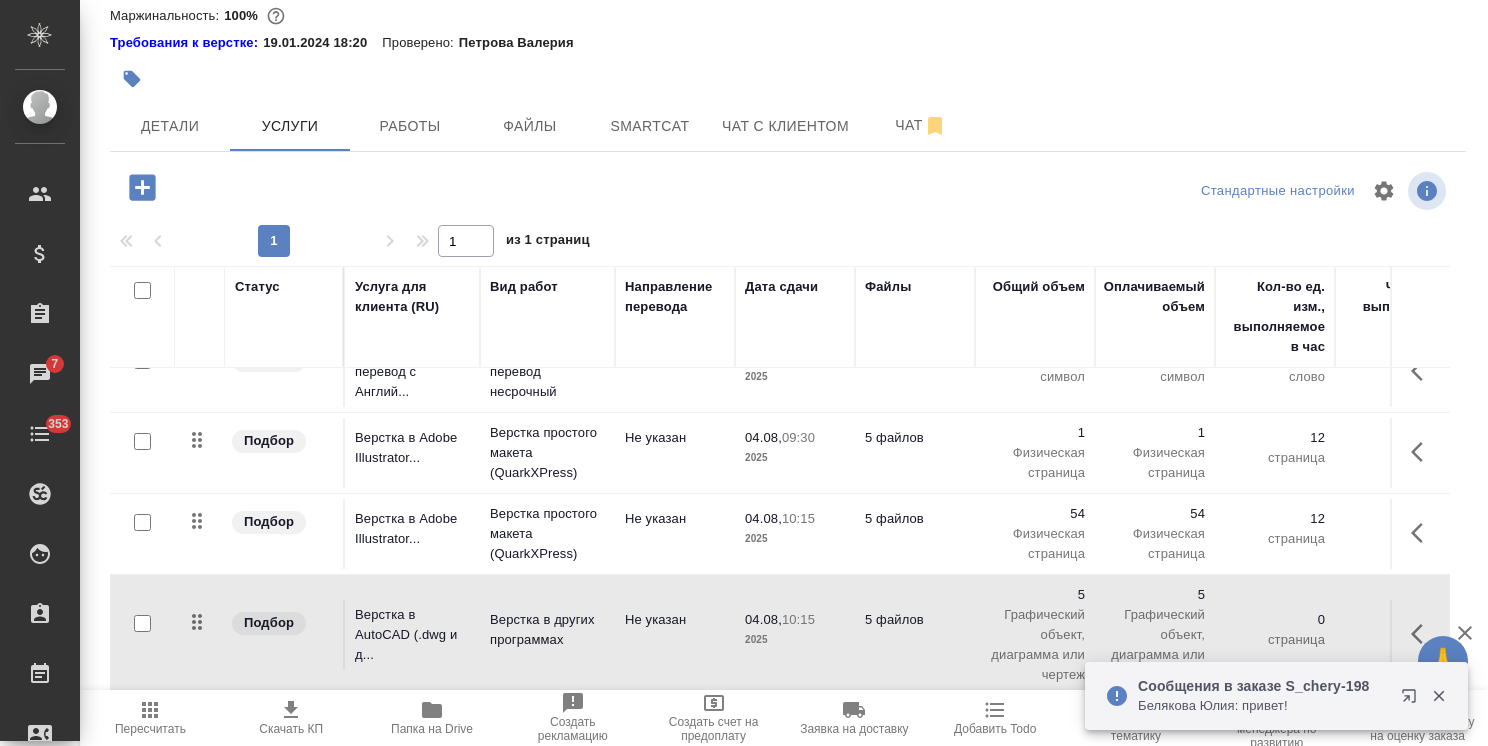 click 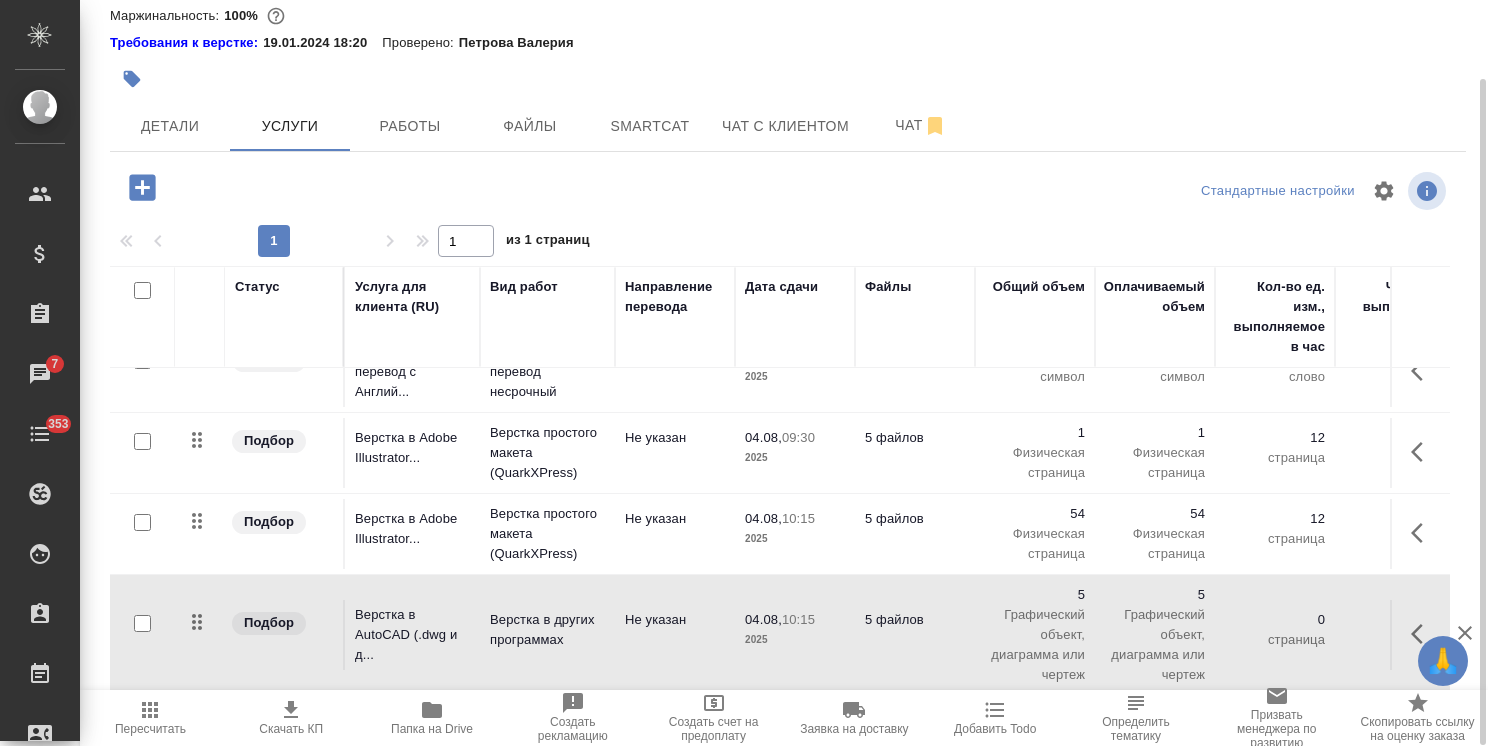 scroll, scrollTop: 0, scrollLeft: 0, axis: both 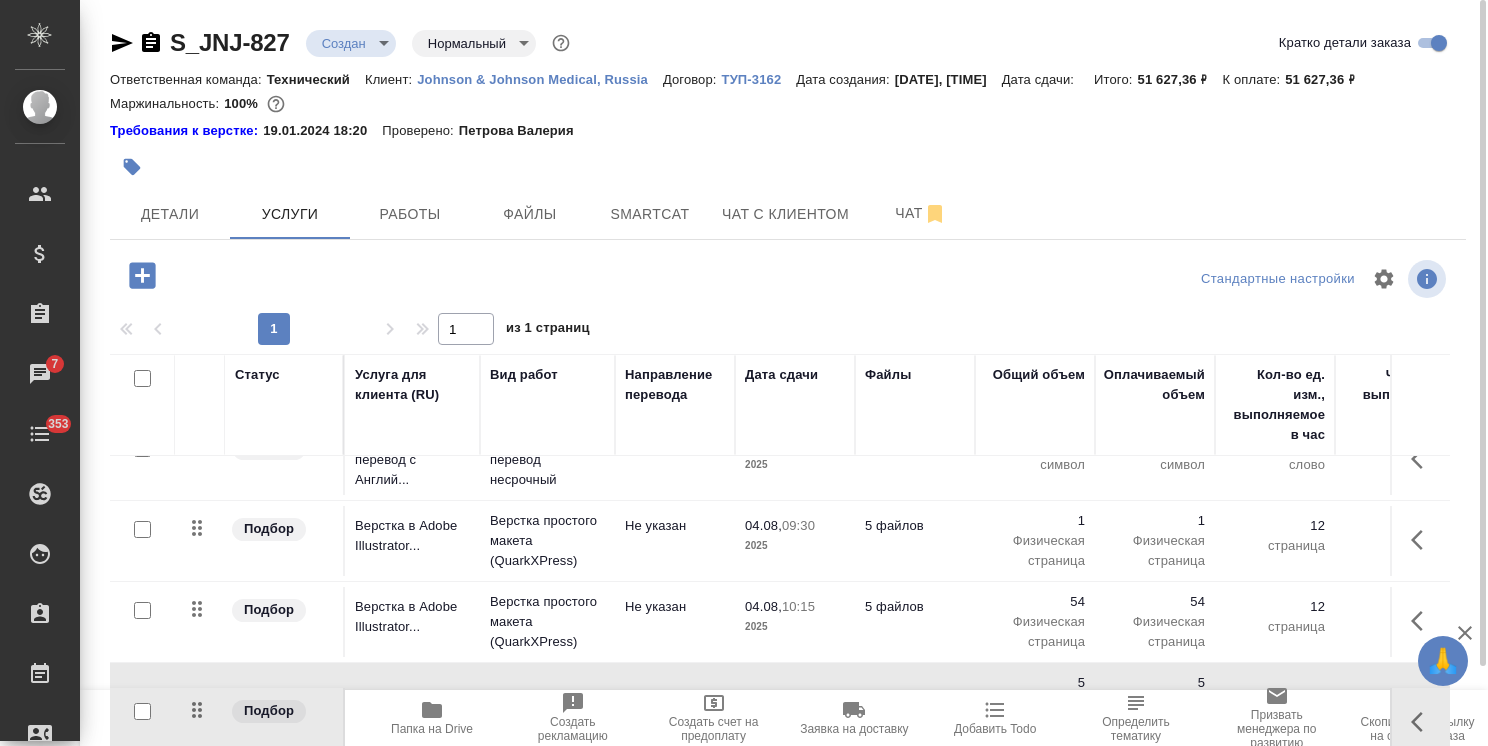 click at bounding box center [142, 529] 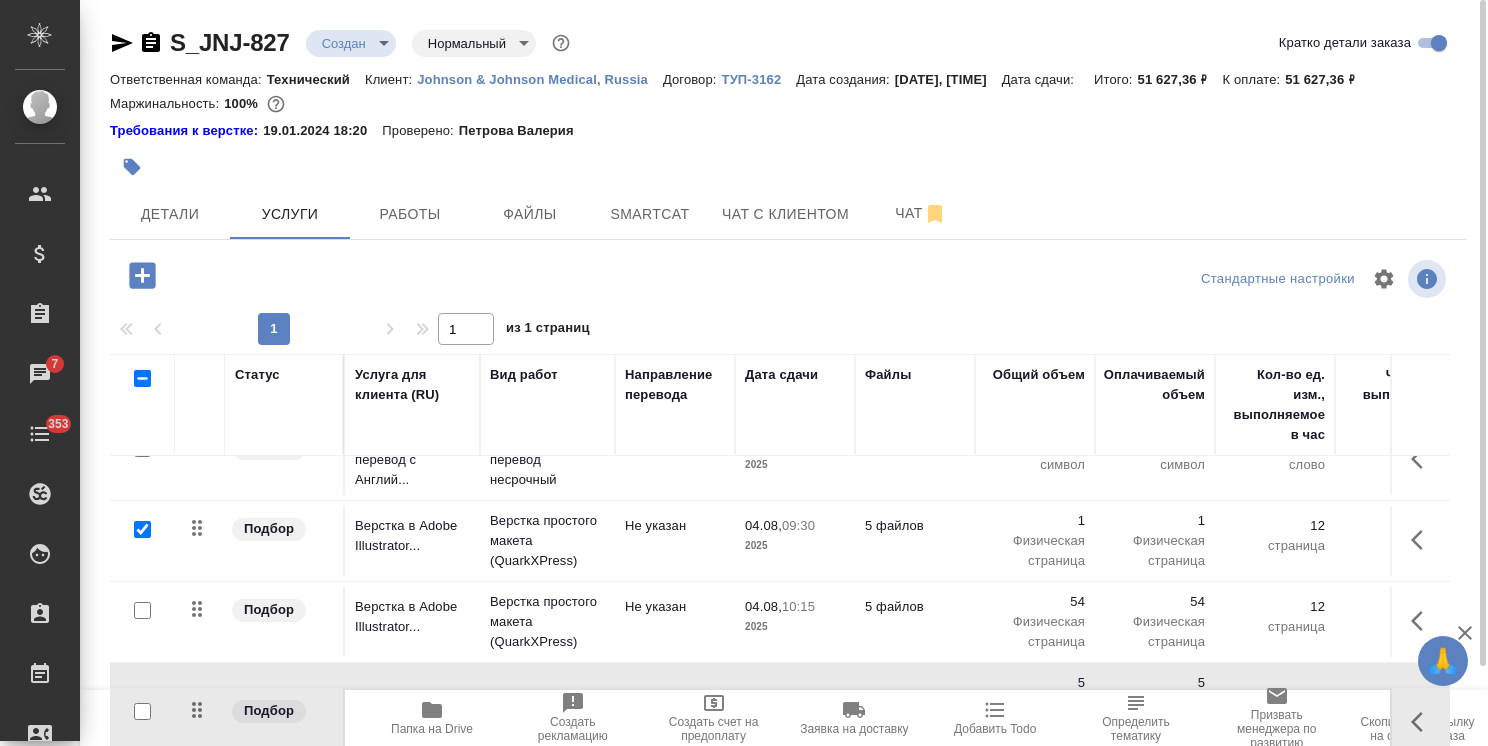 checkbox on "true" 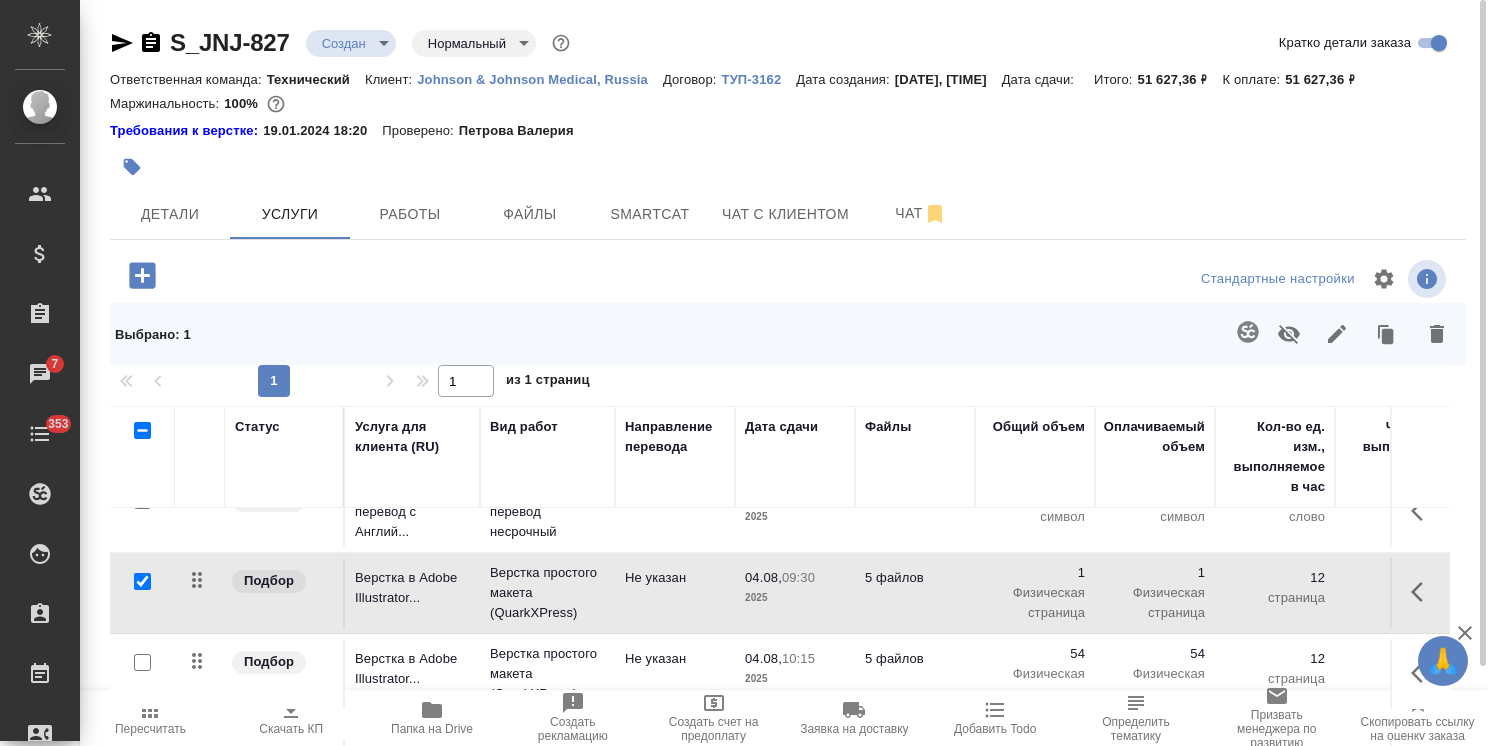 click 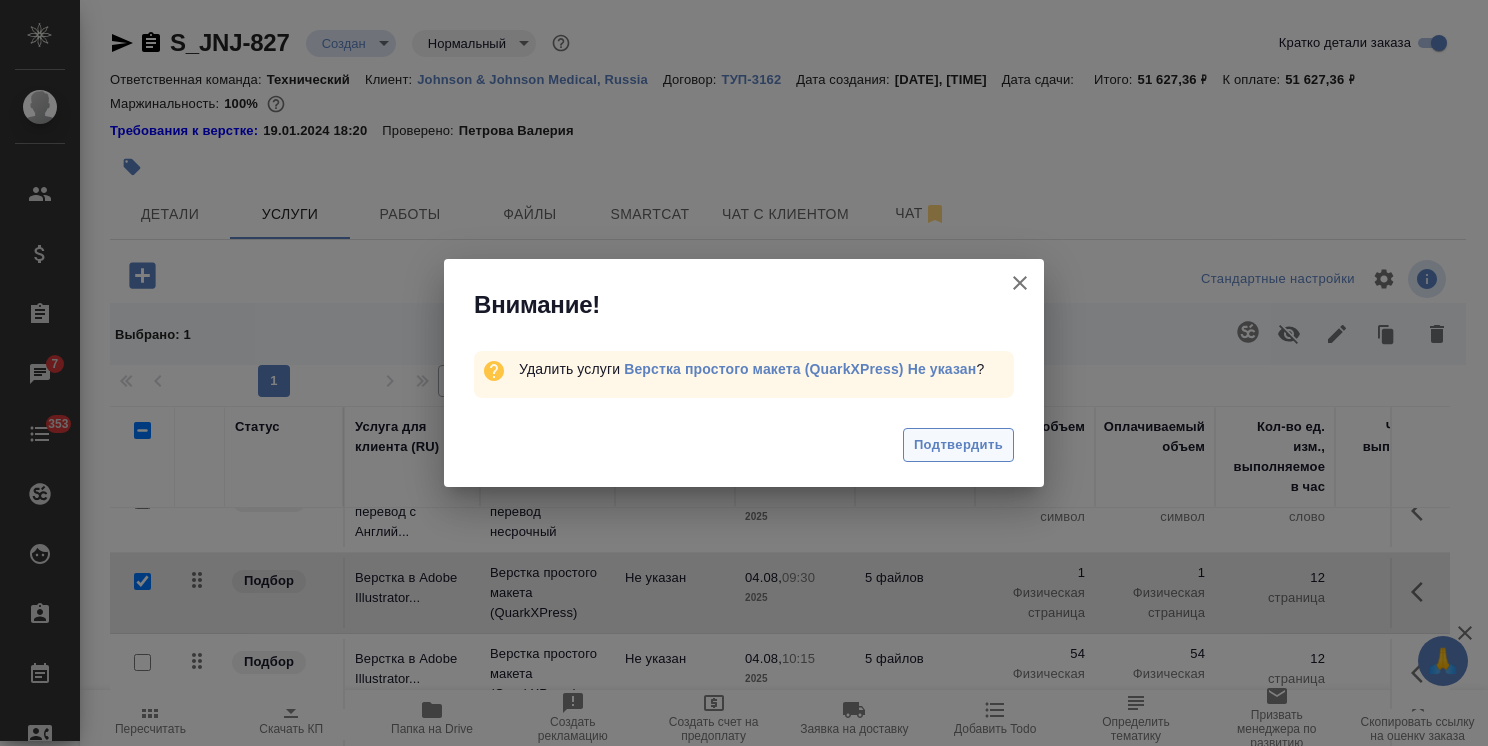 click on "Подтвердить" at bounding box center (958, 445) 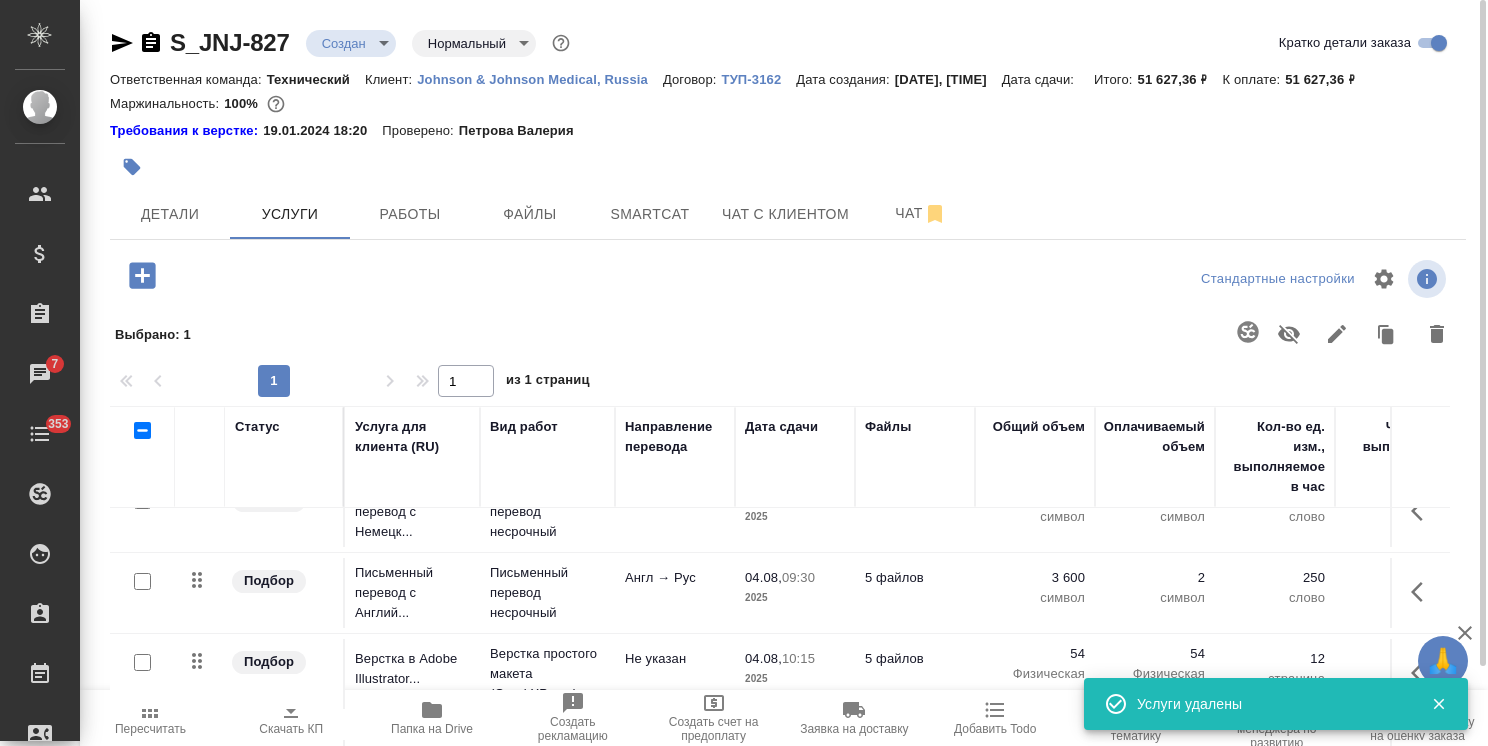 scroll, scrollTop: 50, scrollLeft: 0, axis: vertical 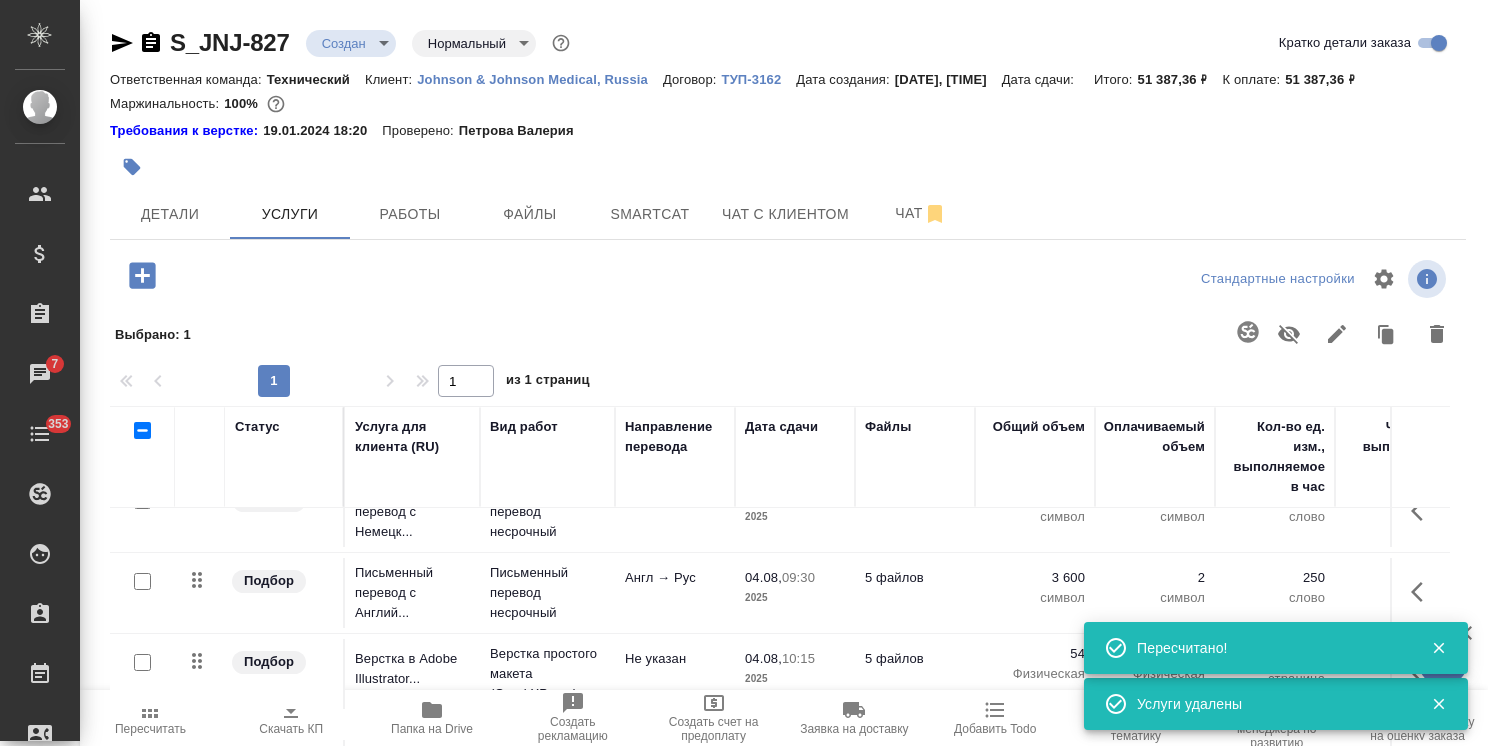 click 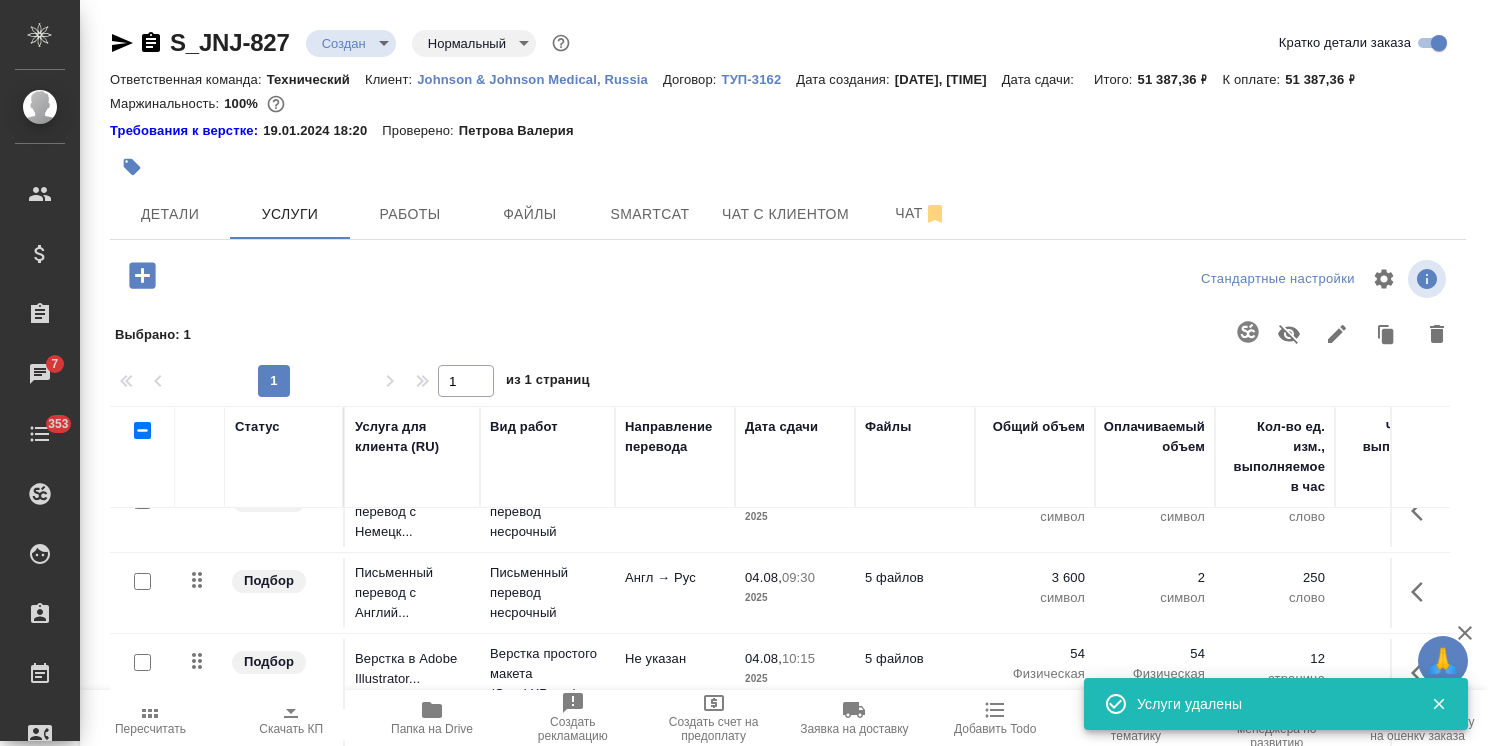 click 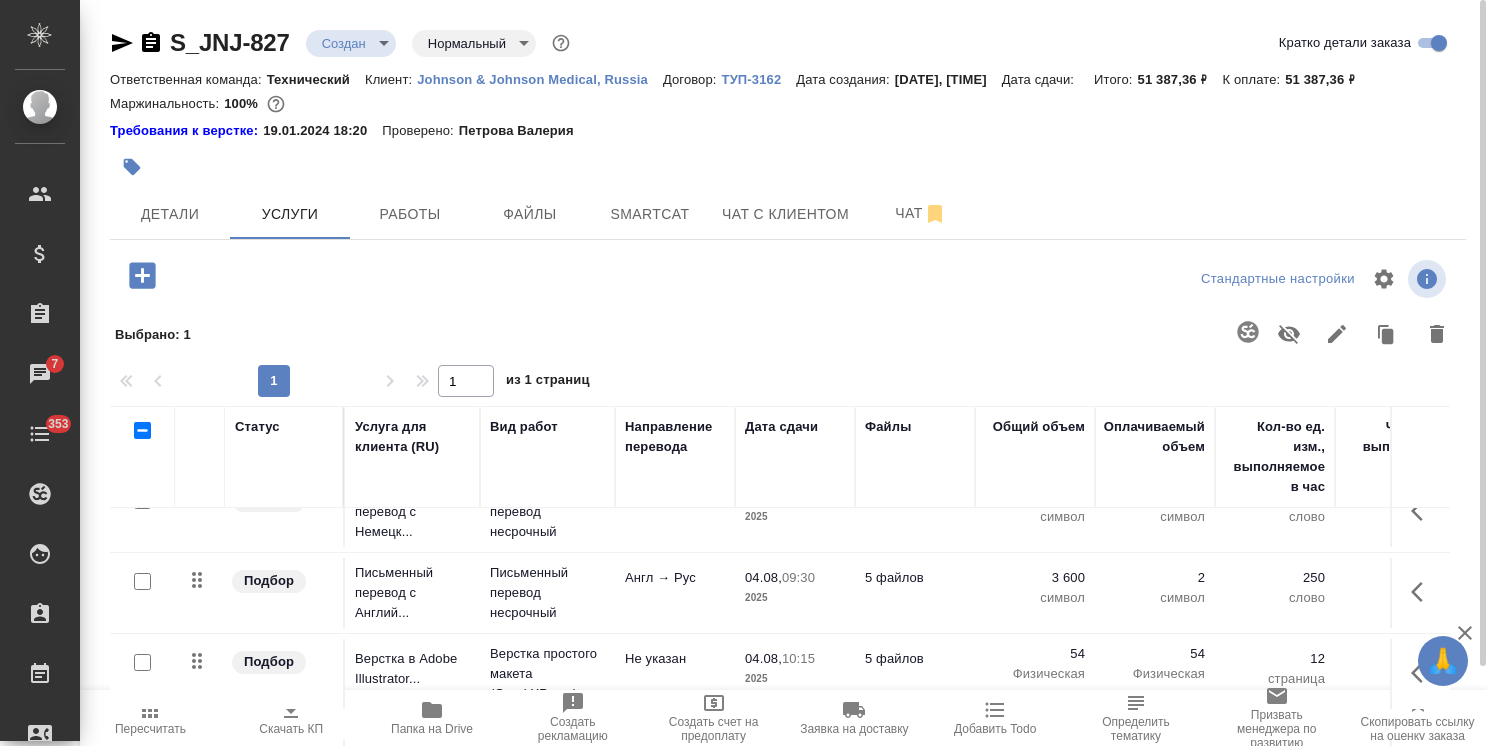 scroll, scrollTop: 100, scrollLeft: 0, axis: vertical 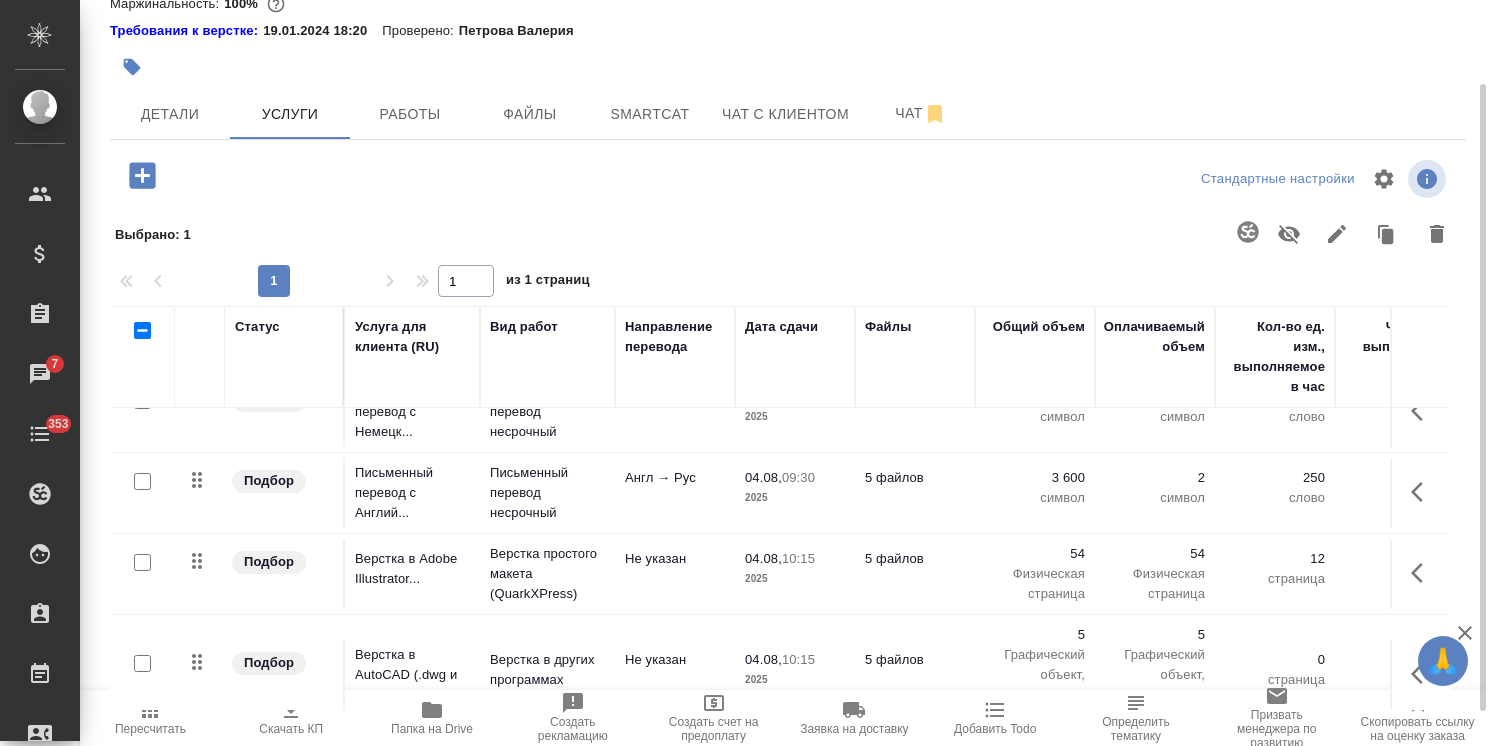click on "Пересчитать" at bounding box center (150, 718) 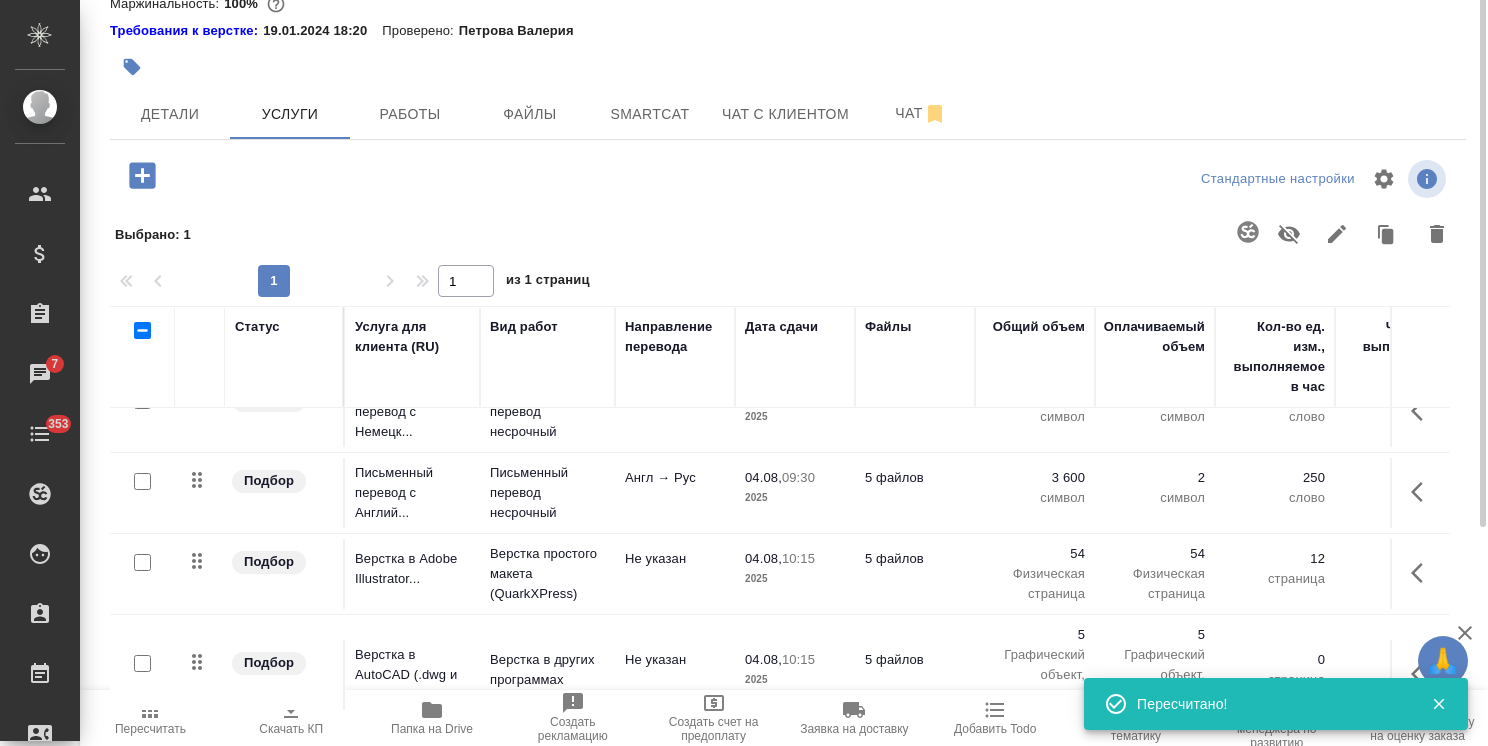 scroll, scrollTop: 0, scrollLeft: 0, axis: both 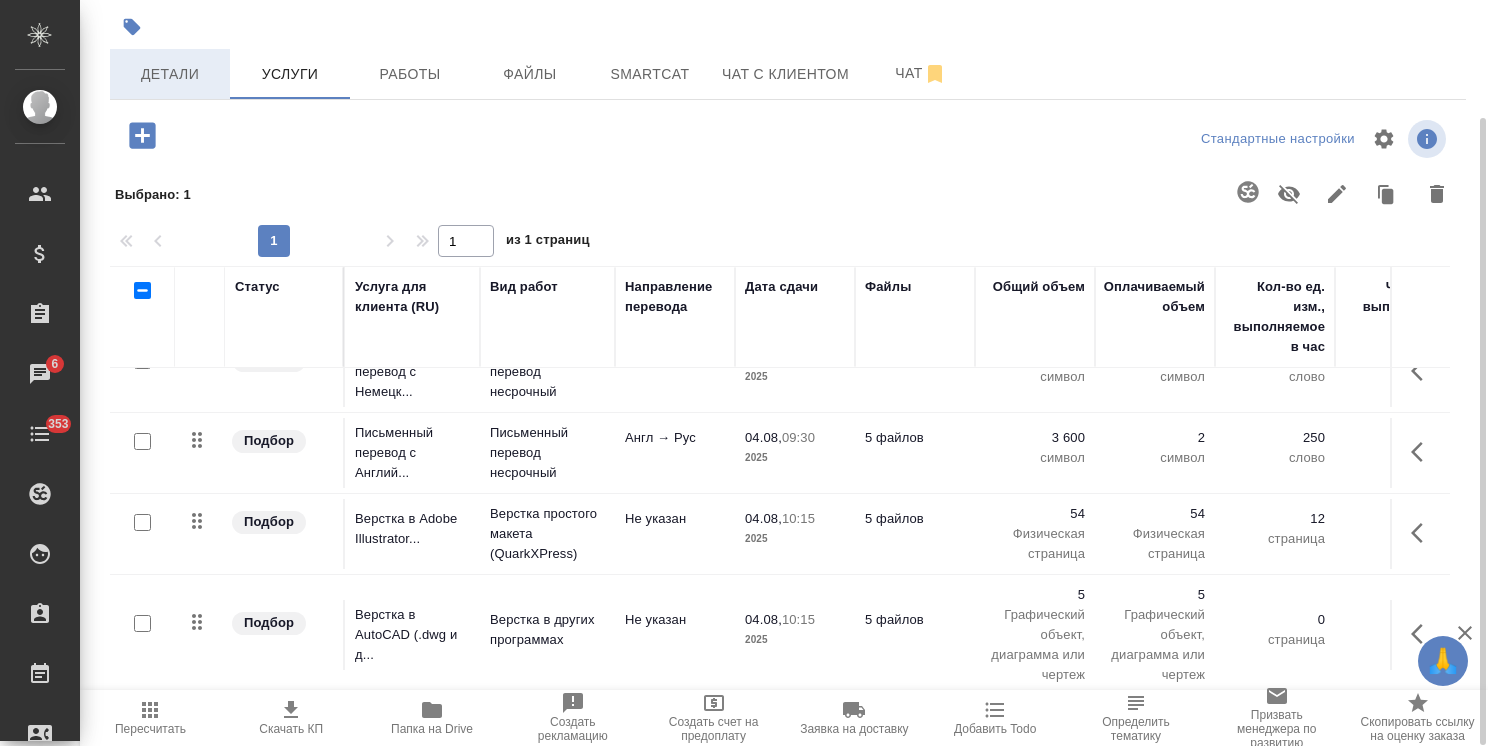 click on "Детали" at bounding box center [170, 74] 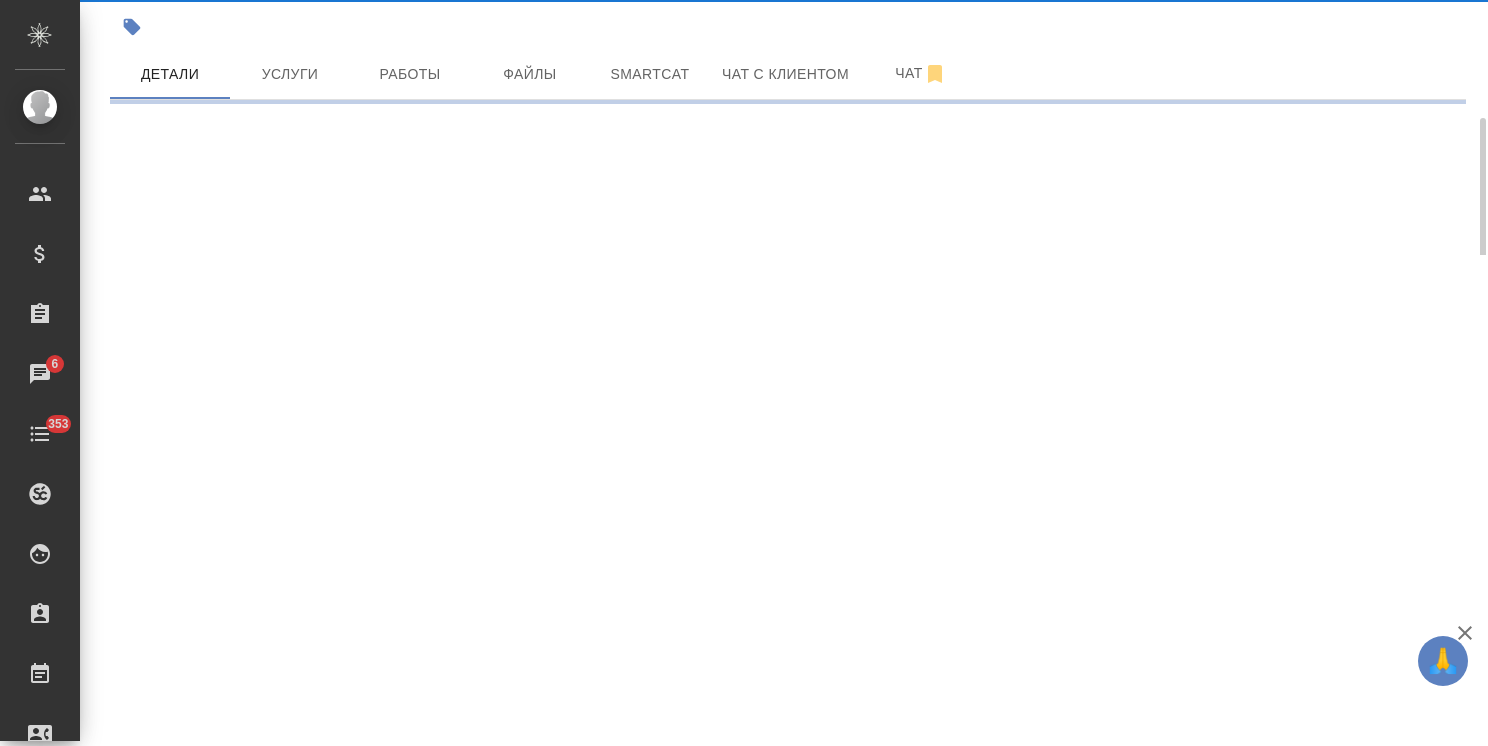 select on "RU" 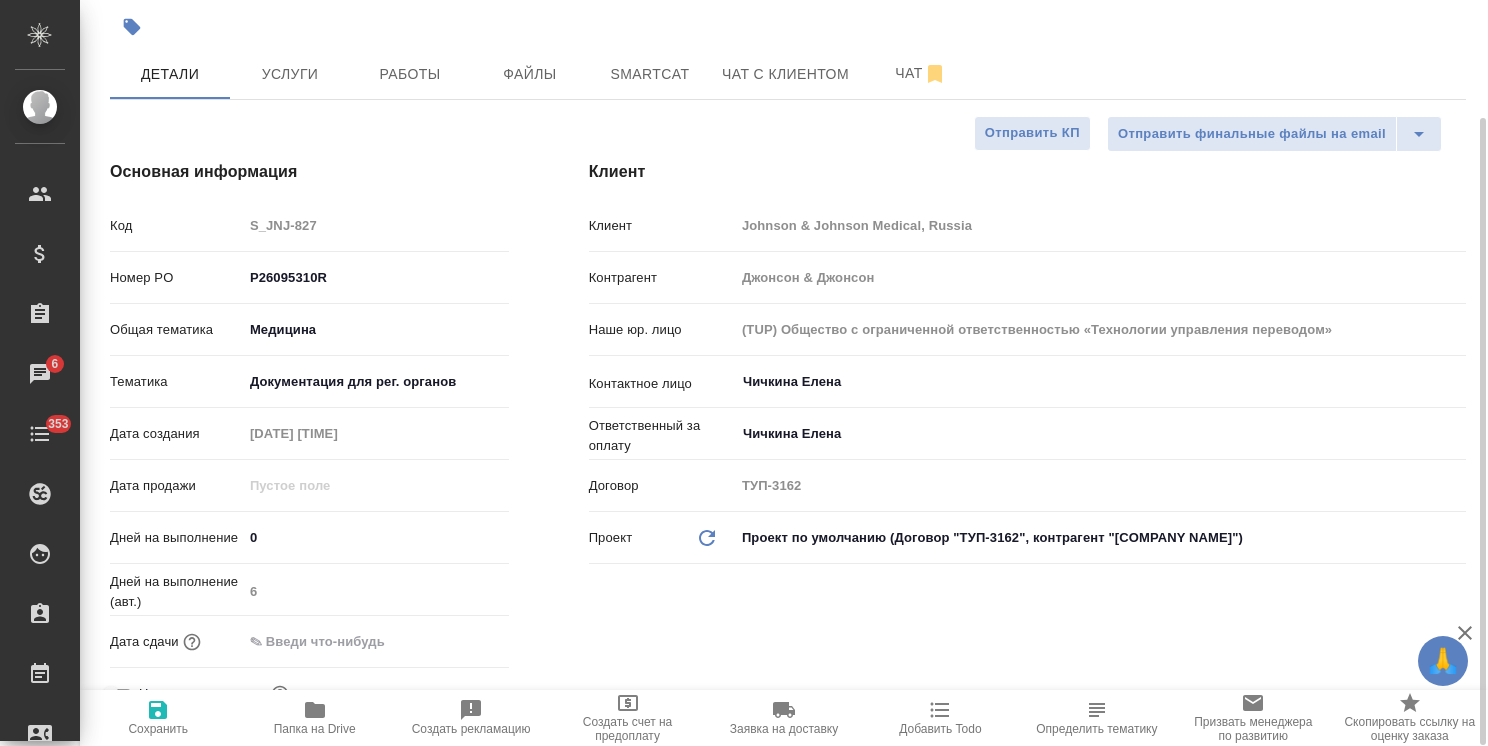type on "x" 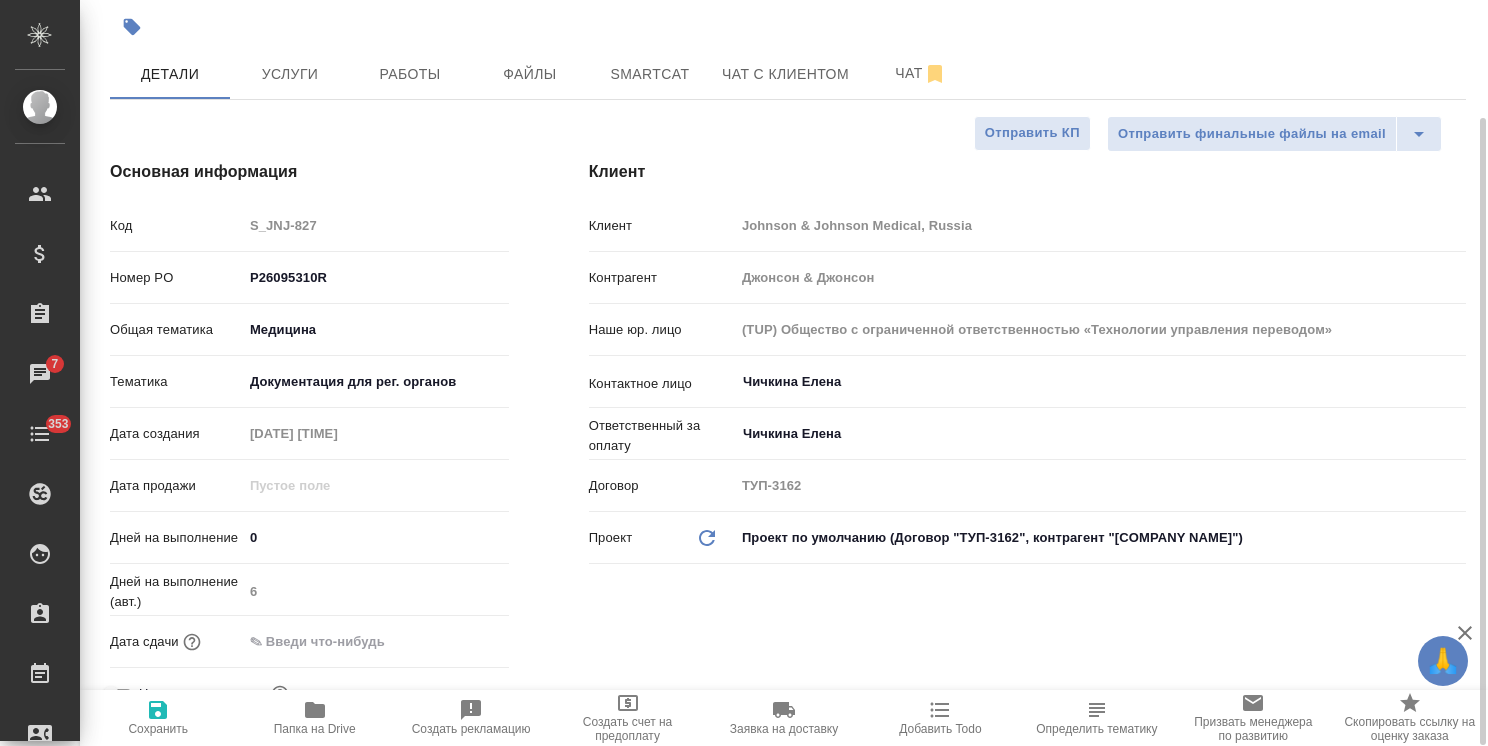 scroll, scrollTop: 40, scrollLeft: 0, axis: vertical 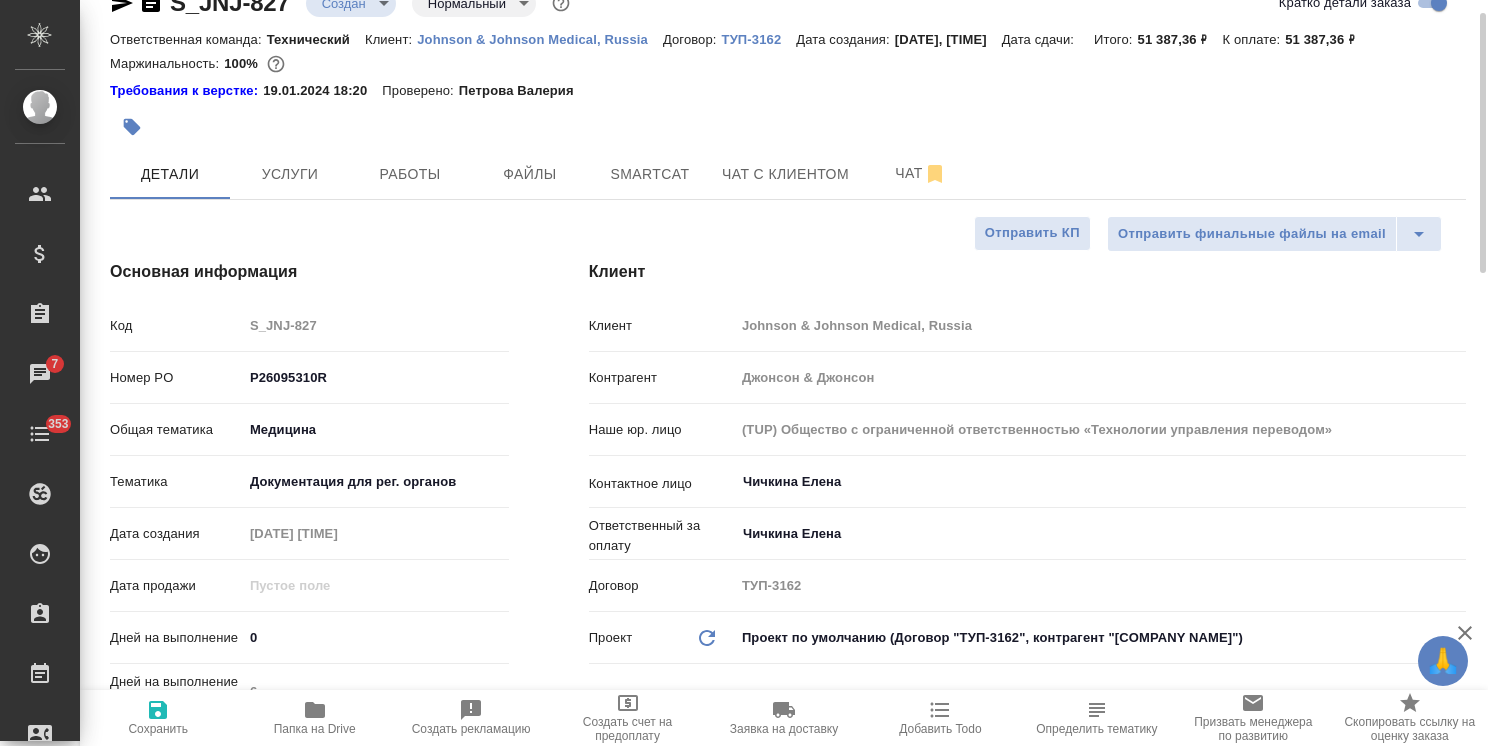 type on "x" 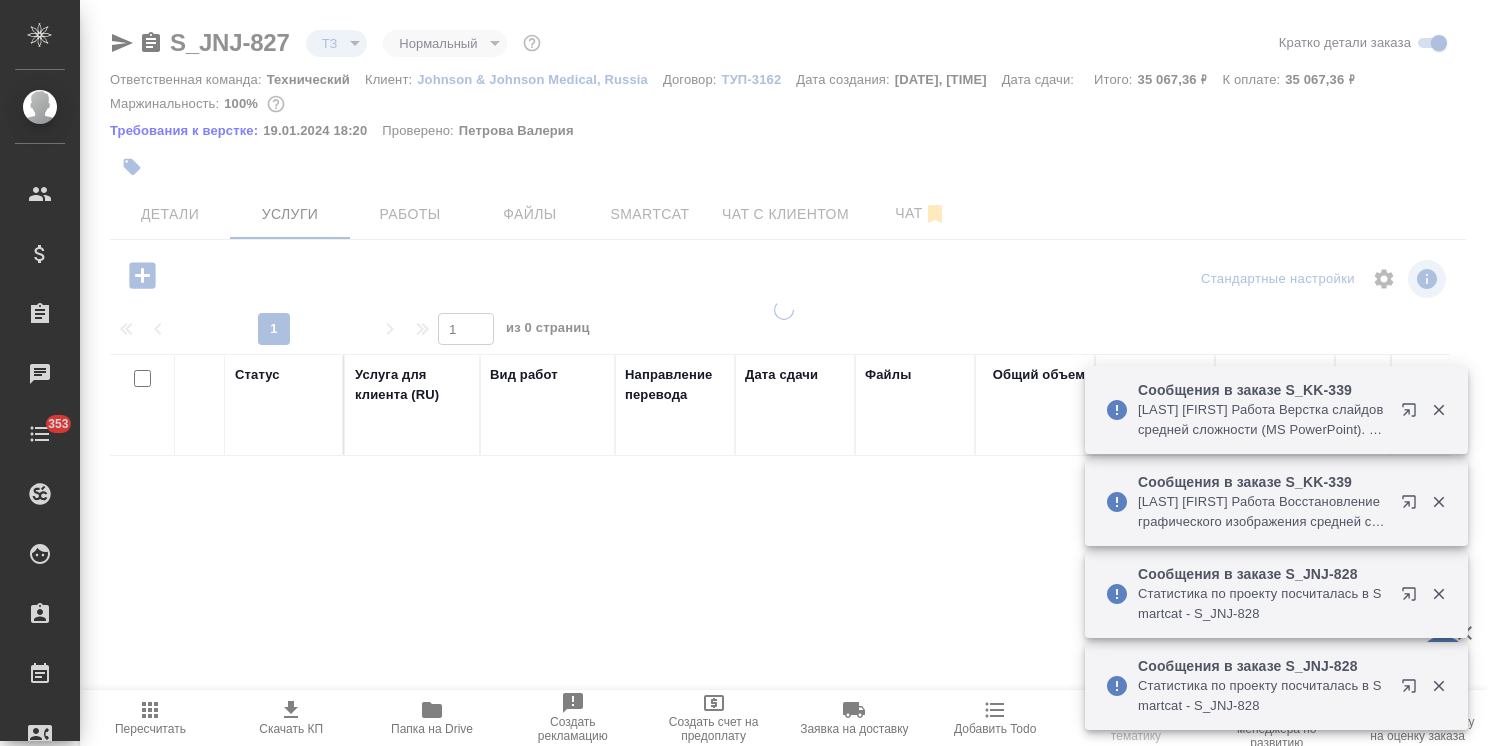 scroll, scrollTop: 0, scrollLeft: 0, axis: both 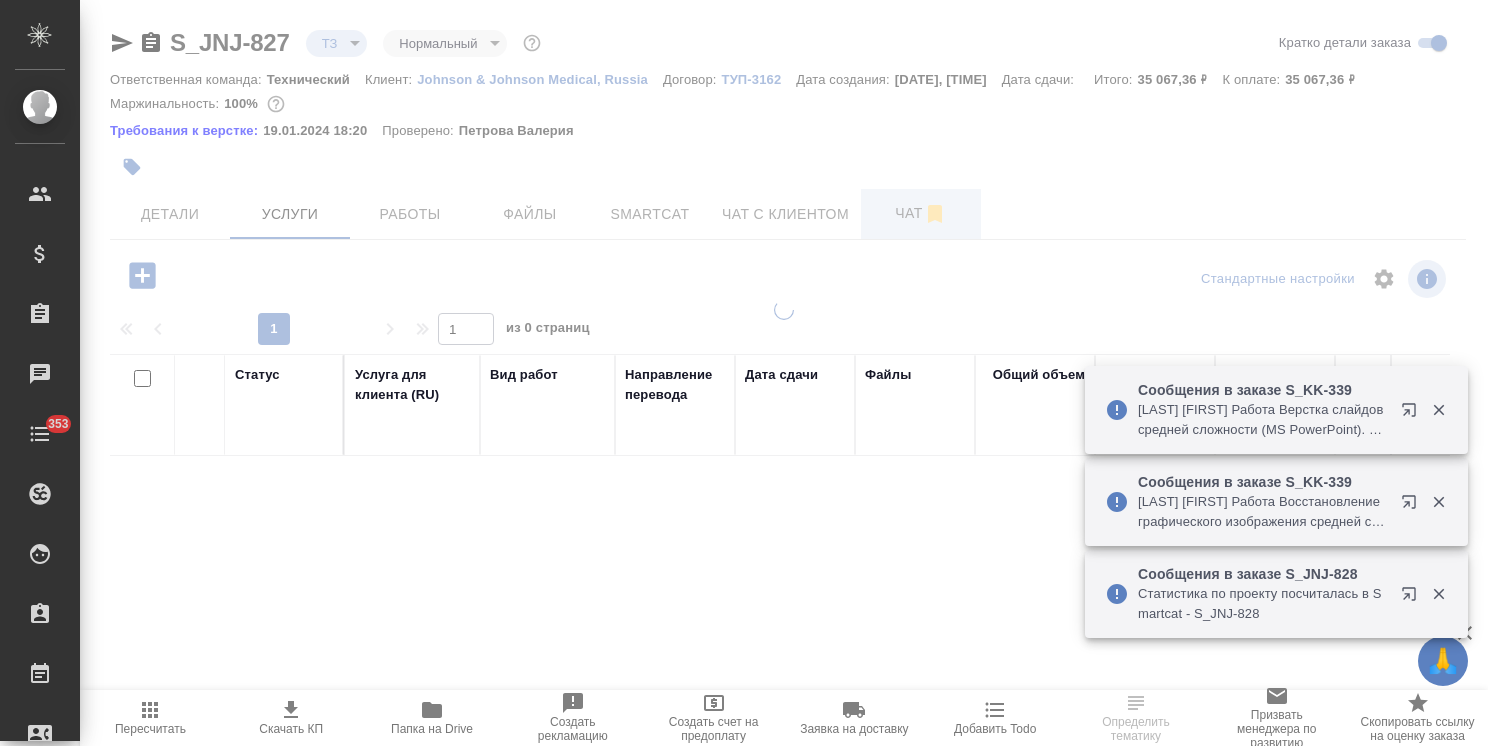 click on "Чат" at bounding box center (921, 213) 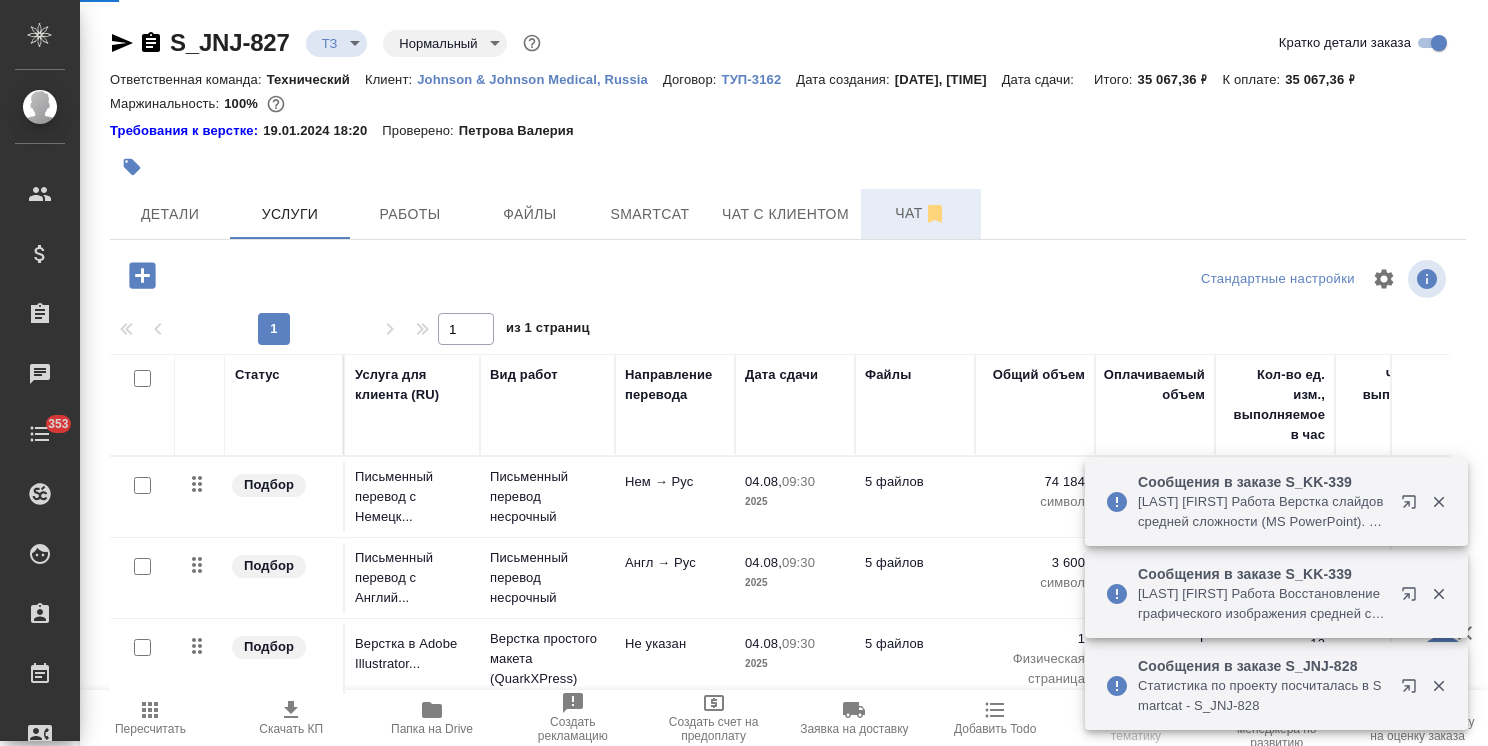 click on "Чат" at bounding box center (921, 213) 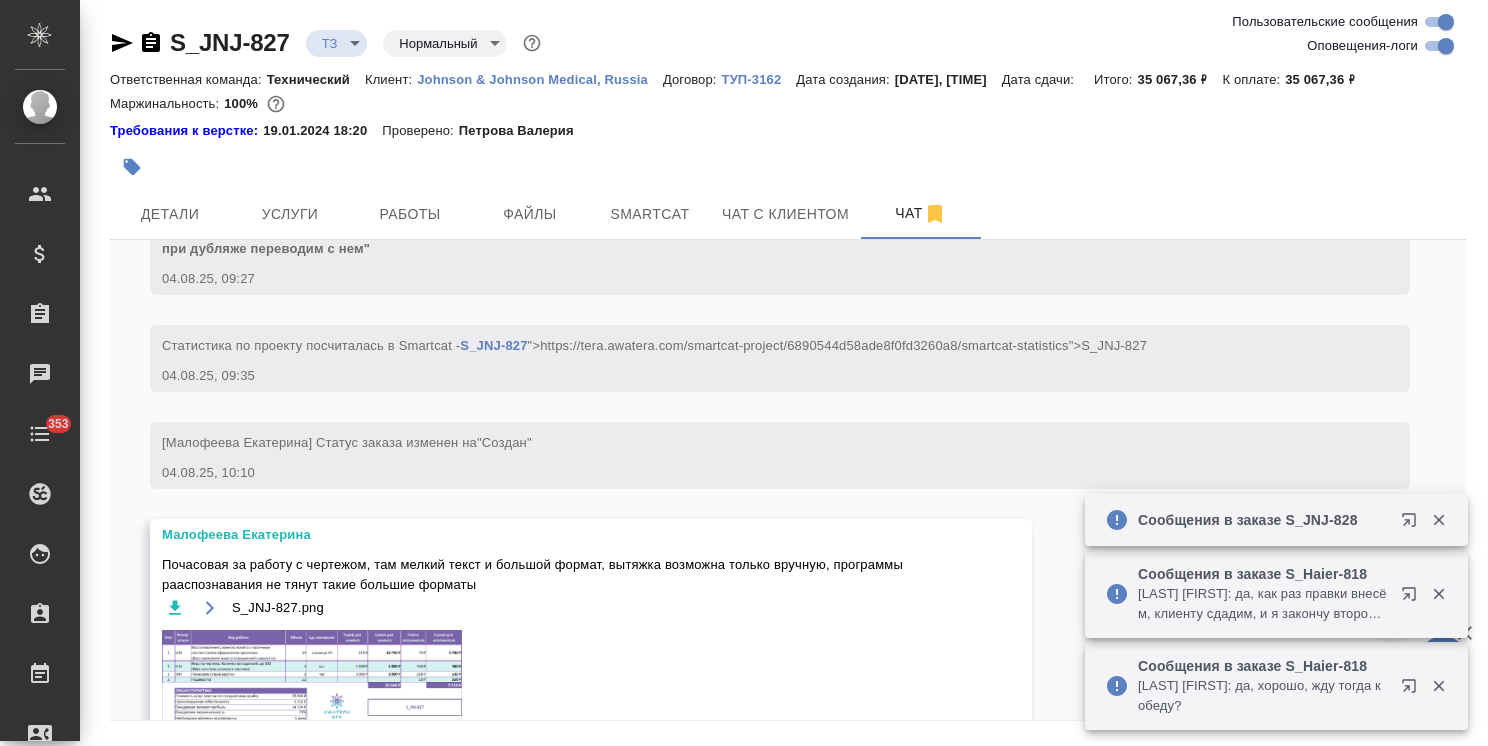 scroll, scrollTop: 886, scrollLeft: 0, axis: vertical 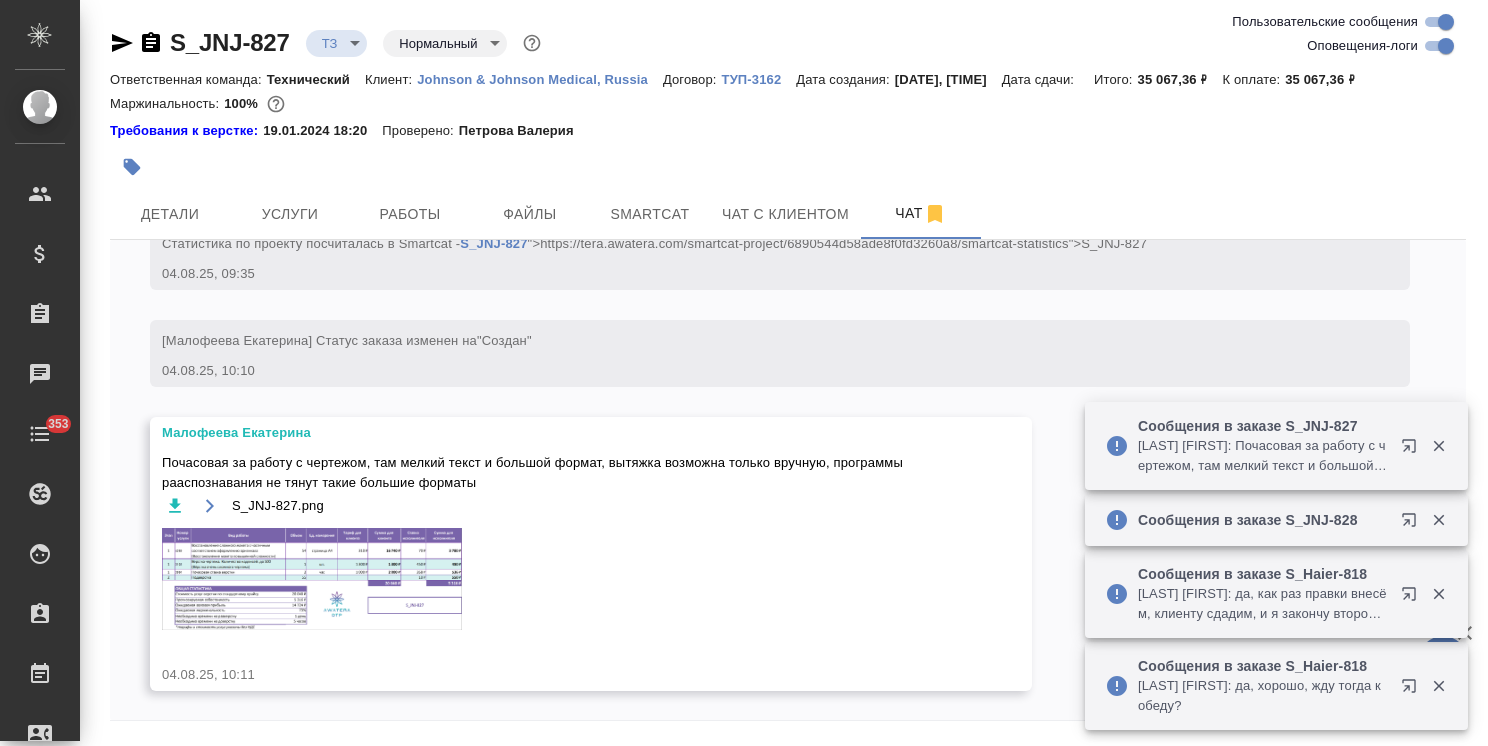 click at bounding box center (312, 579) 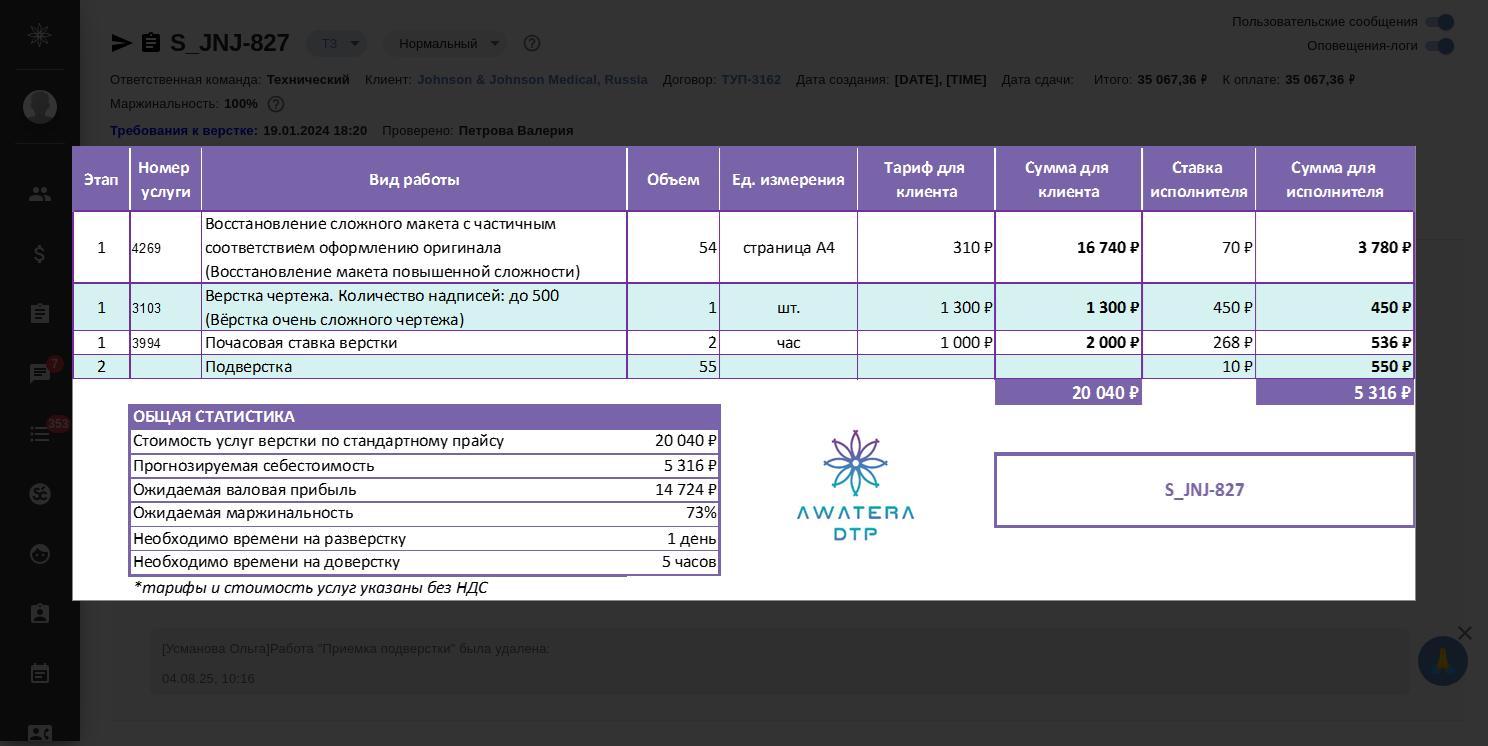 scroll, scrollTop: 1080, scrollLeft: 0, axis: vertical 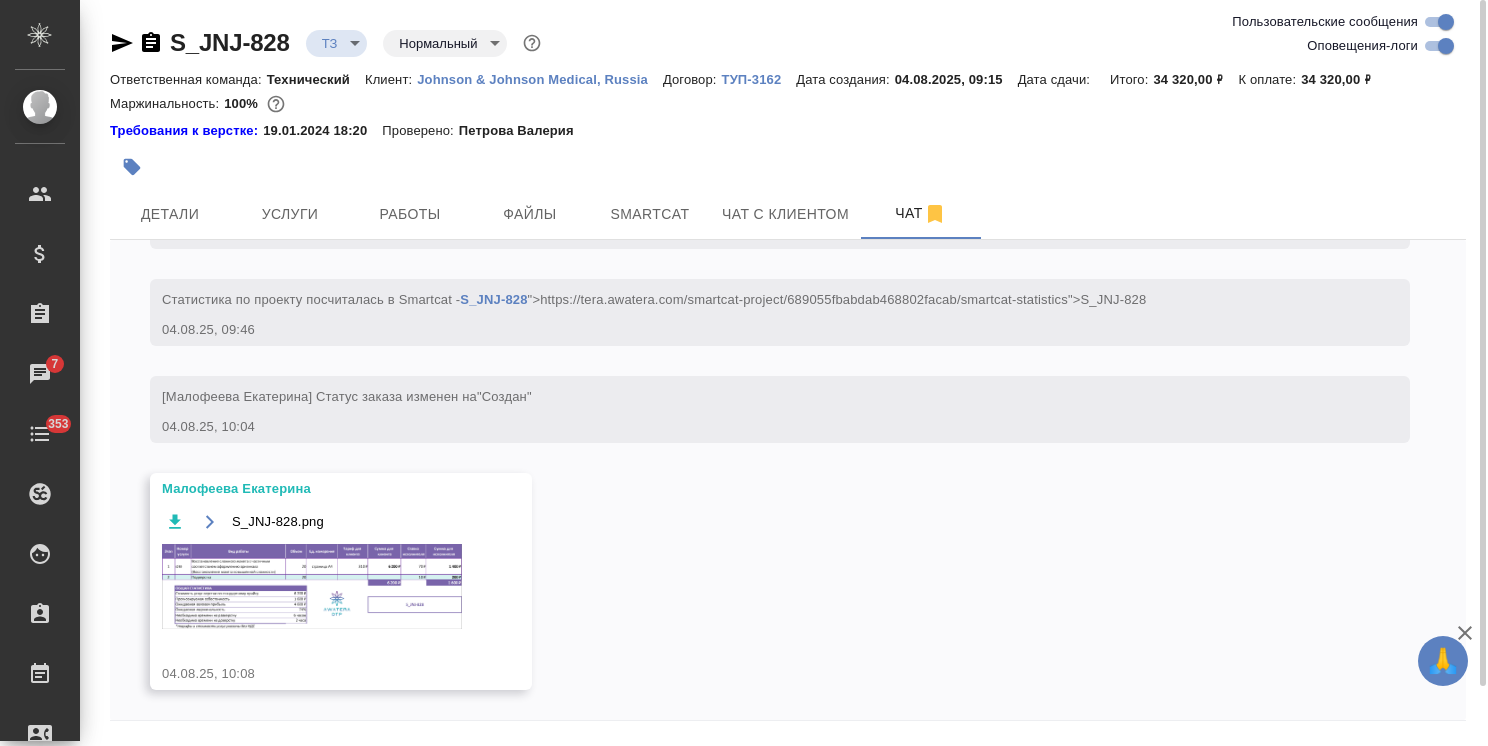 click at bounding box center (312, 586) 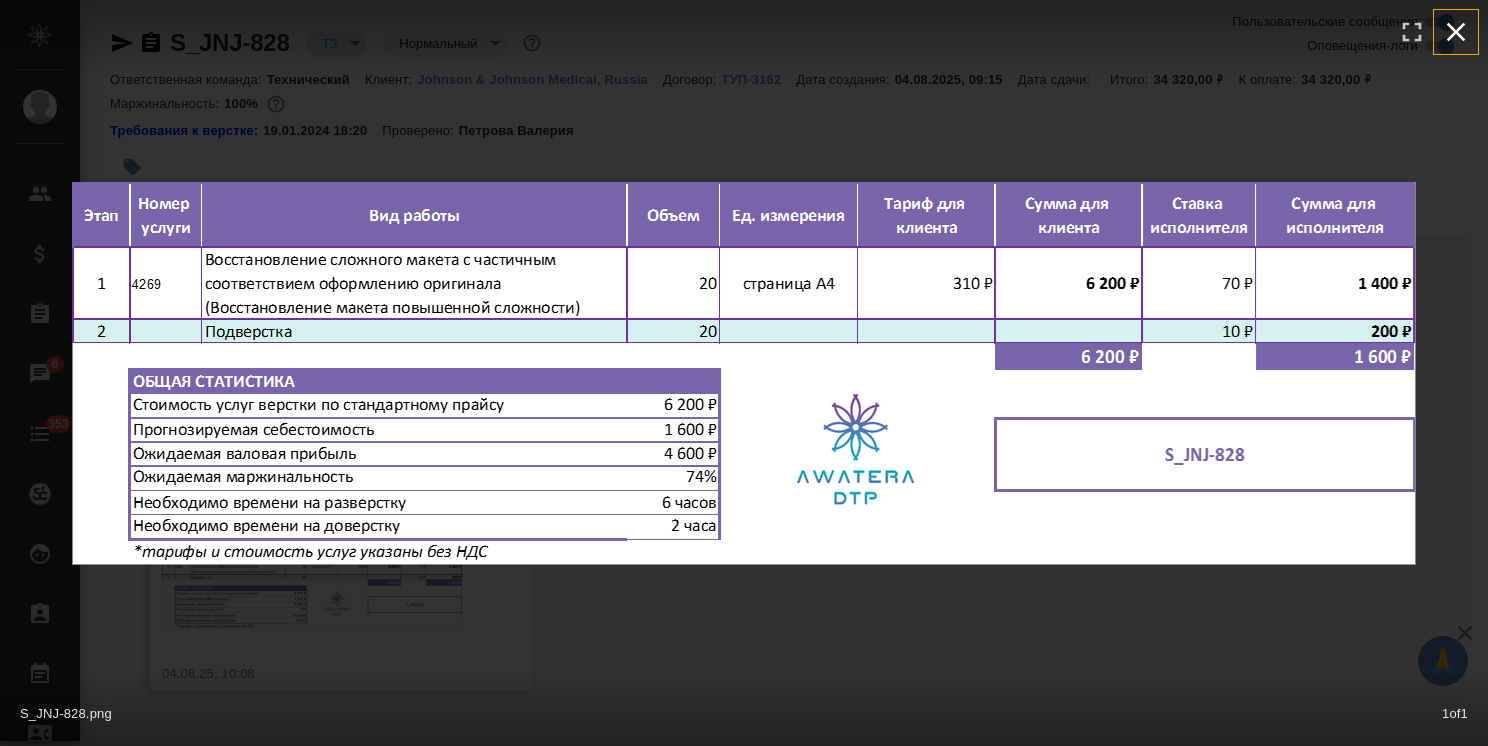 click 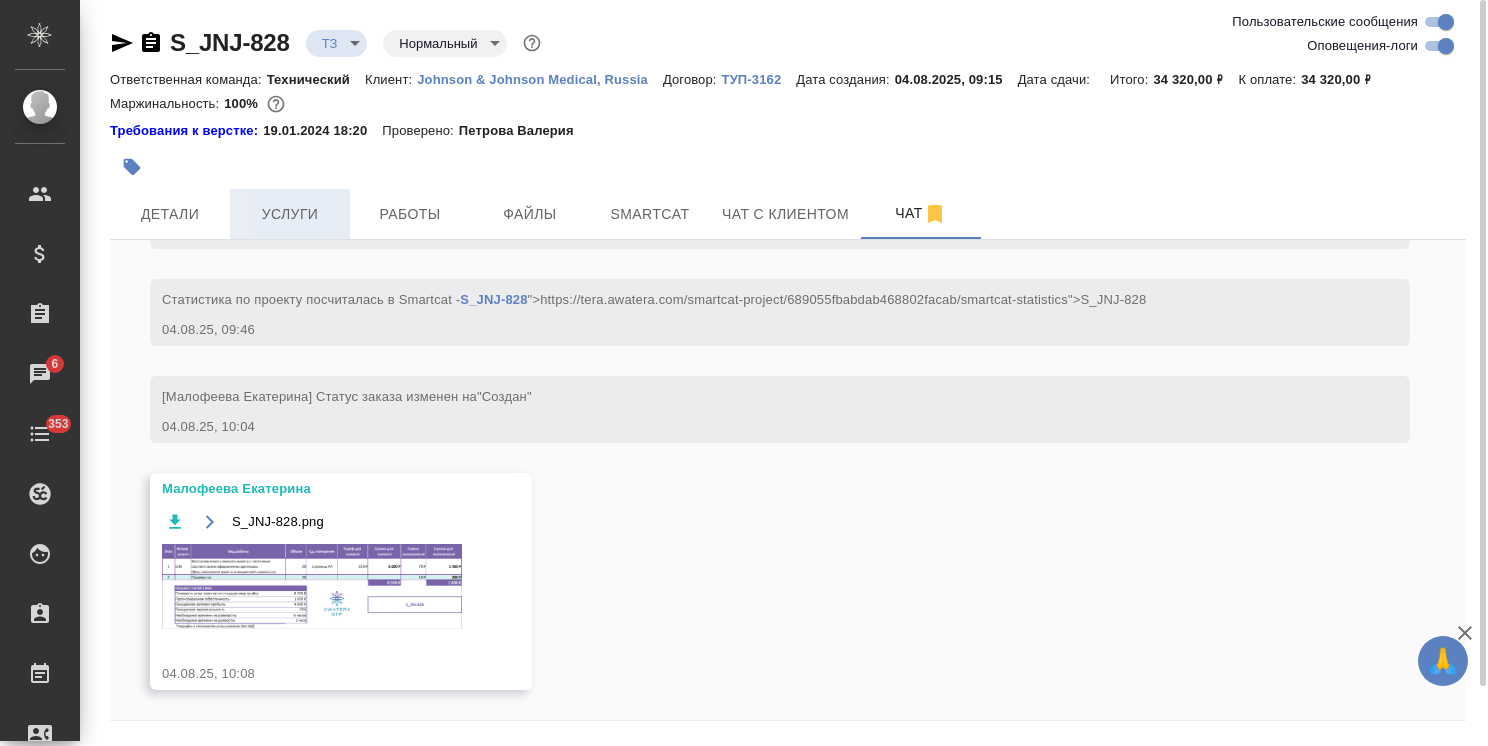 click on "Услуги" at bounding box center (290, 214) 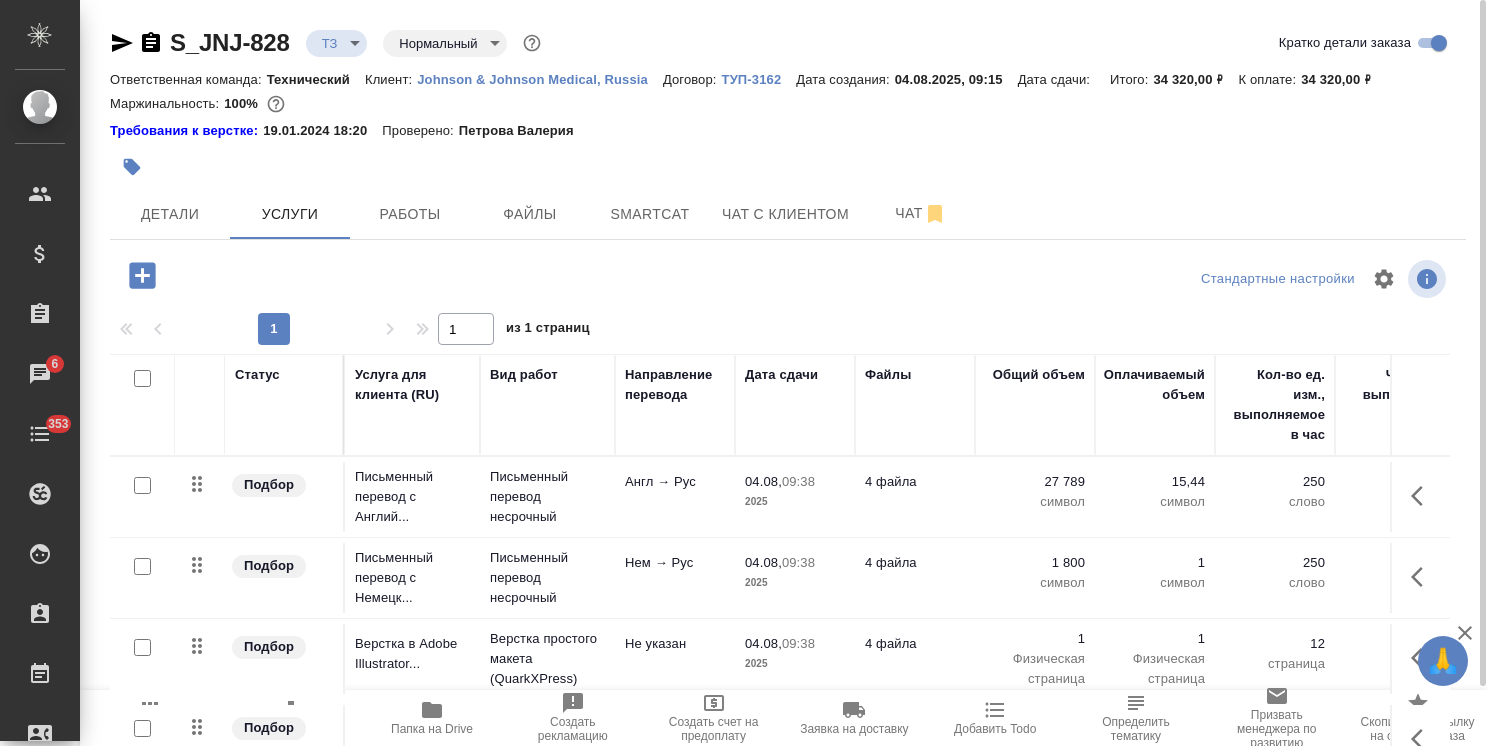 scroll, scrollTop: 88, scrollLeft: 0, axis: vertical 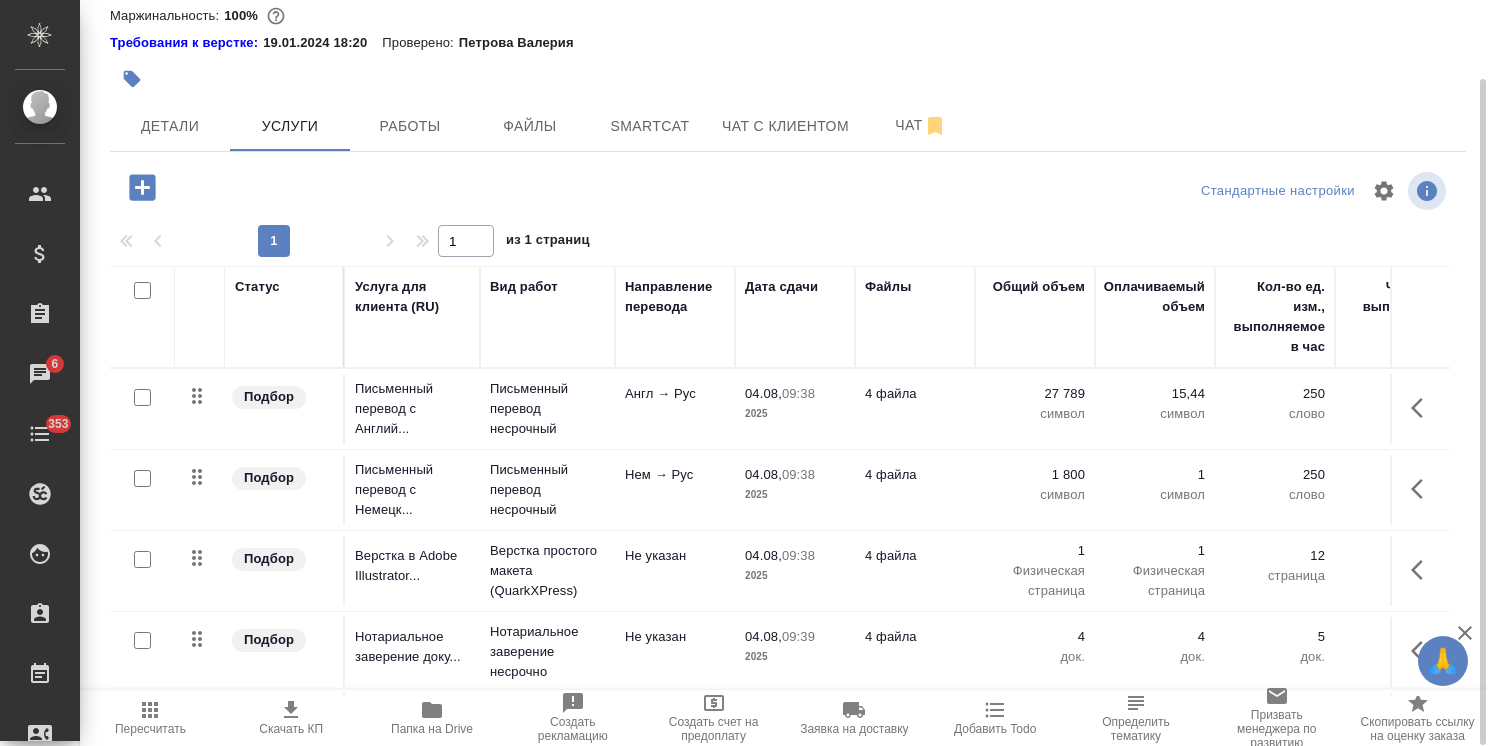 click on "Физическая страница" at bounding box center [1035, 581] 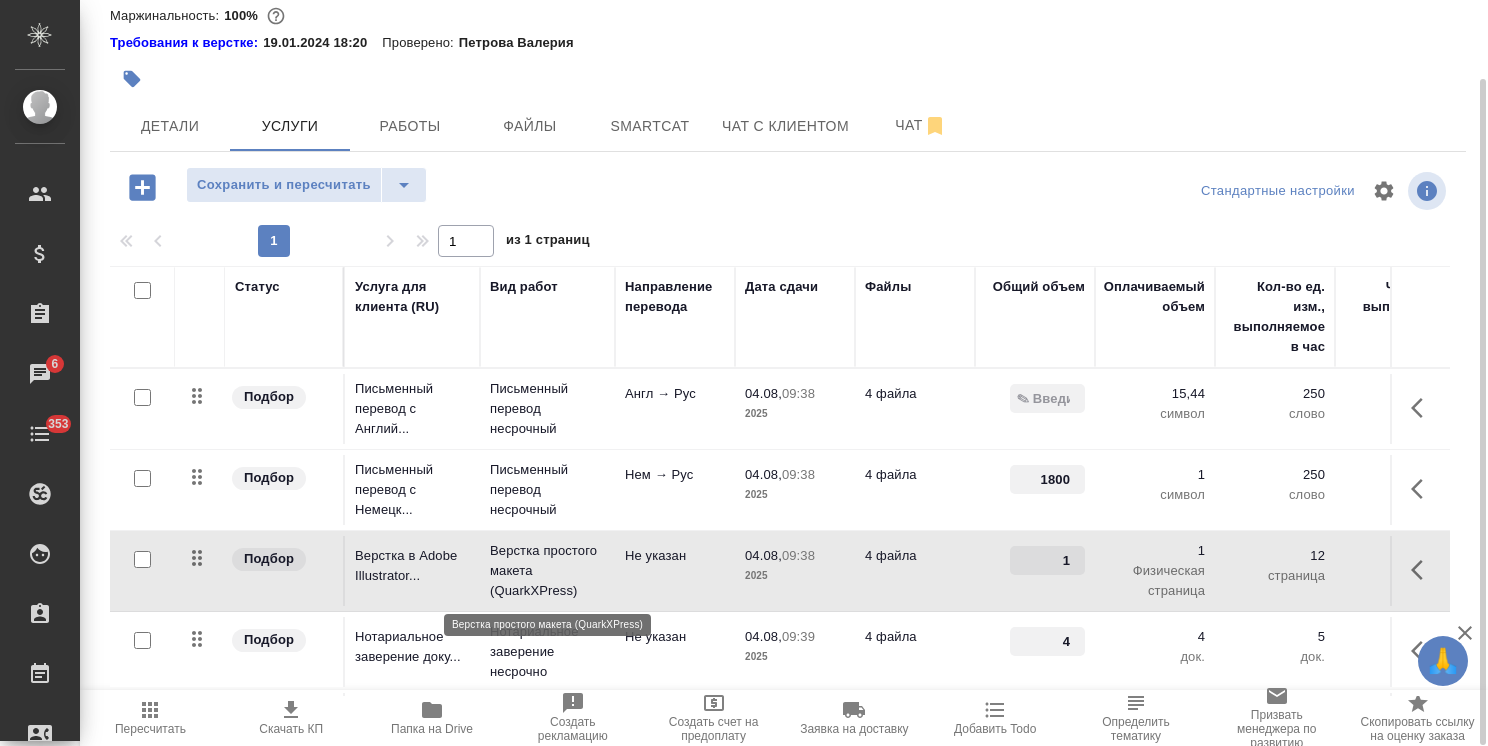 click on "Верстка простого макета (QuarkXPress)" at bounding box center (547, 571) 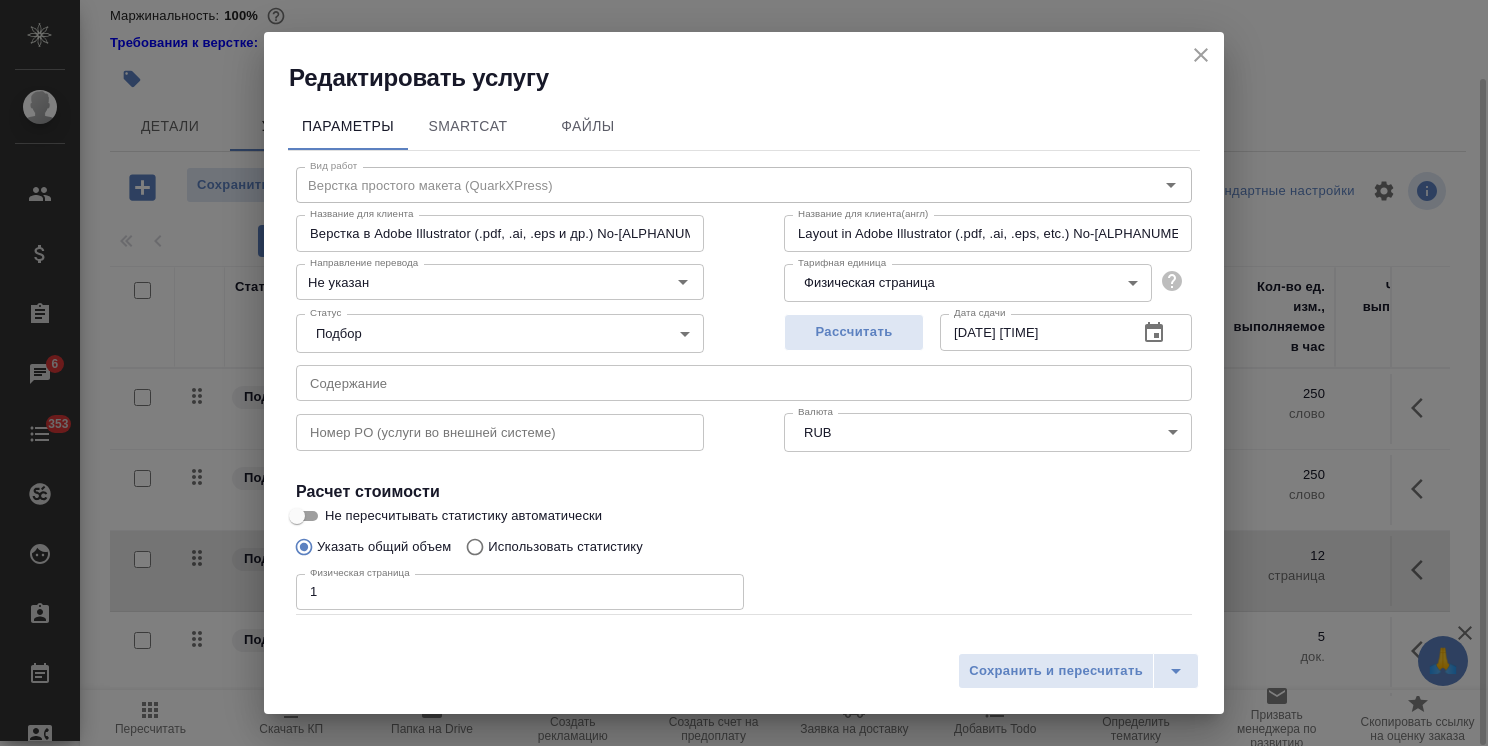 drag, startPoint x: 384, startPoint y: 585, endPoint x: 264, endPoint y: 563, distance: 122 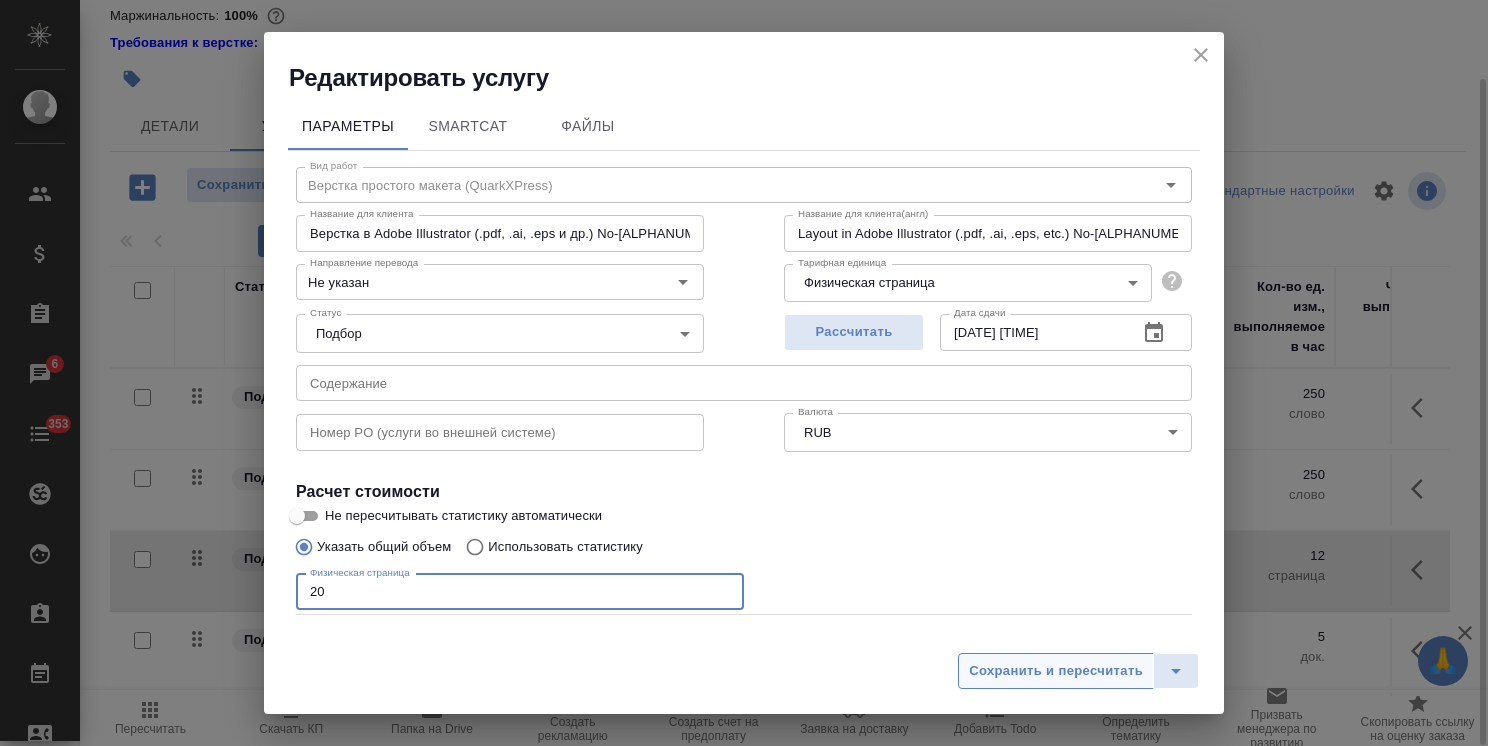 type on "20" 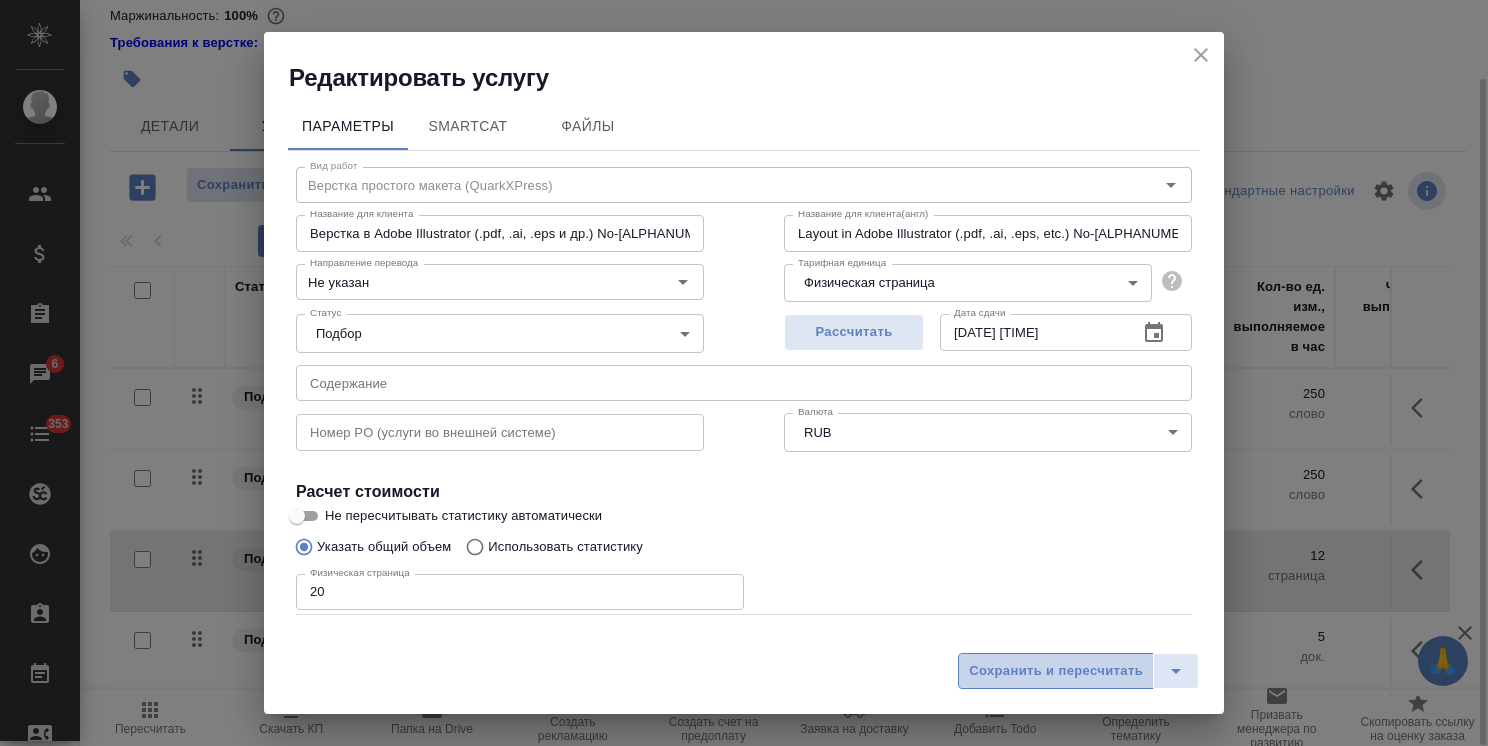 click on "Сохранить и пересчитать" at bounding box center [1056, 671] 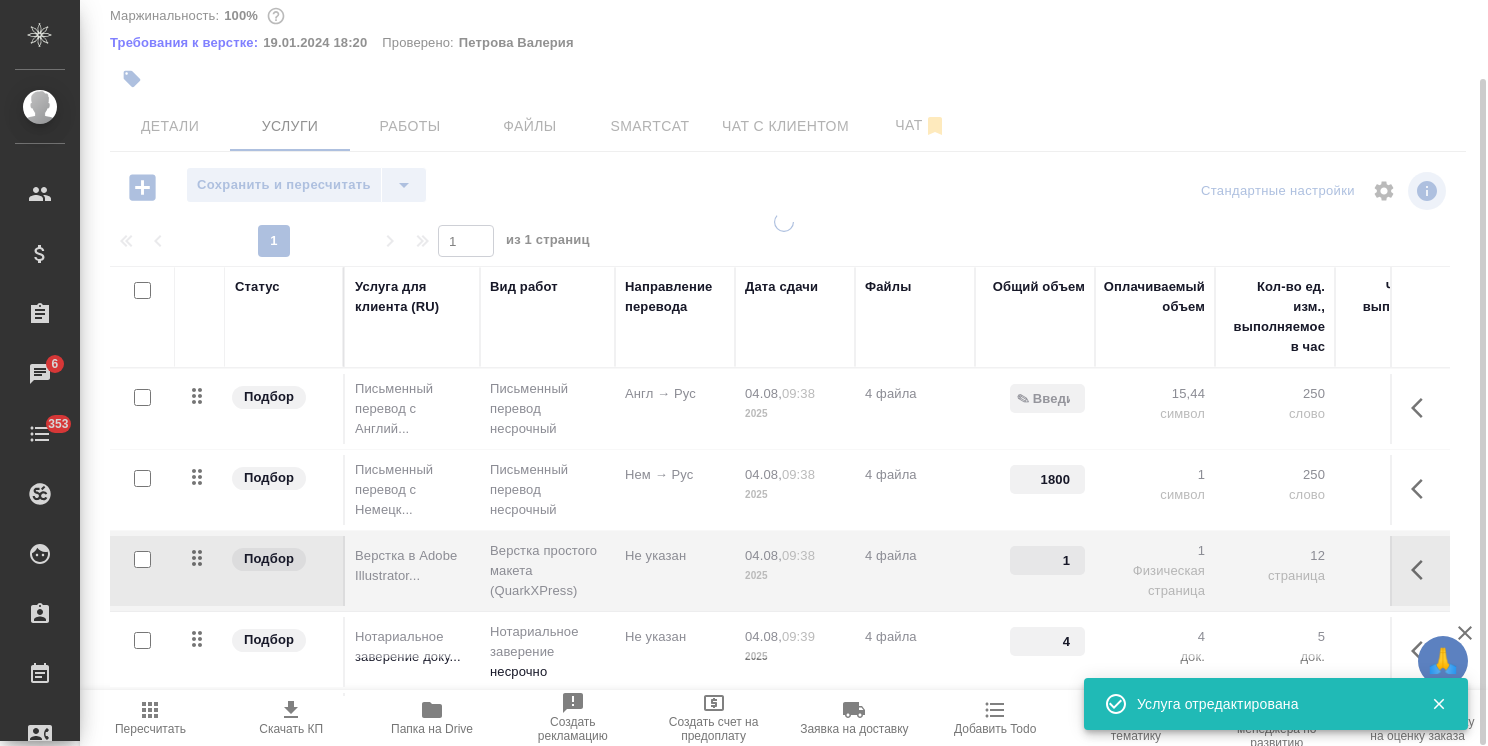 type on "20" 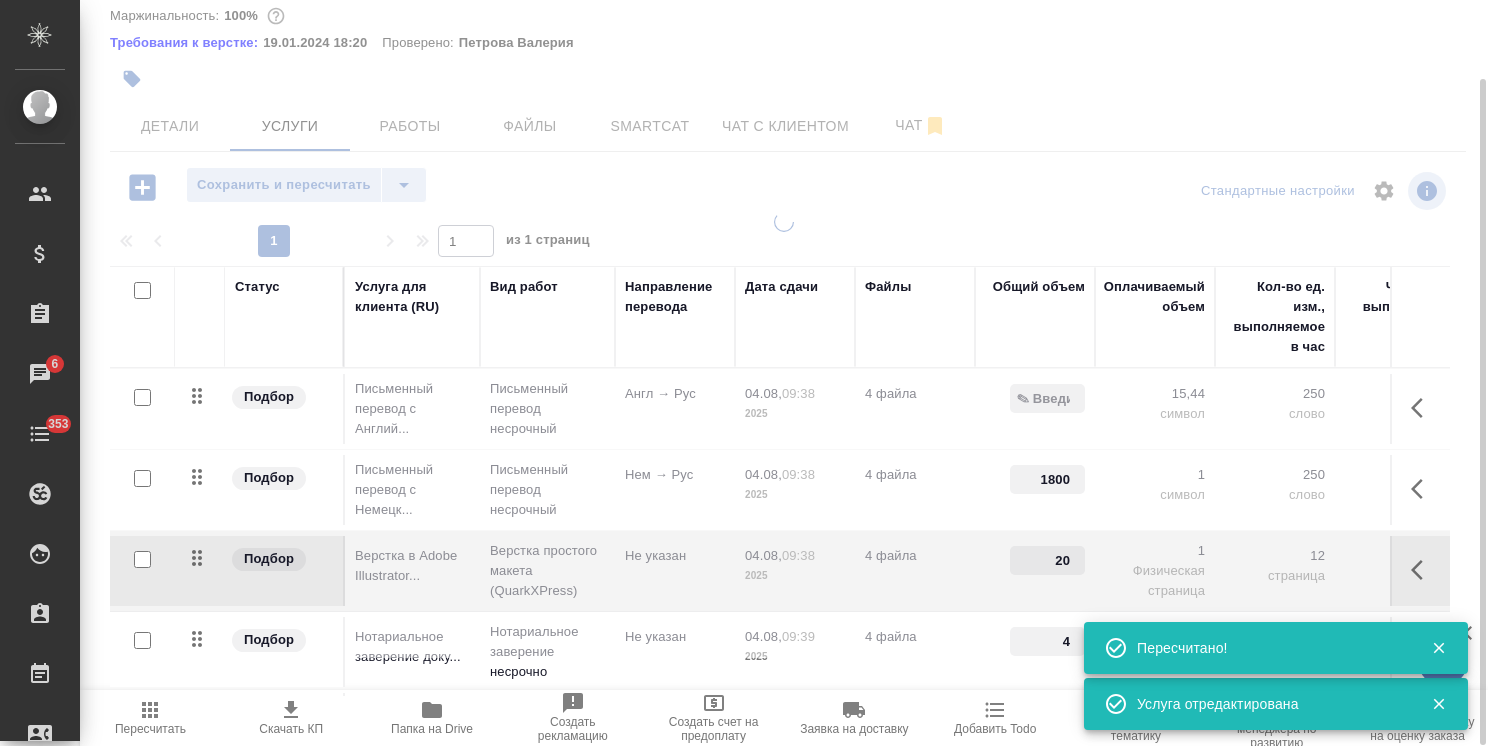 type on "new" 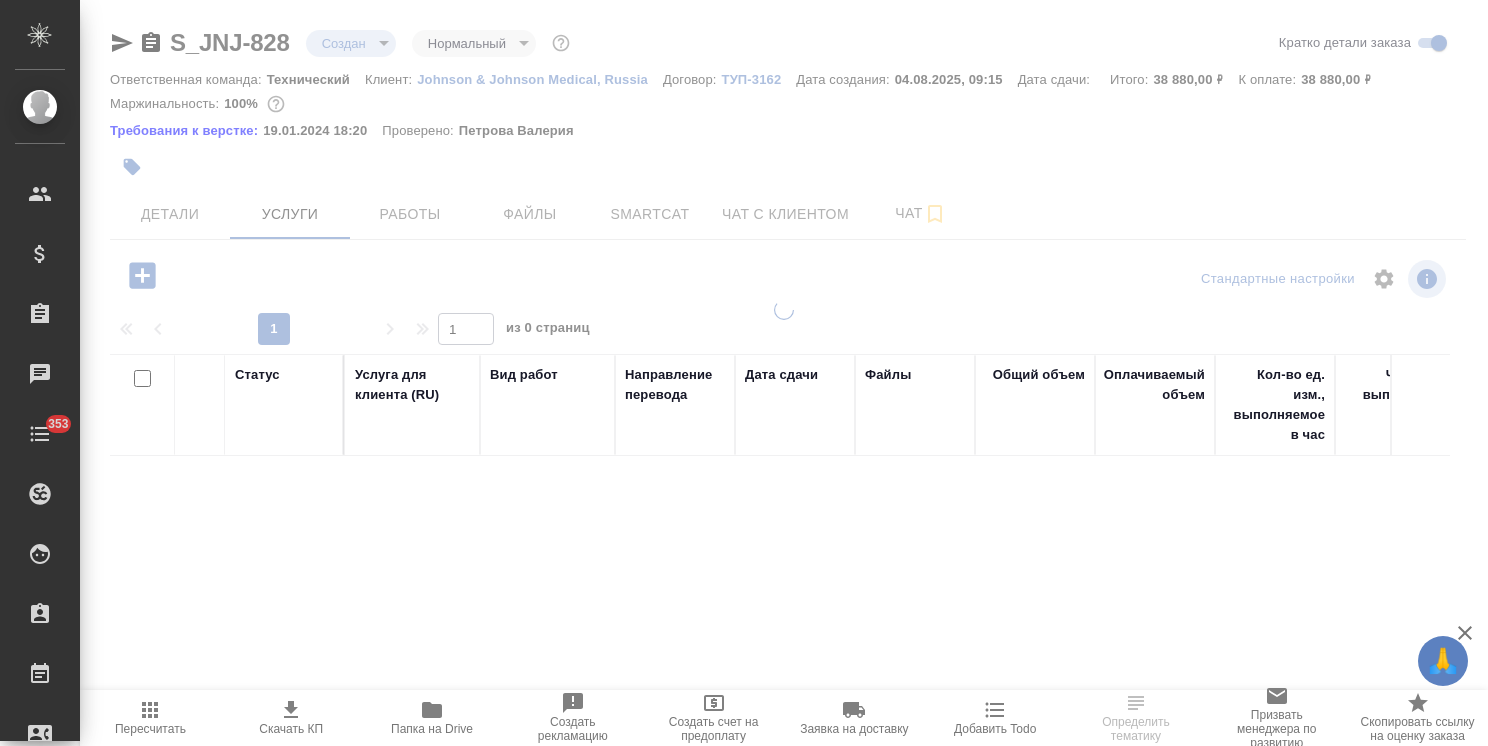 scroll, scrollTop: 0, scrollLeft: 0, axis: both 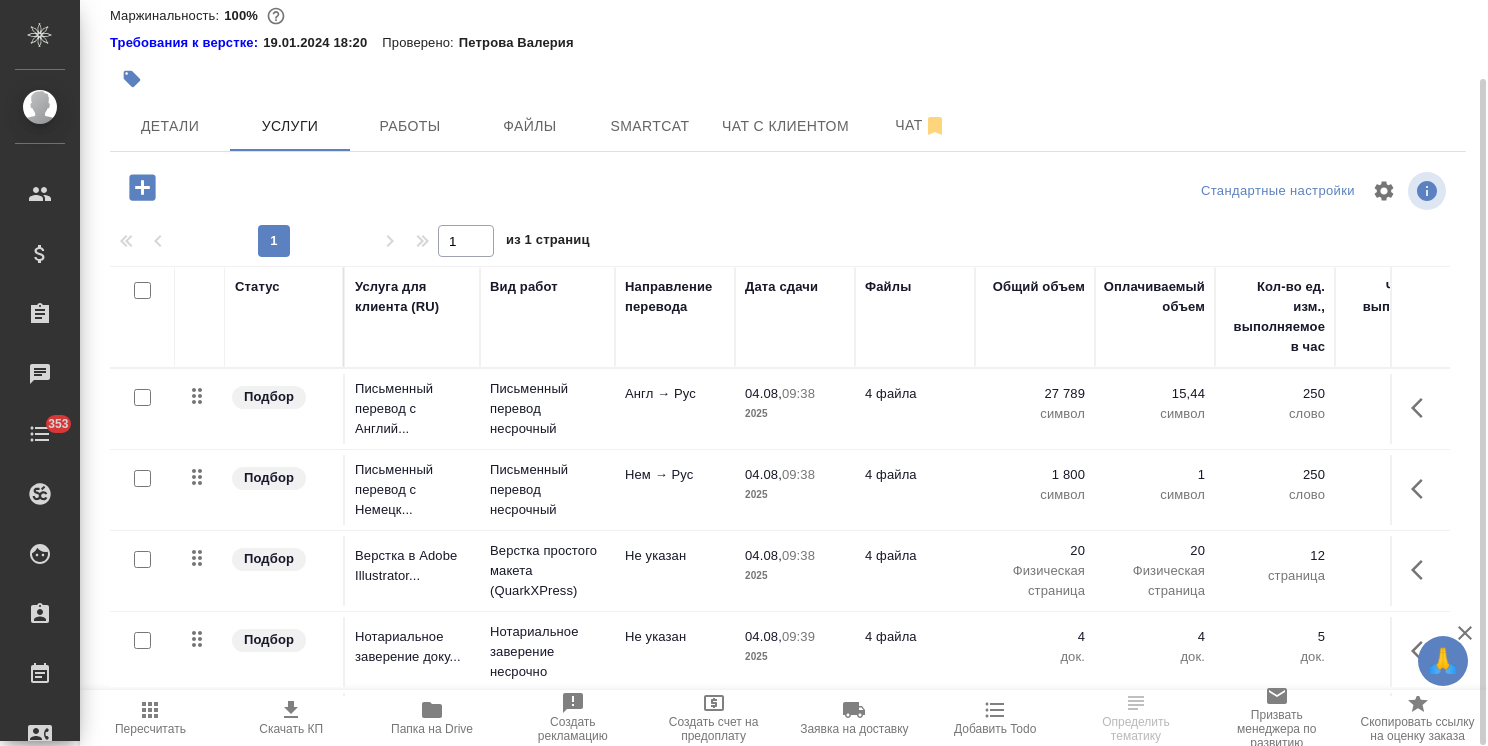 click 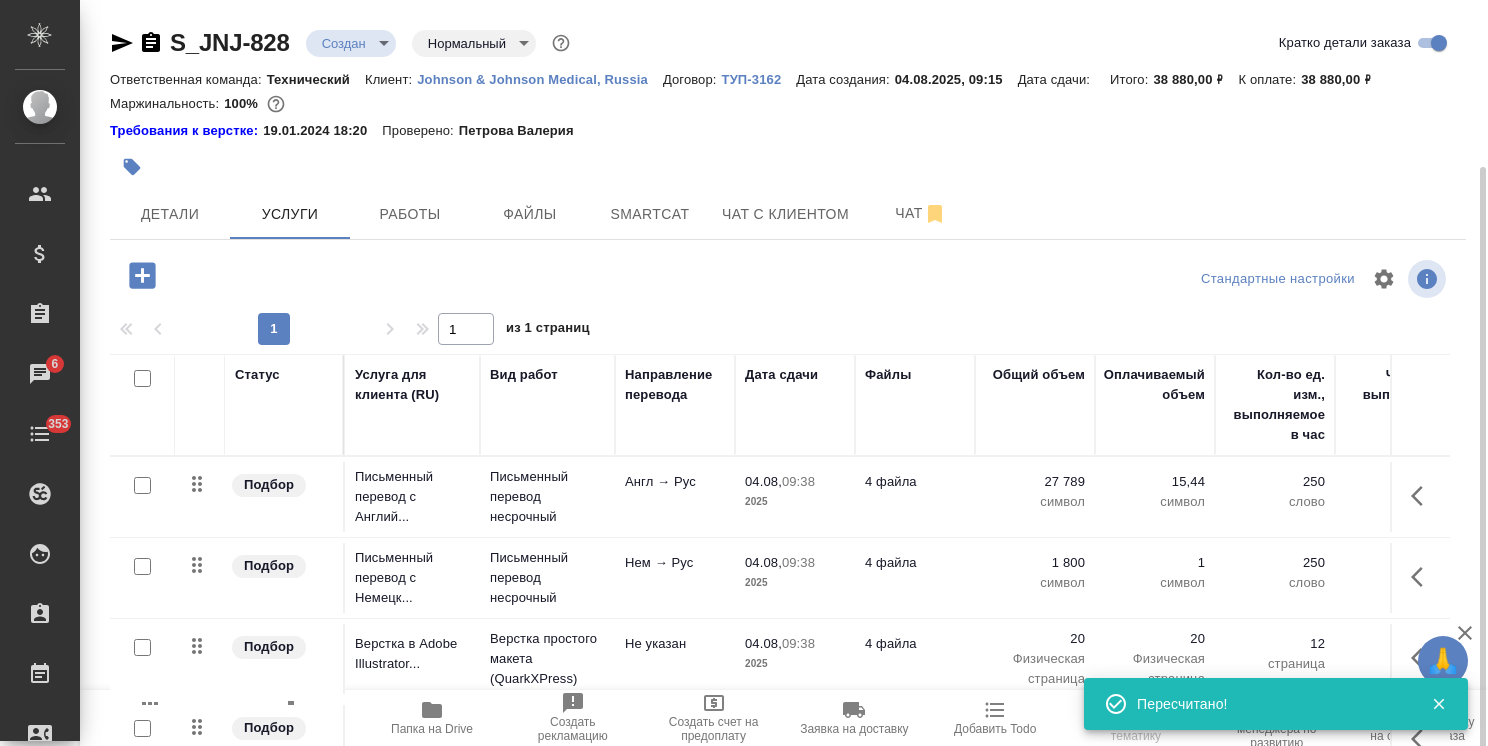 scroll, scrollTop: 88, scrollLeft: 0, axis: vertical 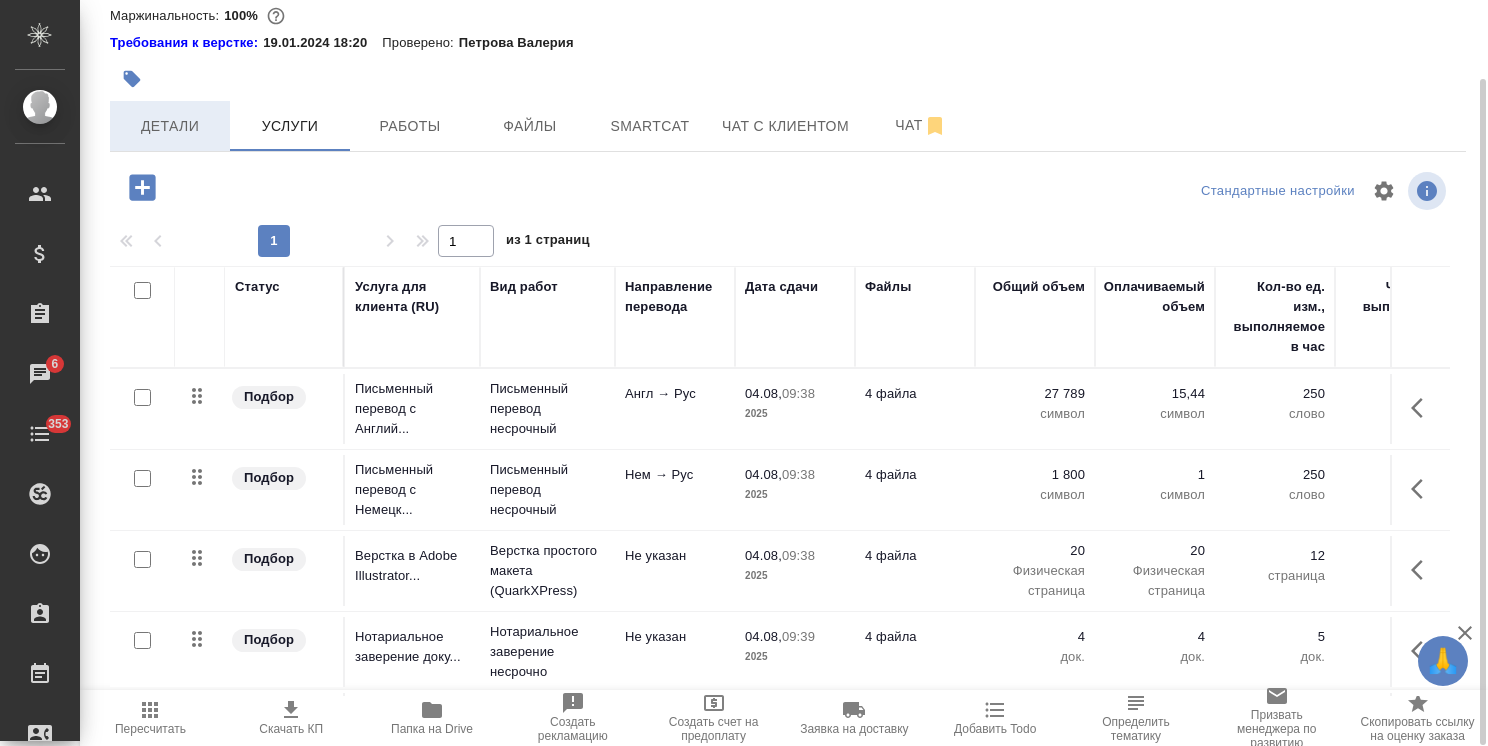 click on "Детали" at bounding box center (170, 126) 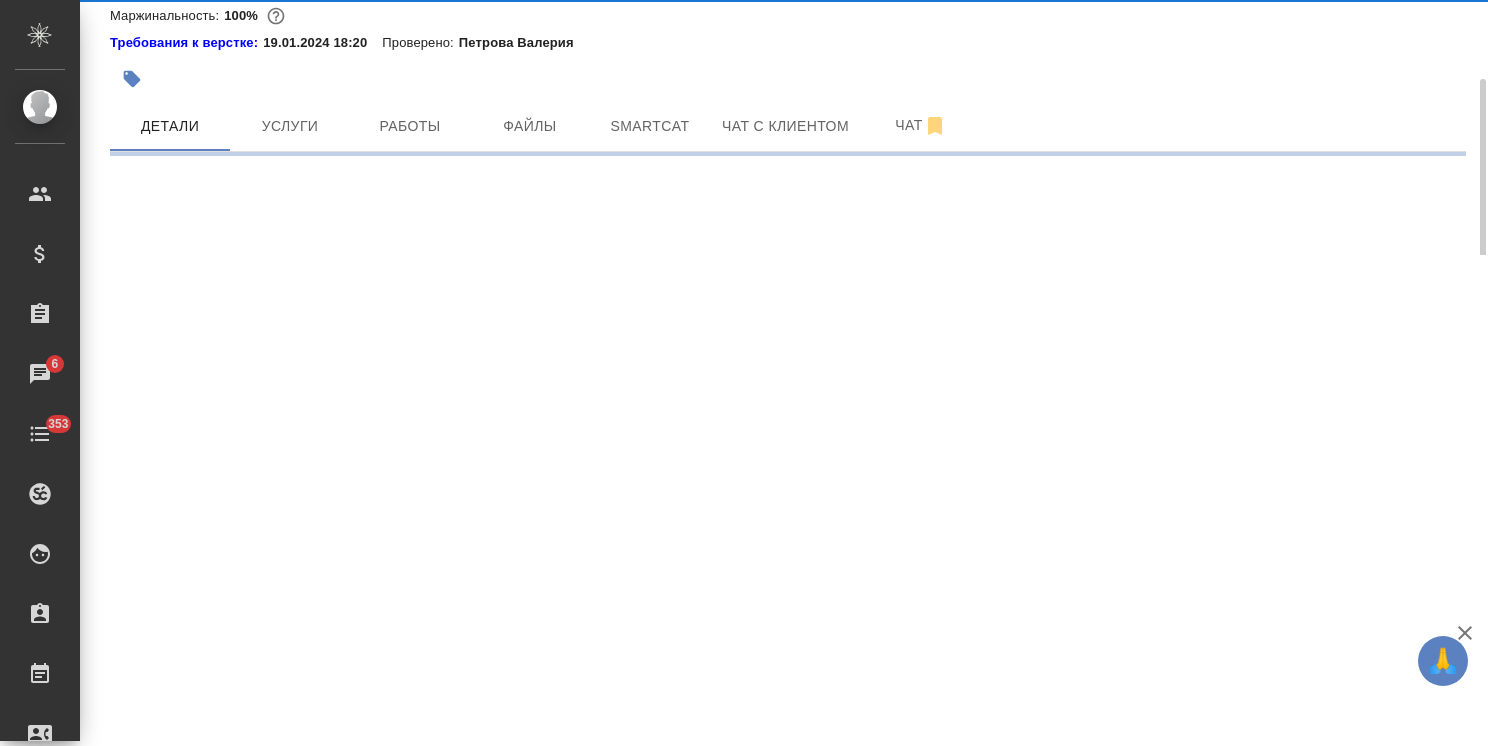 select on "RU" 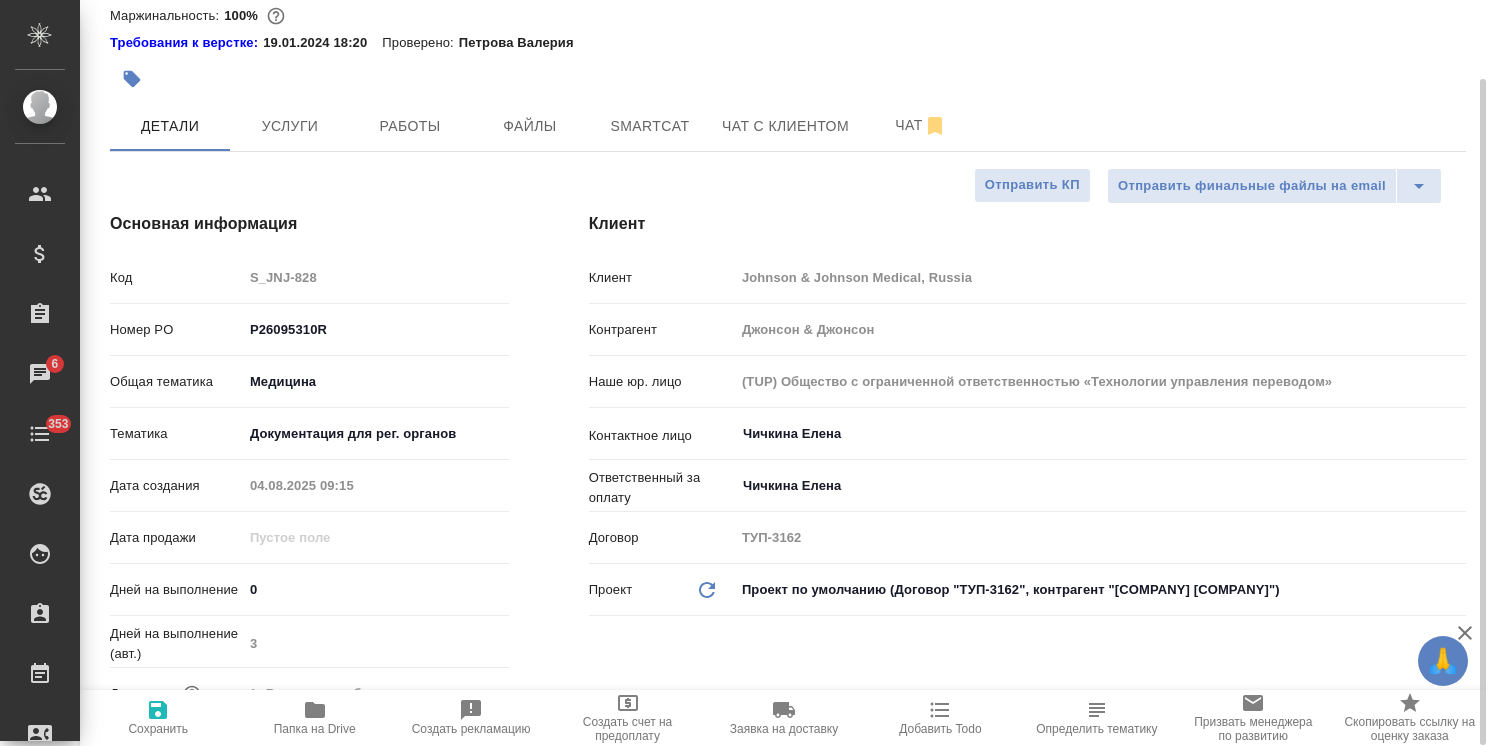 type on "x" 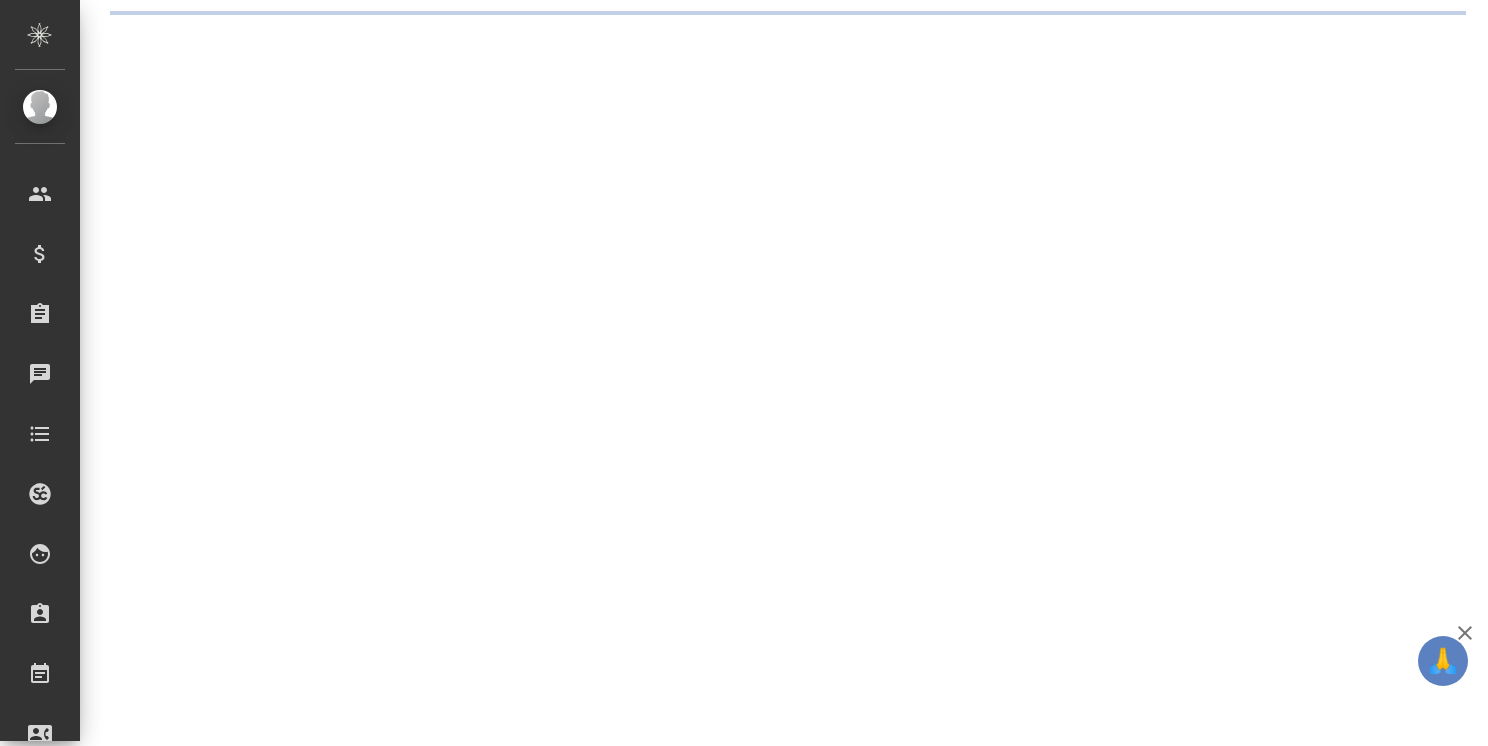scroll, scrollTop: 0, scrollLeft: 0, axis: both 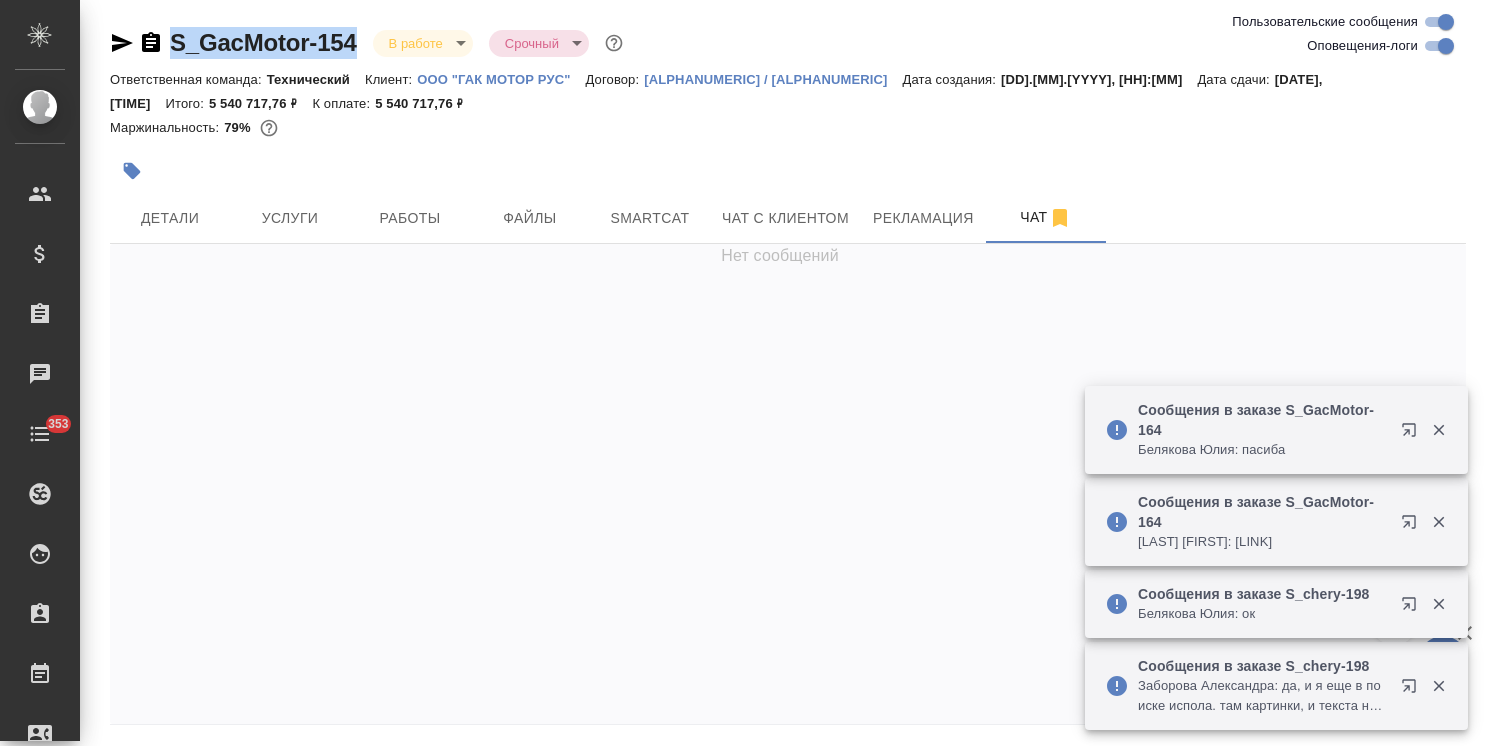 drag, startPoint x: 368, startPoint y: 19, endPoint x: 152, endPoint y: 2, distance: 216.66795 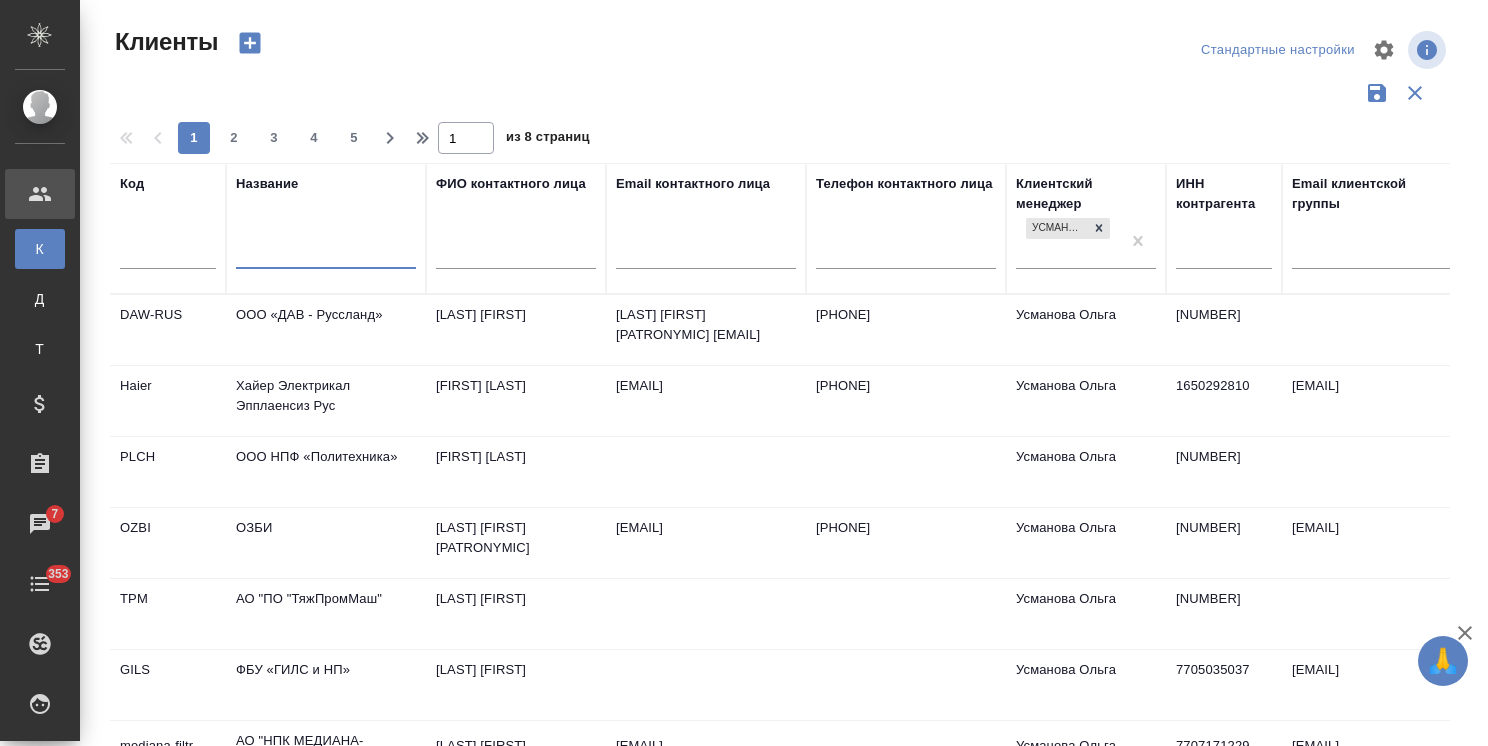 select on "RU" 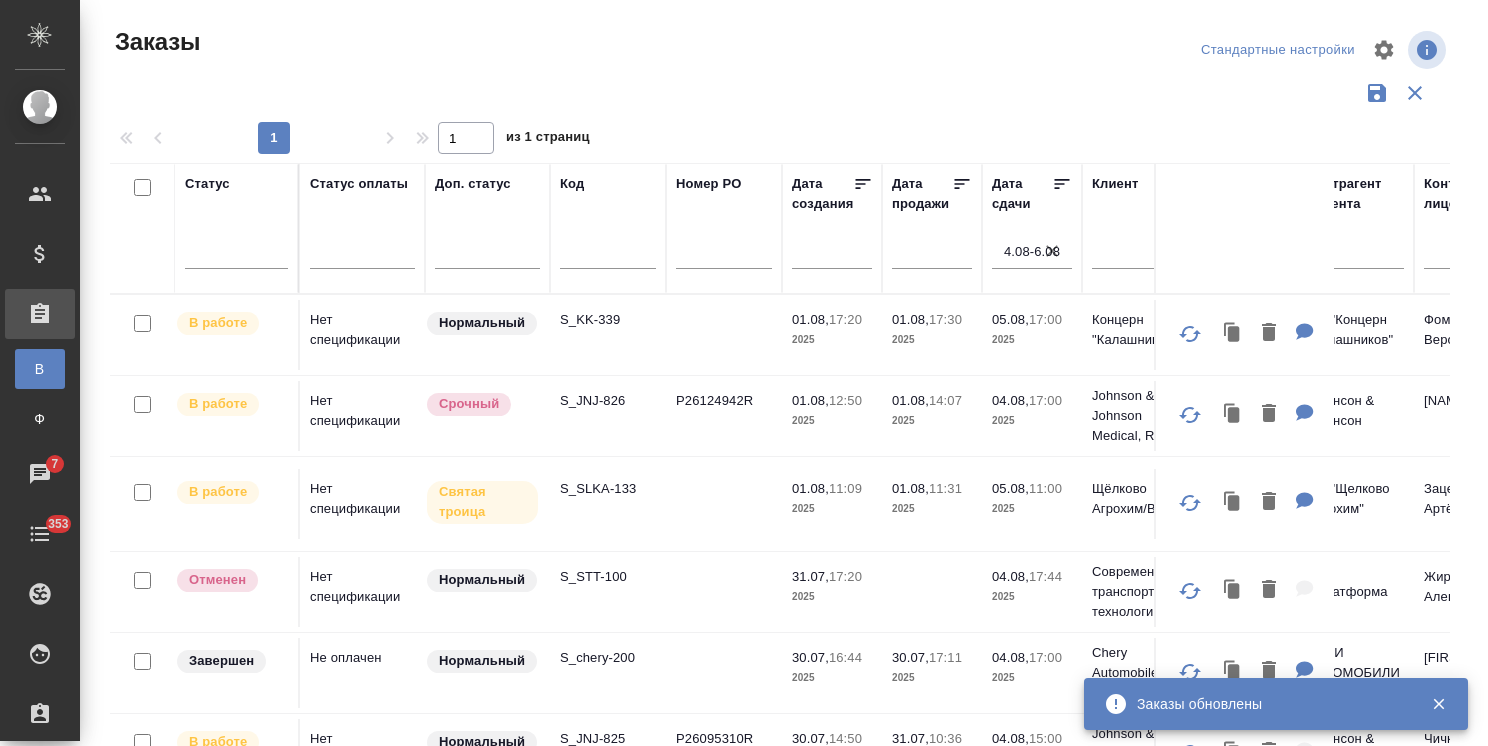 scroll, scrollTop: 0, scrollLeft: 0, axis: both 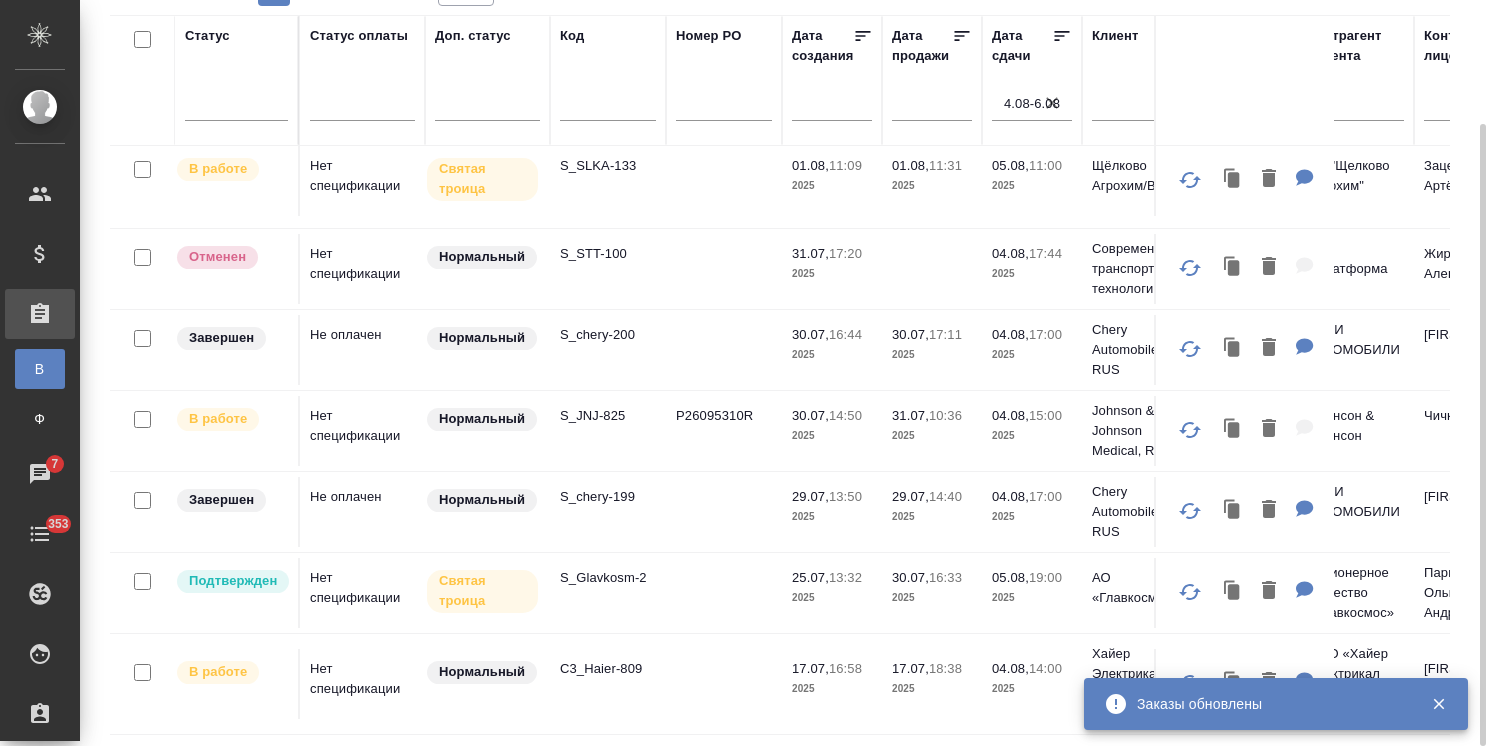 click 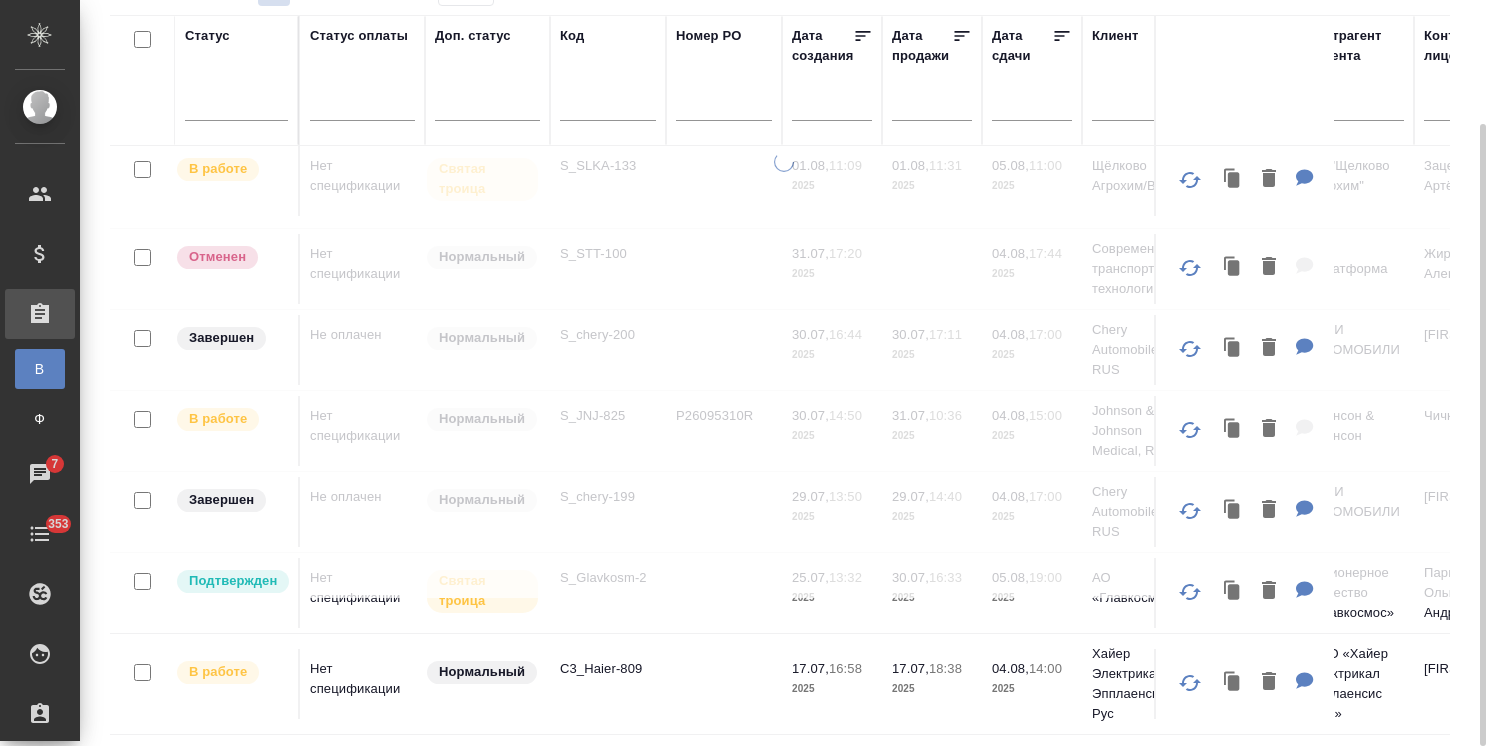 click at bounding box center [236, 101] 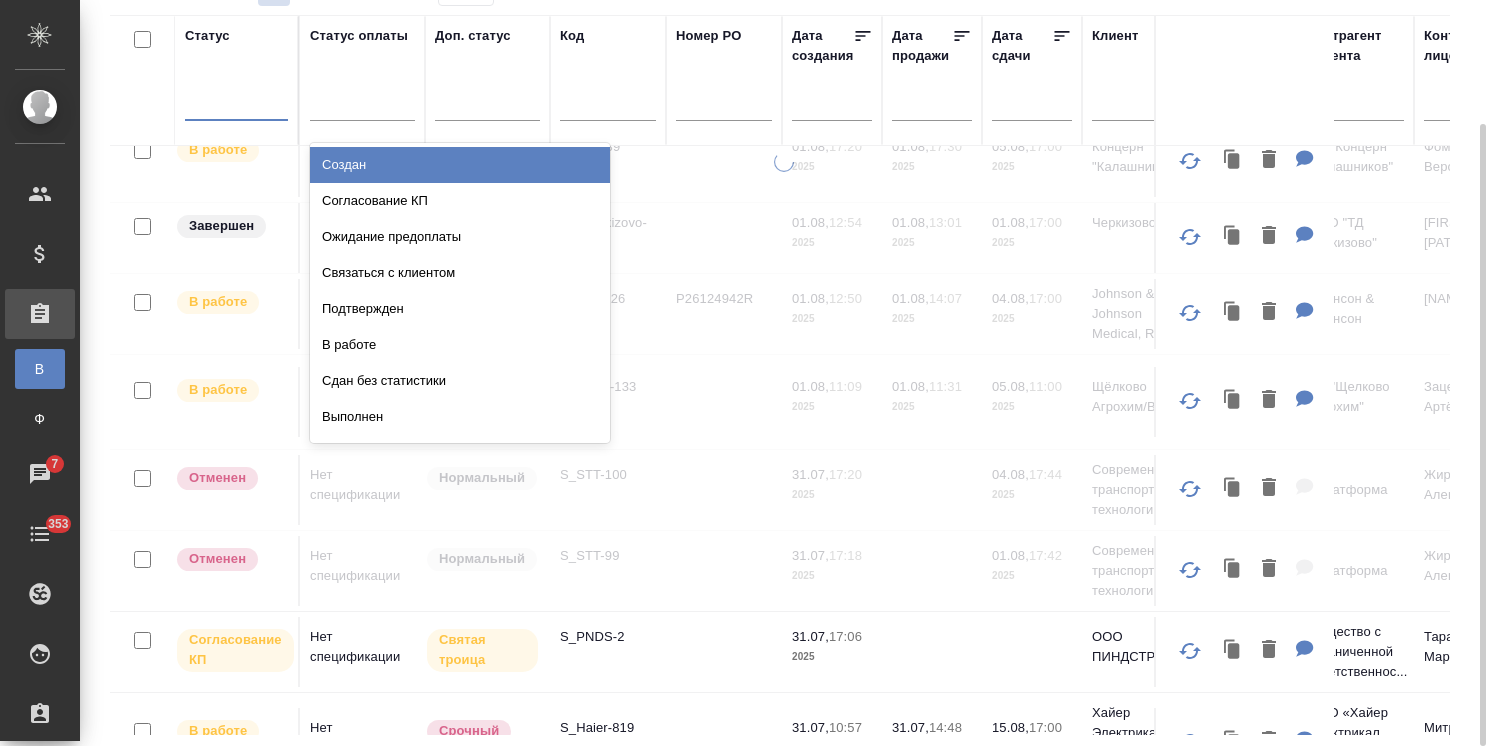 click on "Согласование КП" at bounding box center [460, 201] 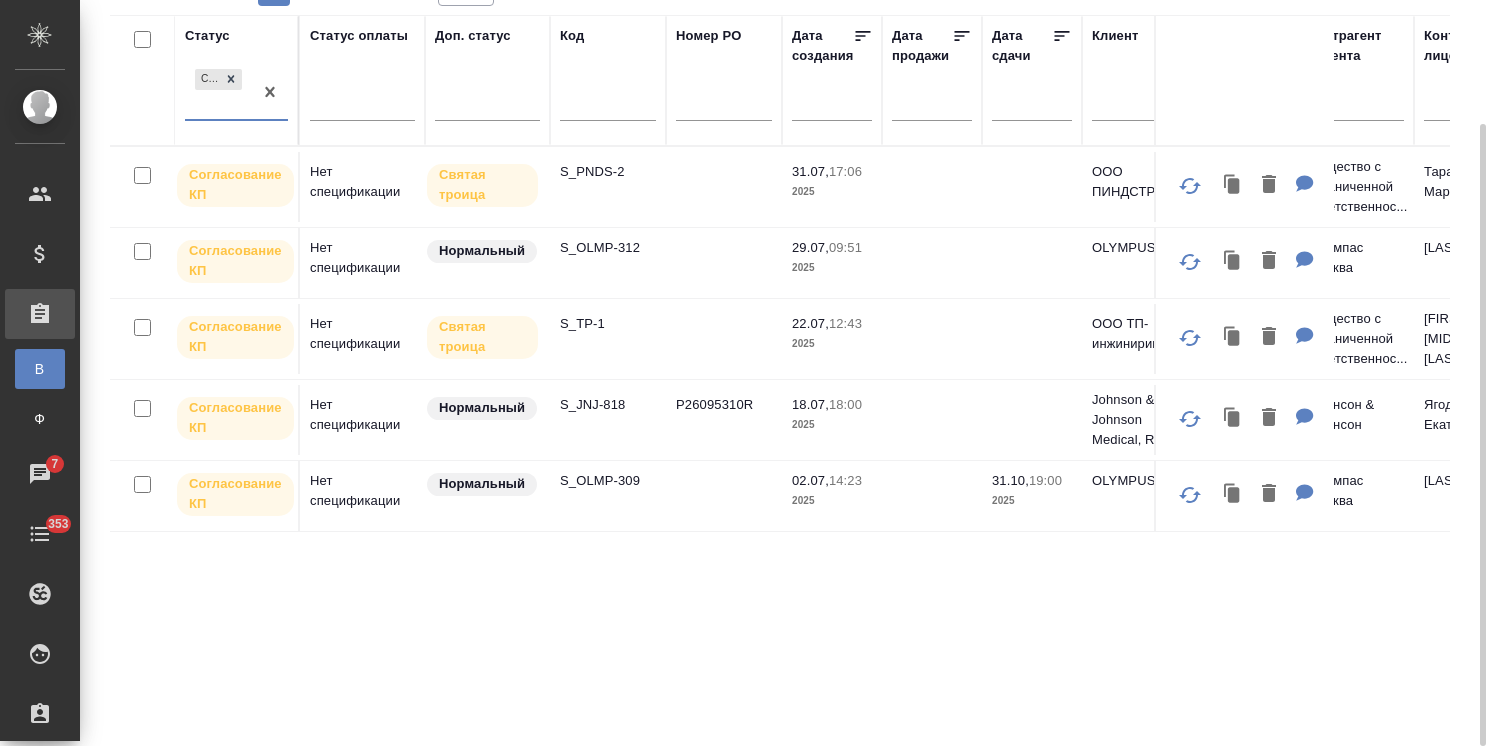 scroll, scrollTop: 0, scrollLeft: 0, axis: both 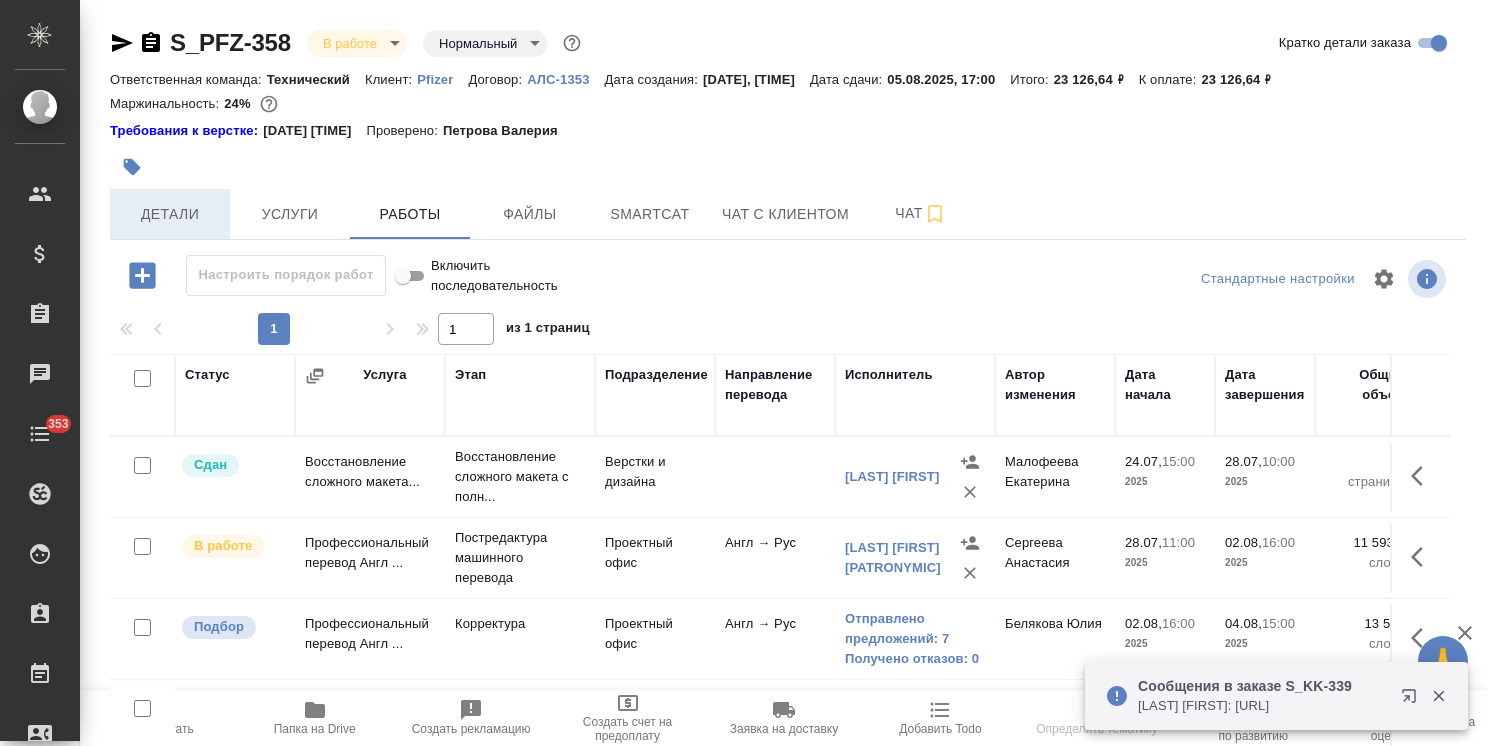 click on "Детали" at bounding box center (170, 214) 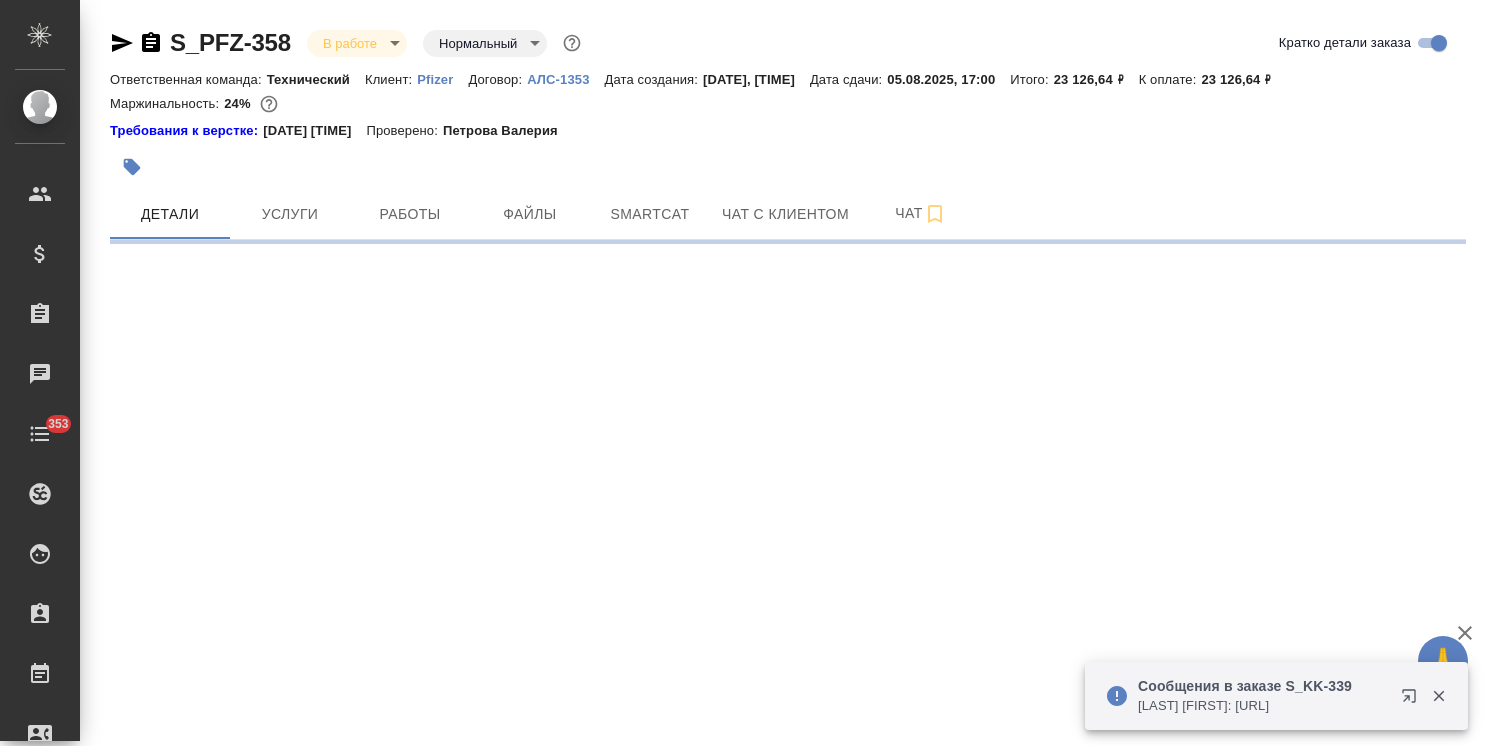 select on "RU" 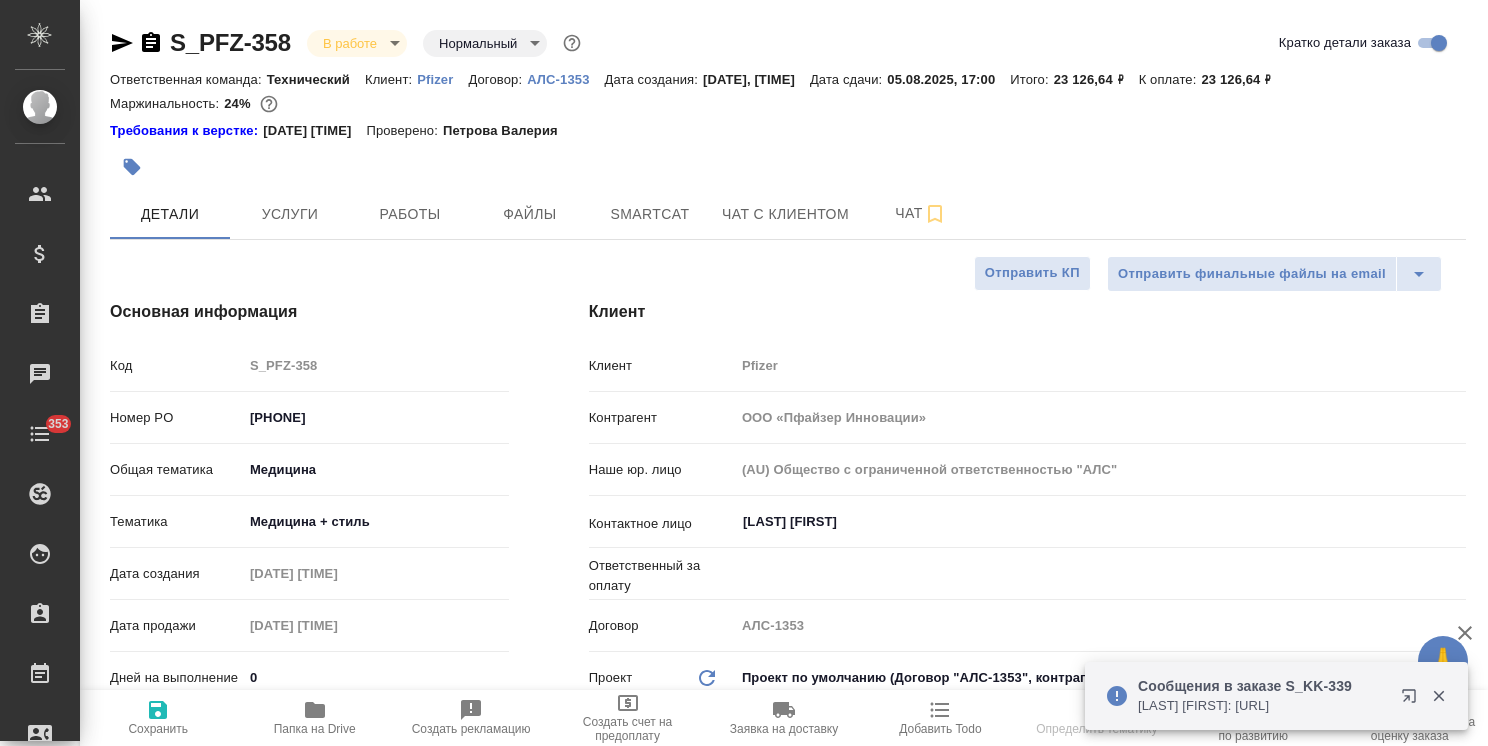 type on "x" 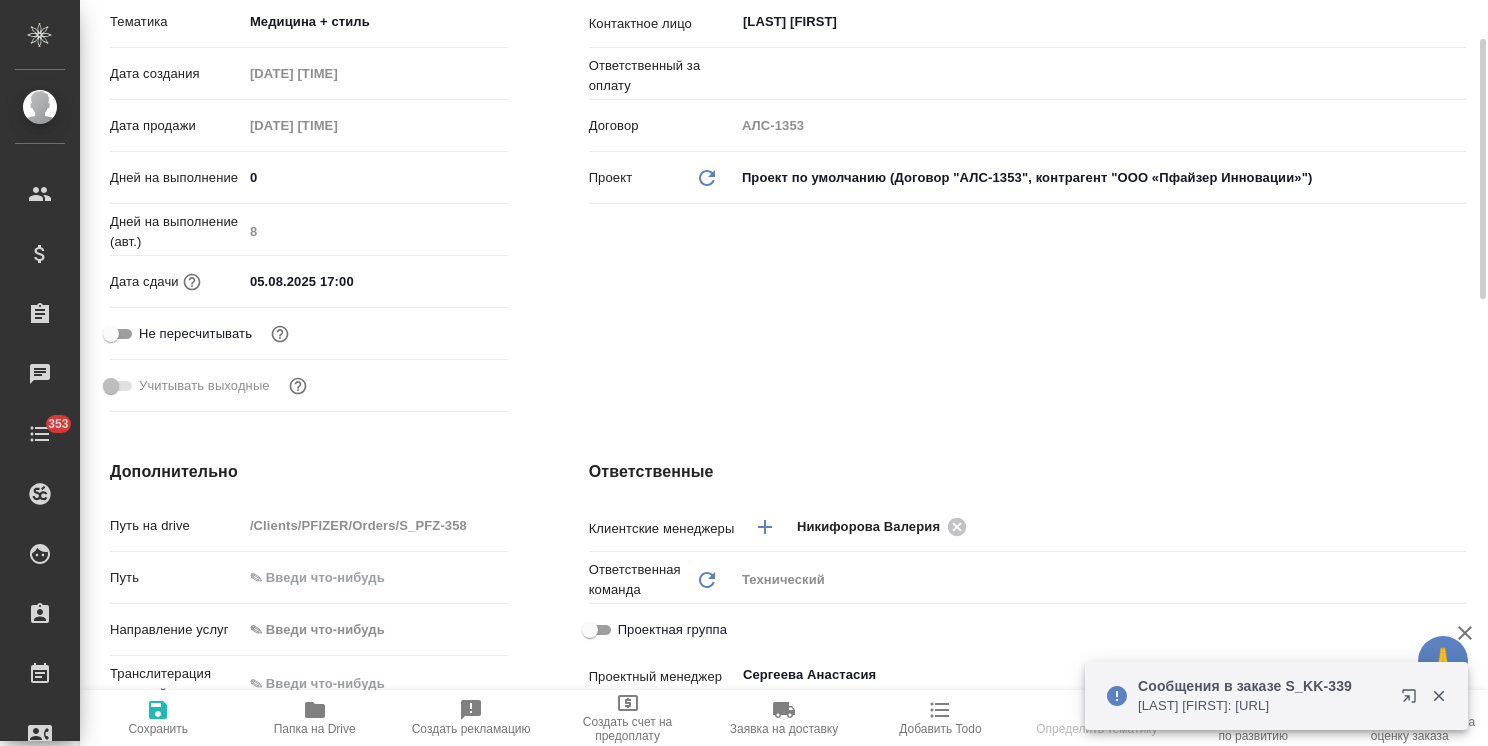 scroll, scrollTop: 600, scrollLeft: 0, axis: vertical 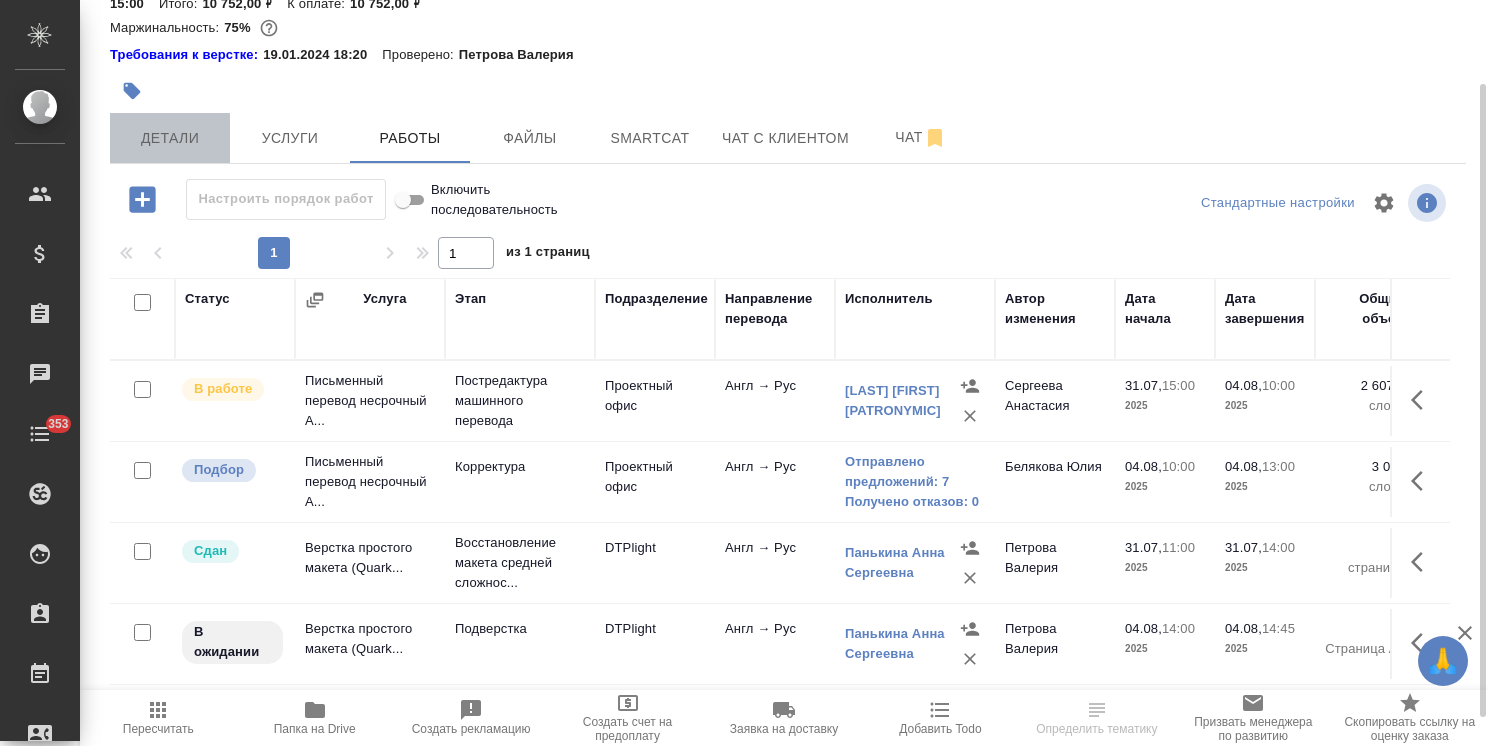 click on "Детали" at bounding box center (170, 138) 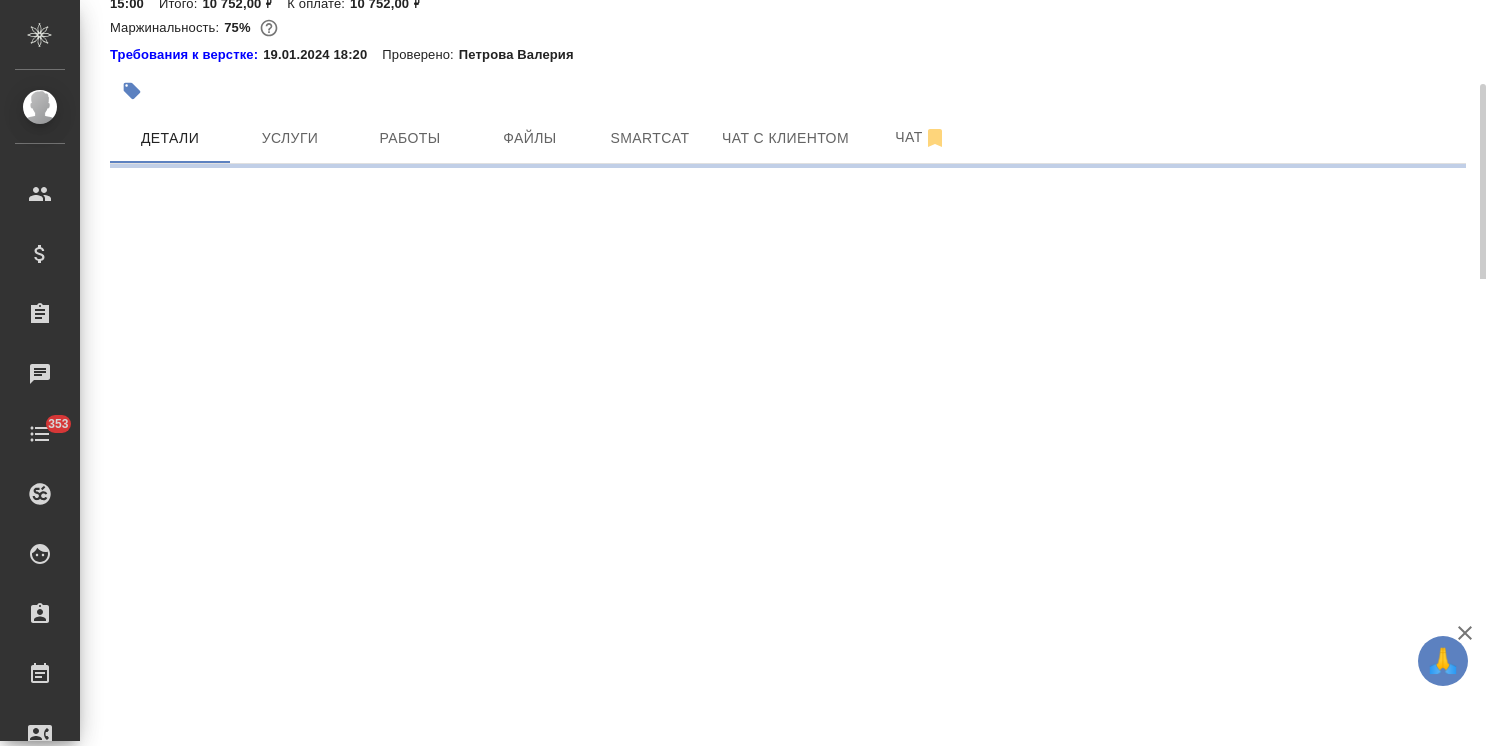 select on "RU" 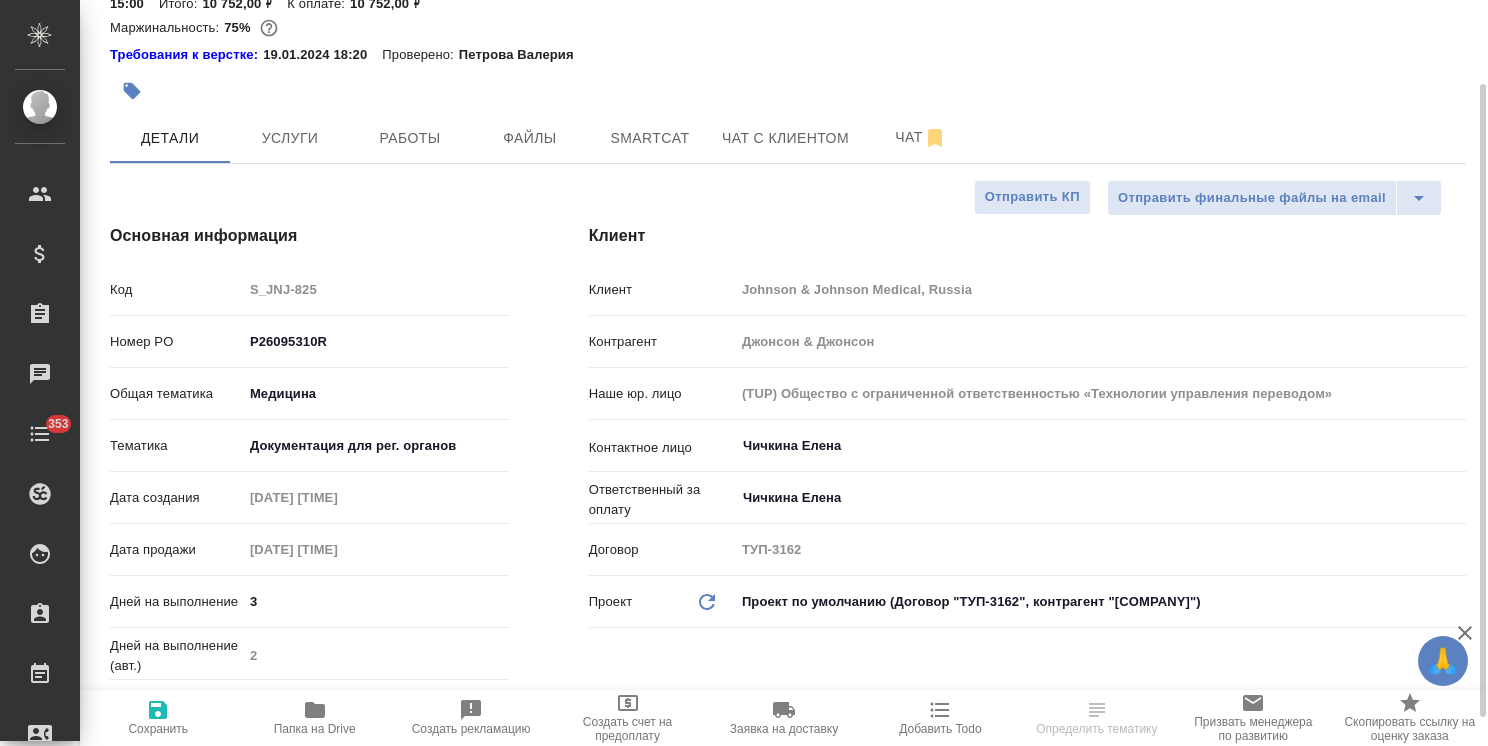 type on "x" 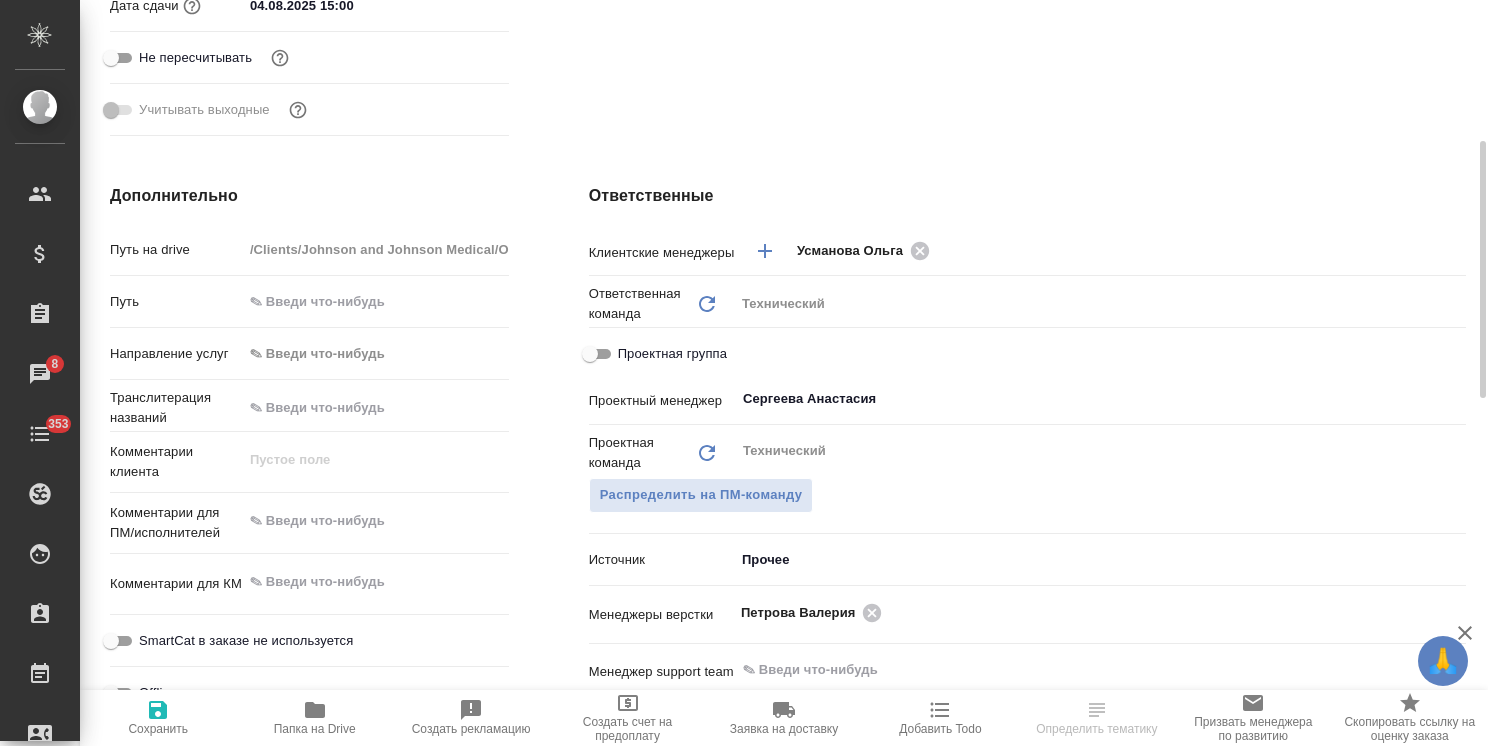 scroll, scrollTop: 700, scrollLeft: 0, axis: vertical 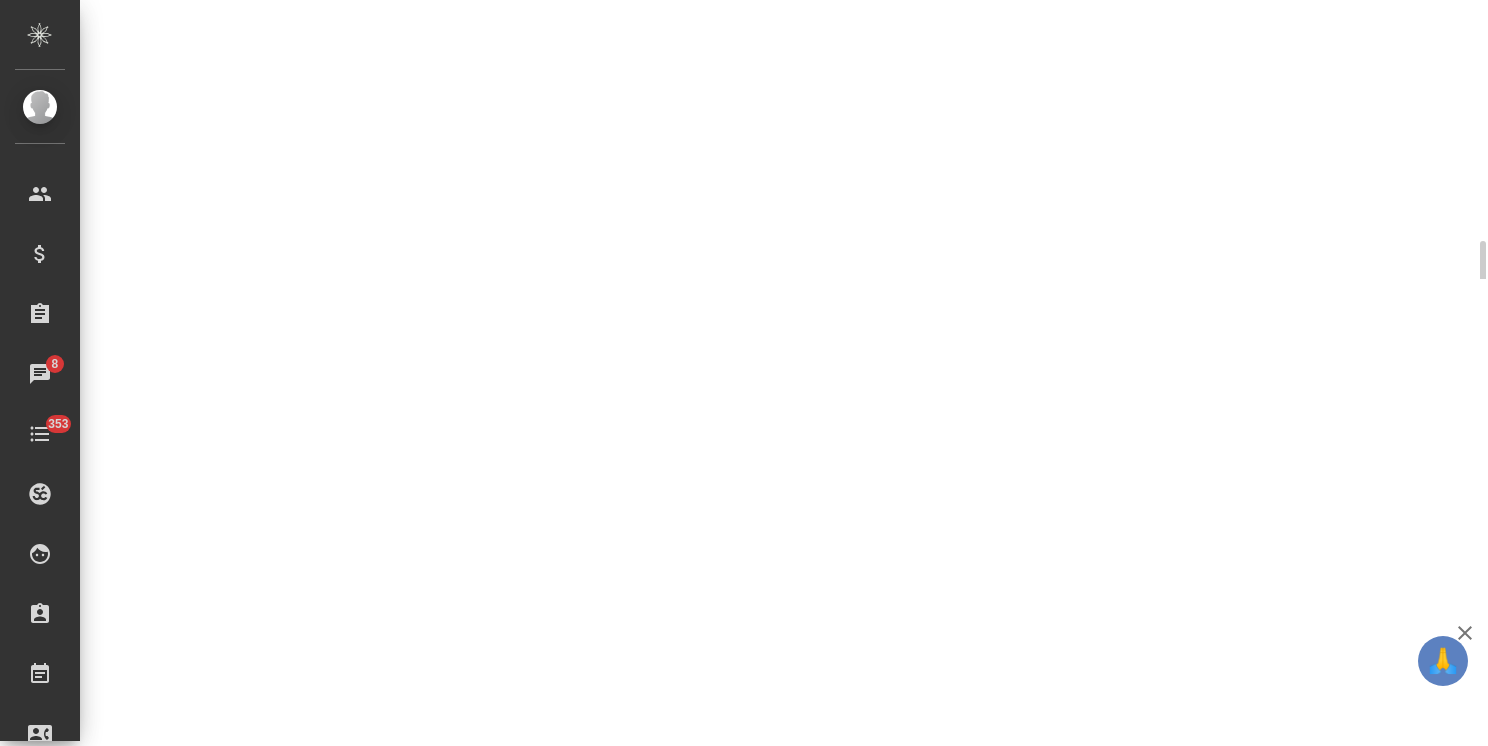 select on "RU" 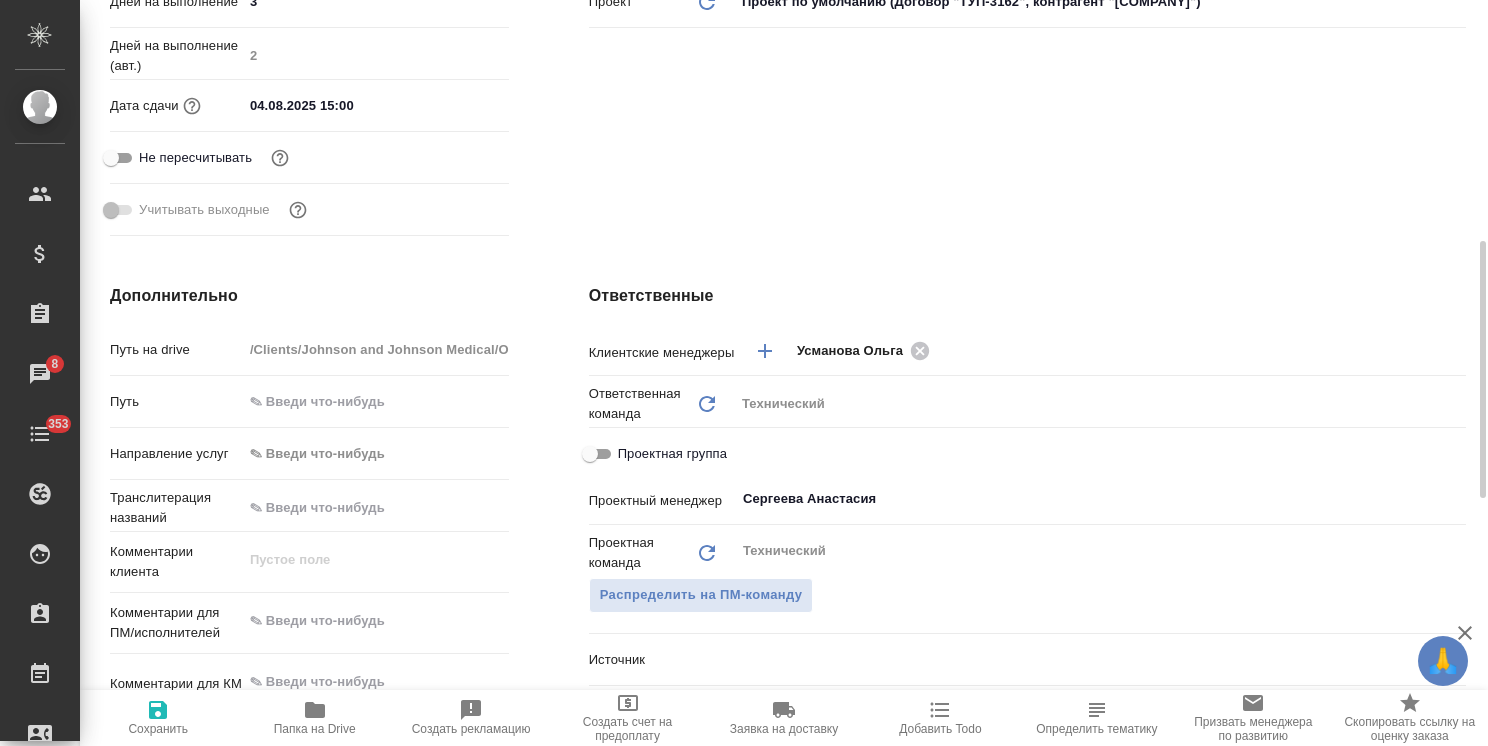 type on "x" 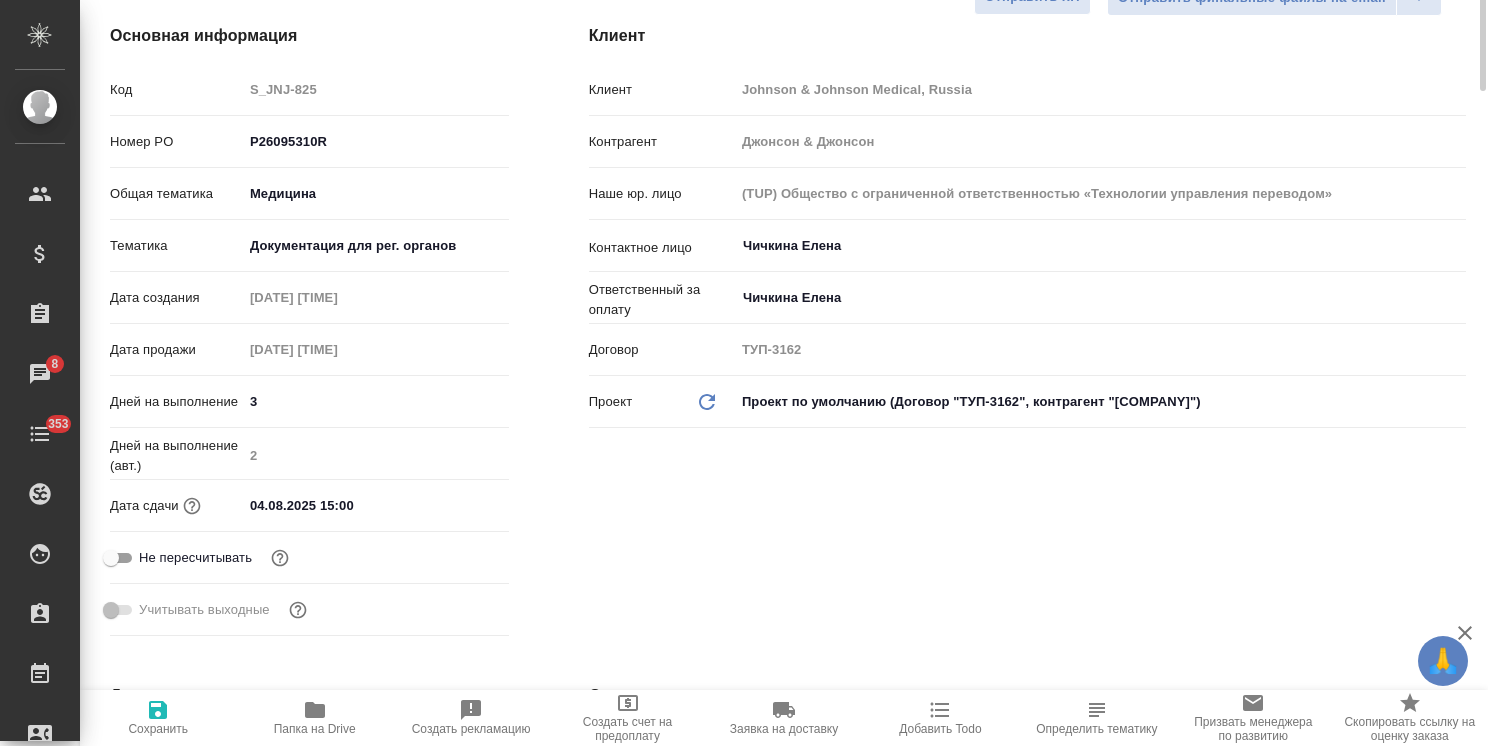 scroll, scrollTop: 100, scrollLeft: 0, axis: vertical 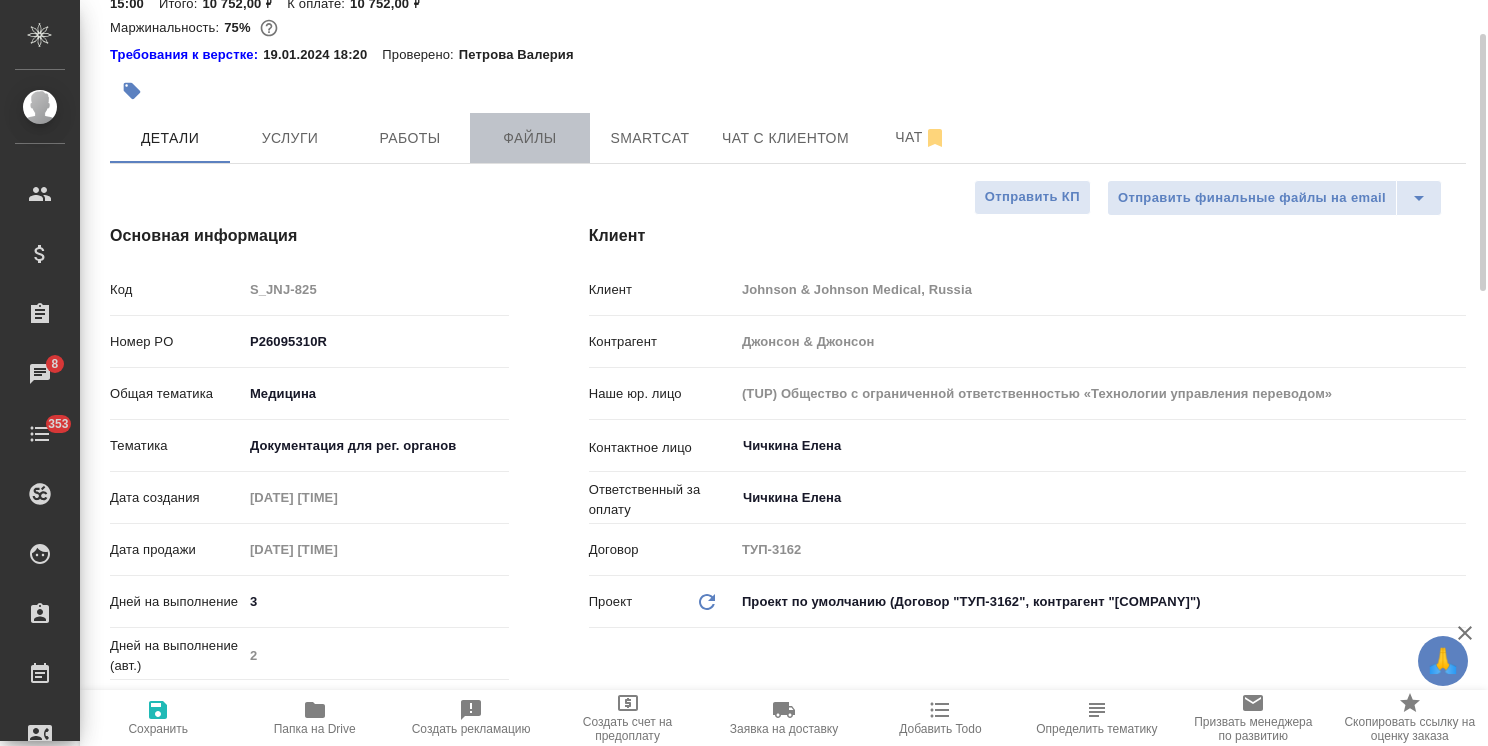 click on "Файлы" at bounding box center [530, 138] 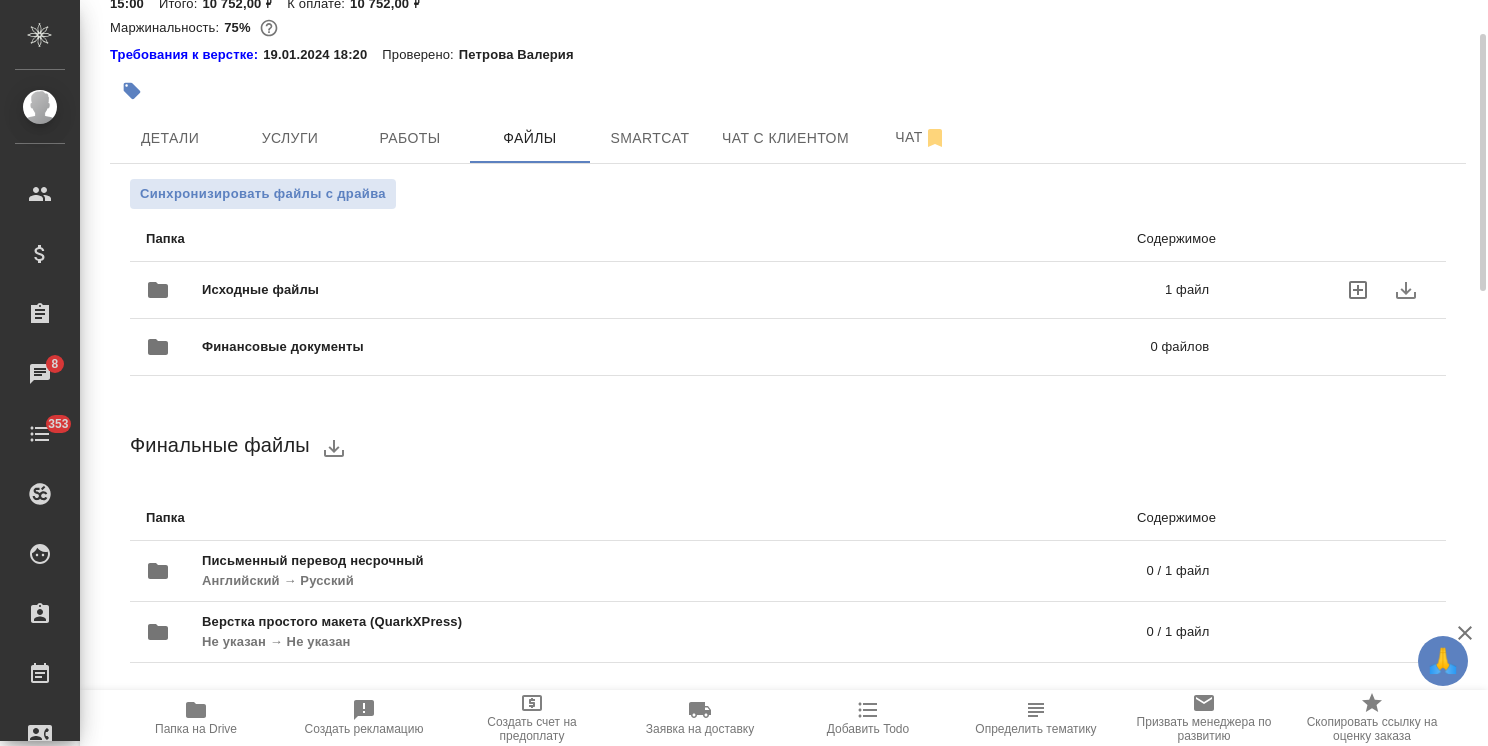 click on "Исходные файлы" at bounding box center [472, 290] 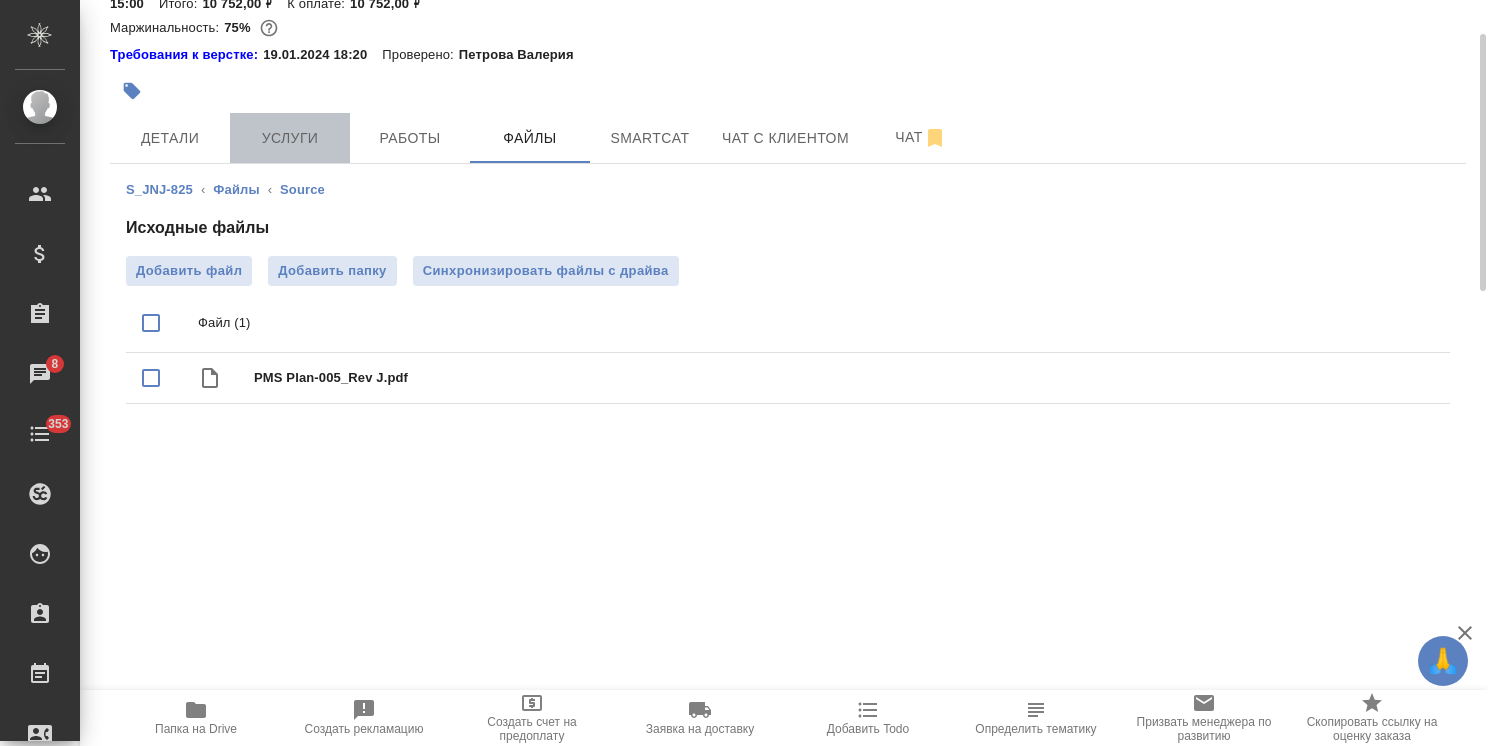 click on "Услуги" at bounding box center [290, 138] 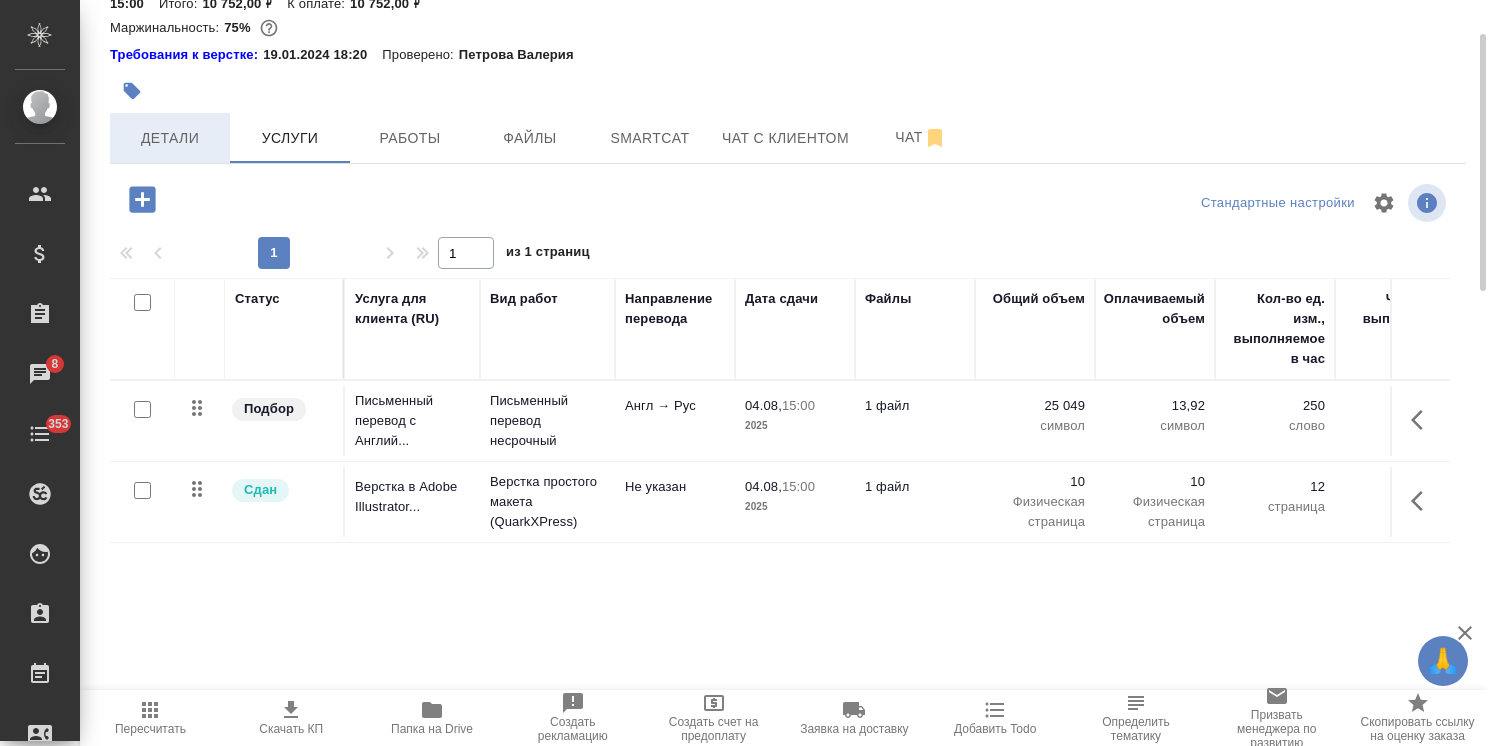 click on "Детали" at bounding box center (170, 138) 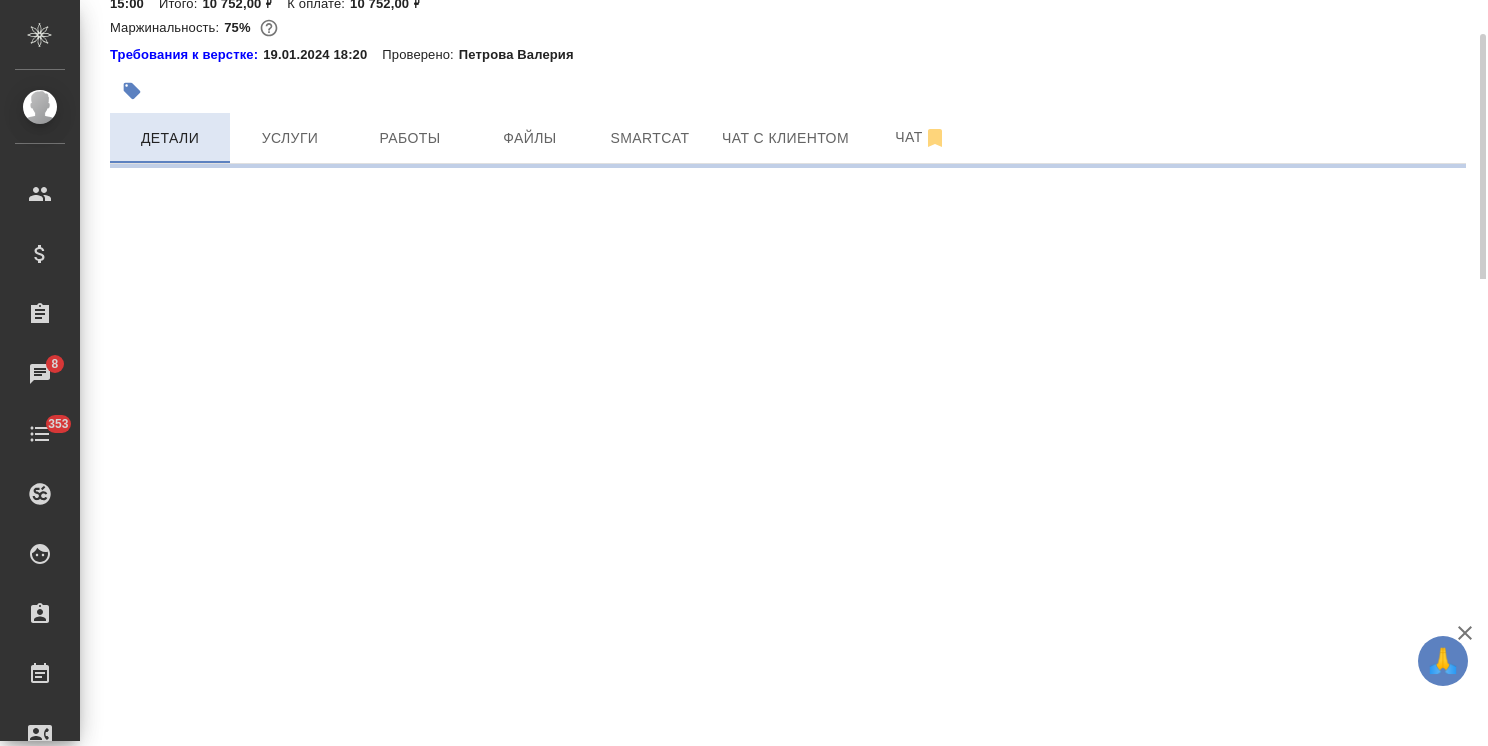 select on "RU" 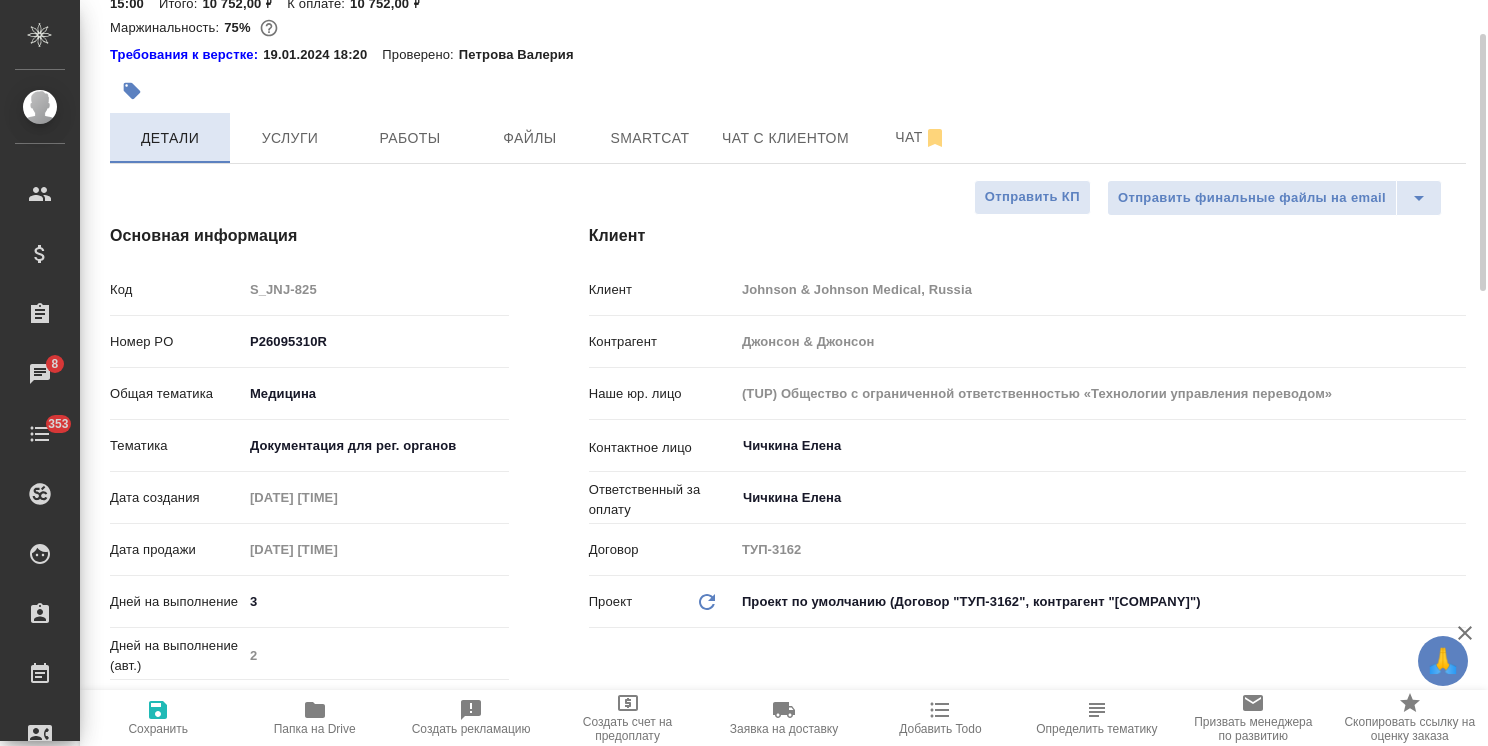 type on "x" 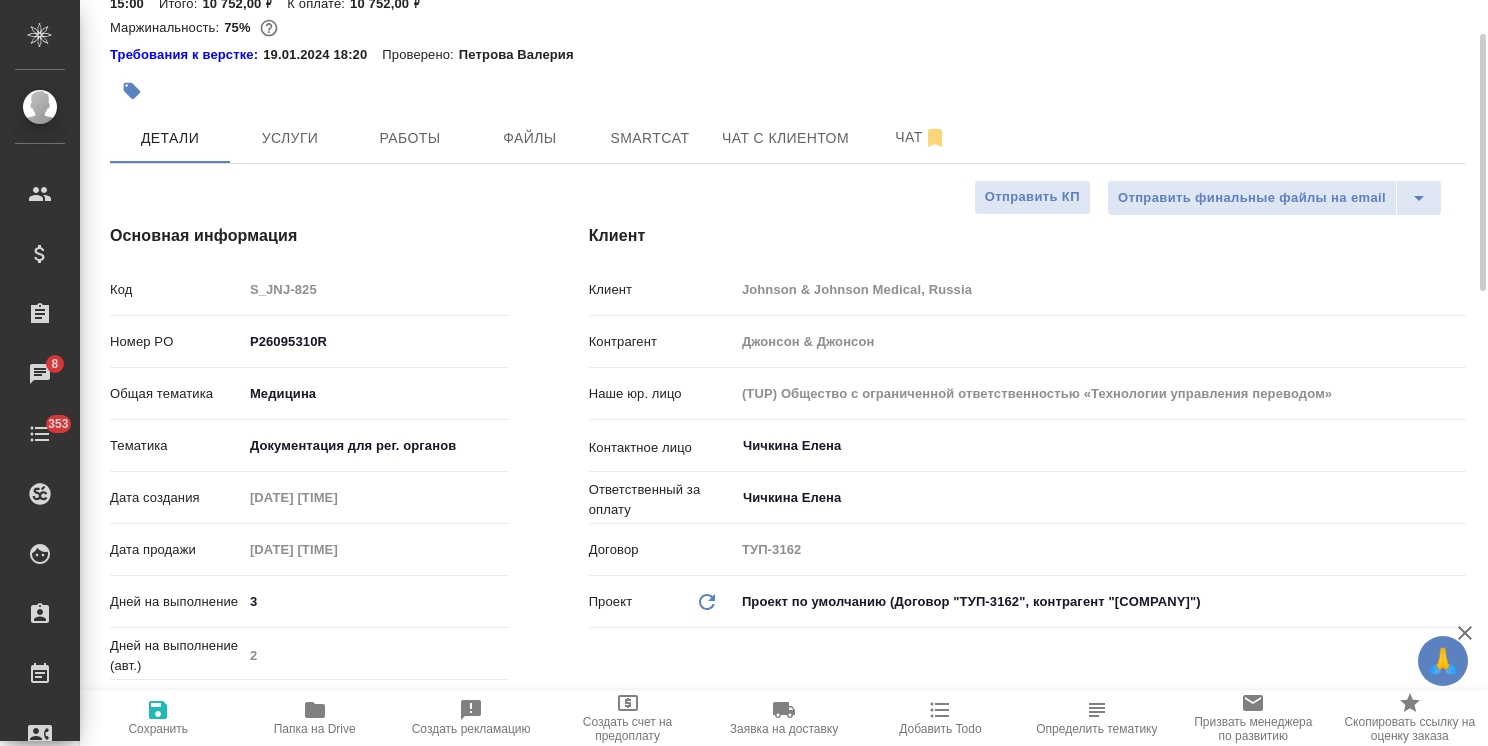 scroll, scrollTop: 0, scrollLeft: 0, axis: both 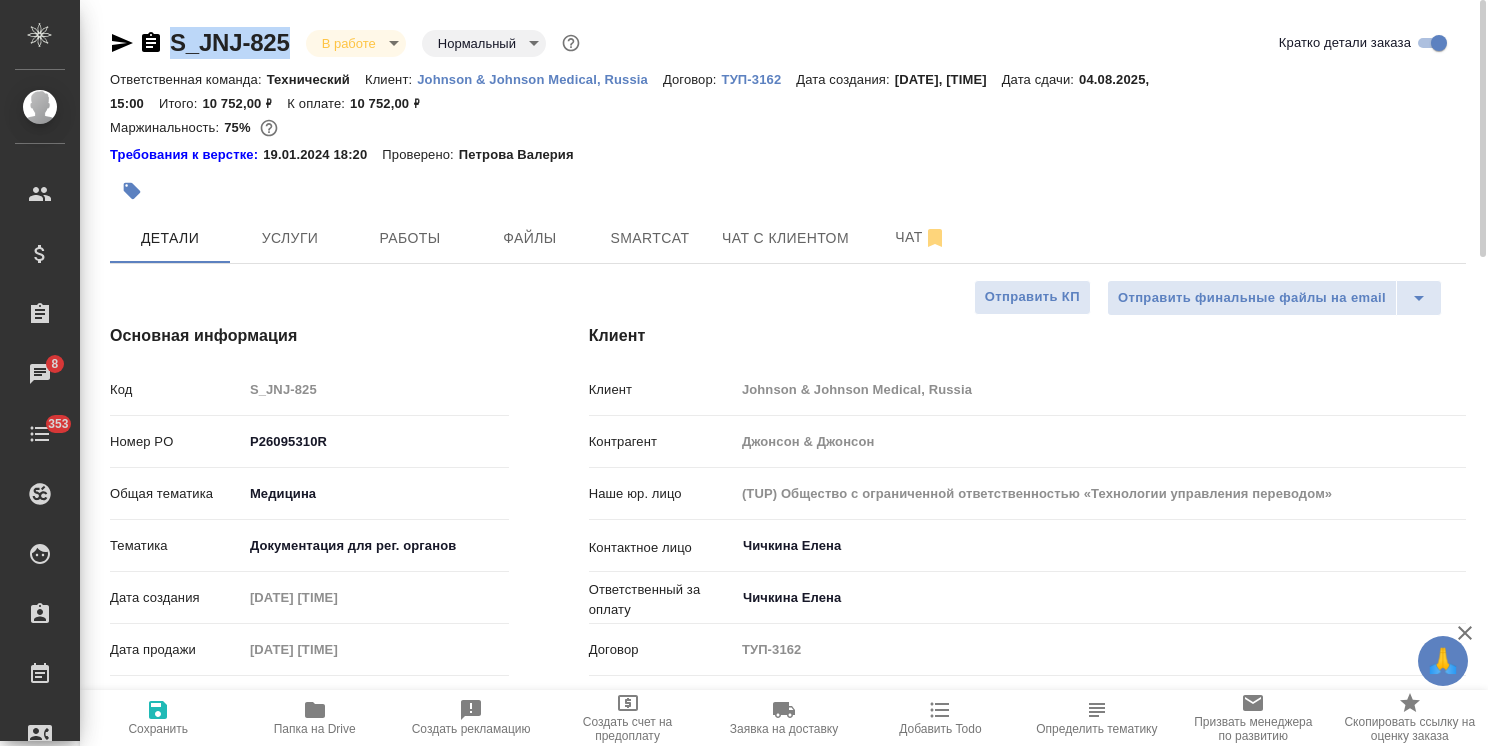 drag, startPoint x: 296, startPoint y: 28, endPoint x: 164, endPoint y: 20, distance: 132.2422 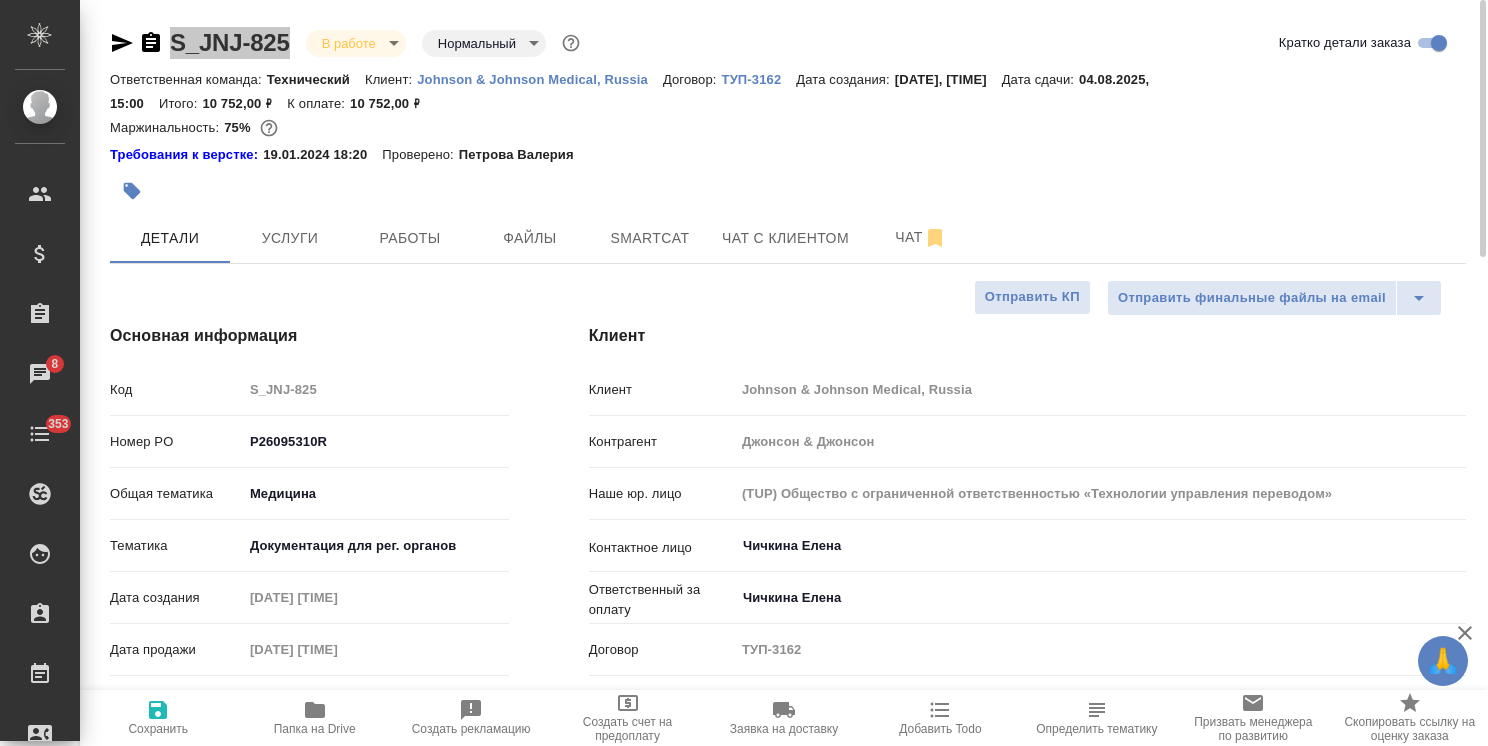 type on "x" 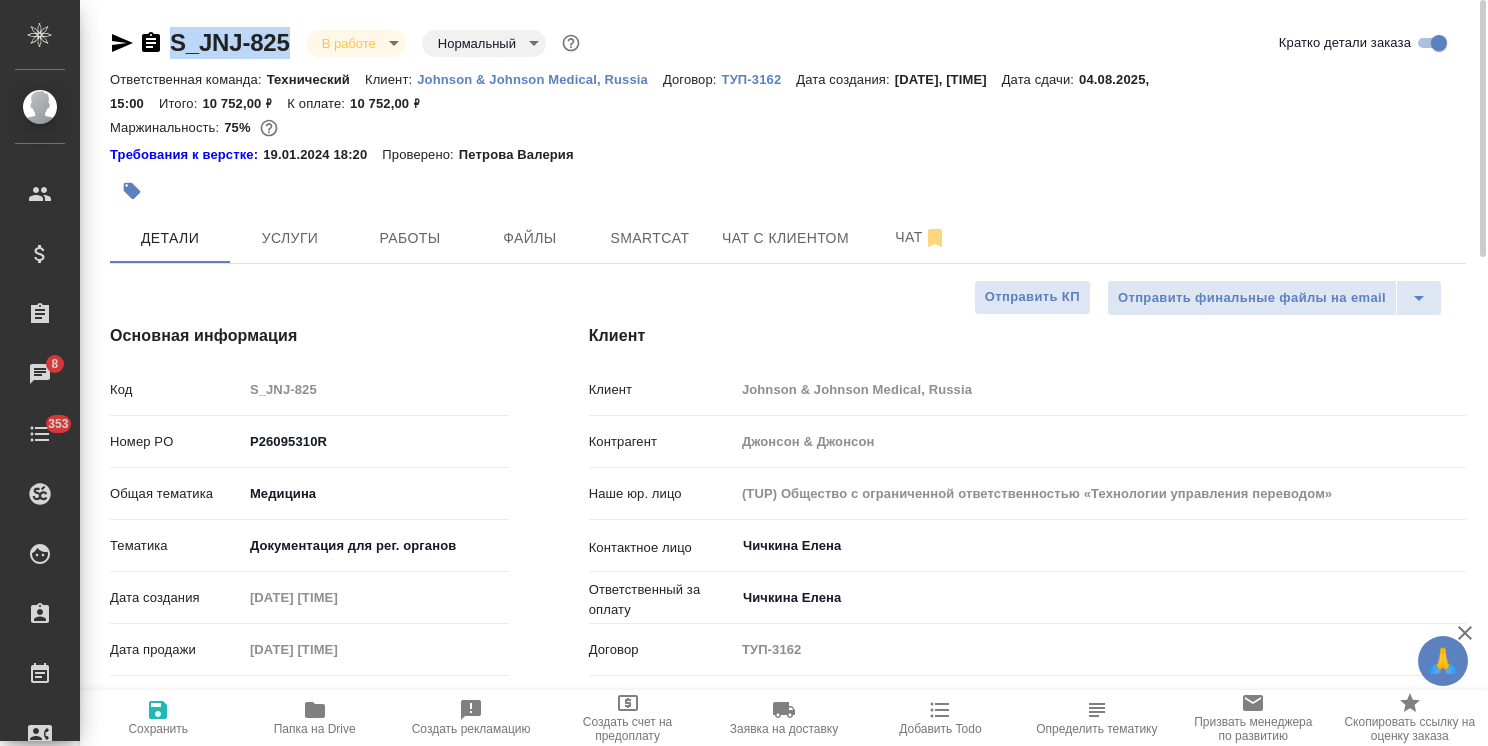 type on "x" 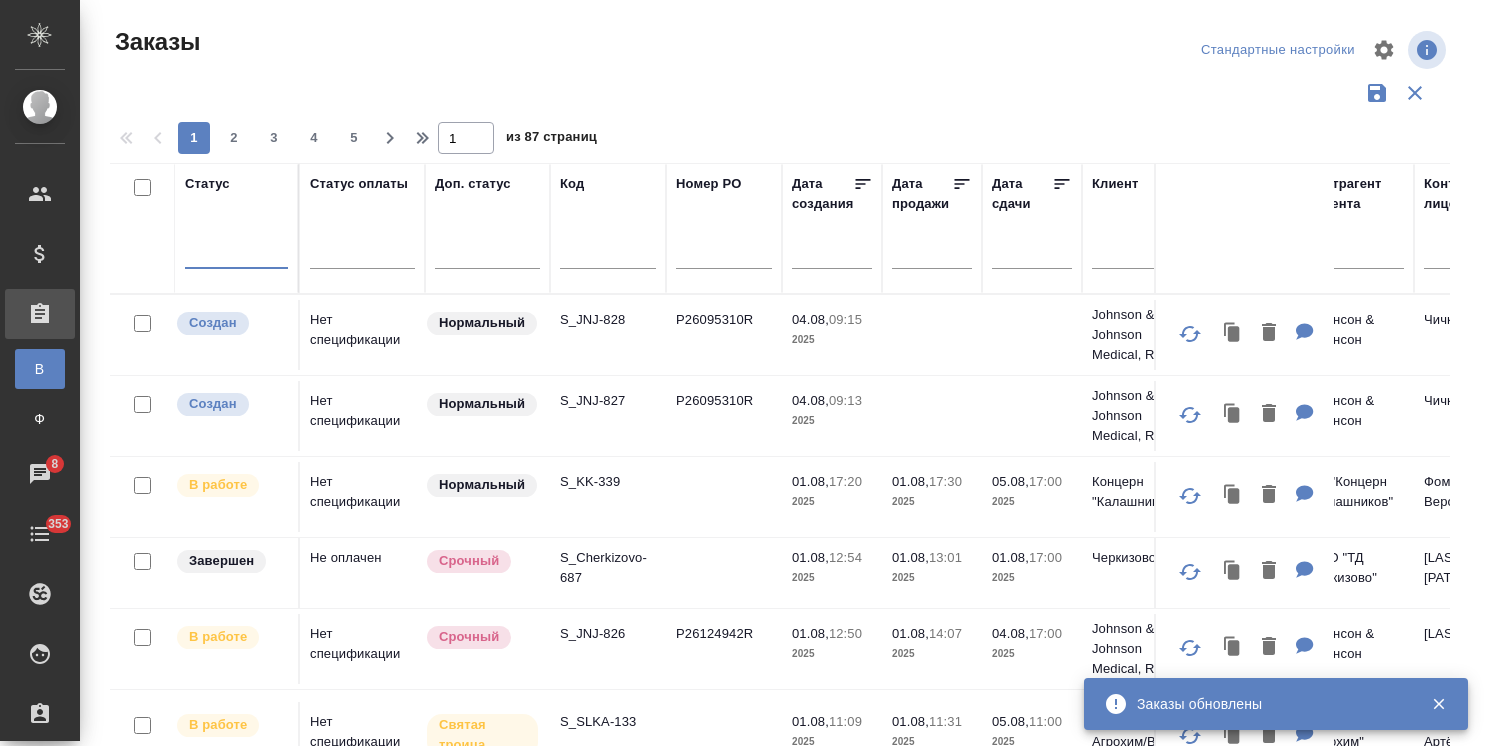 scroll, scrollTop: 0, scrollLeft: 0, axis: both 